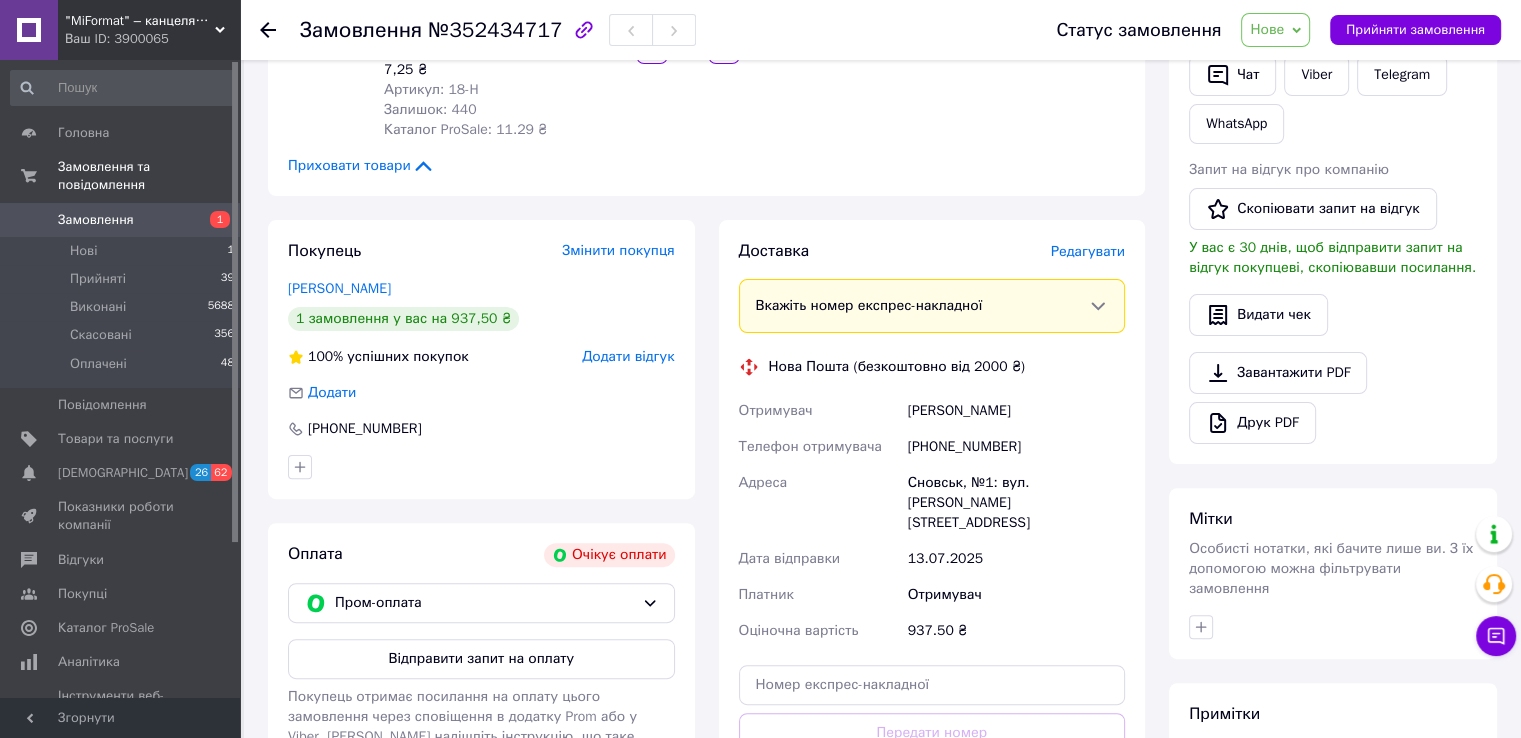 scroll, scrollTop: 453, scrollLeft: 0, axis: vertical 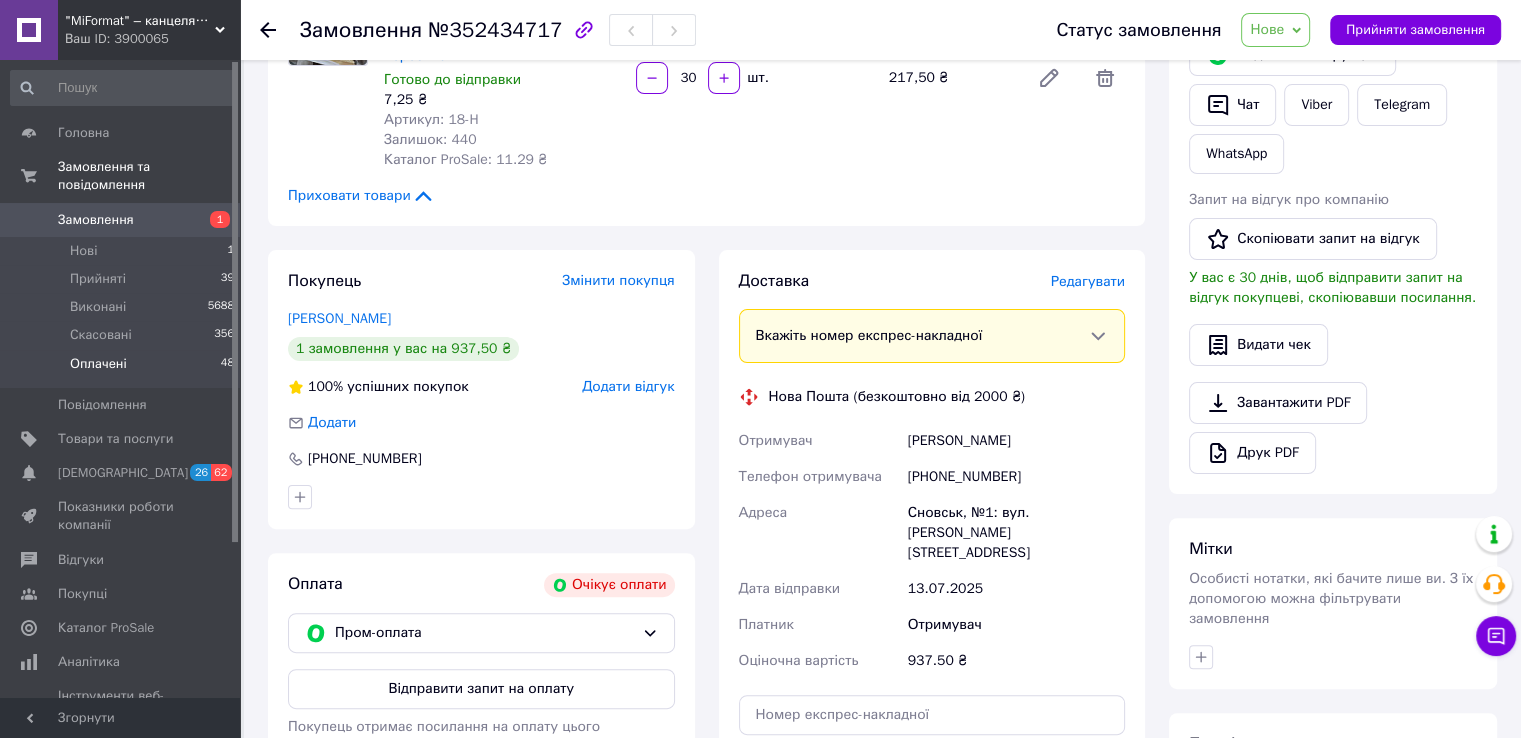 click on "Оплачені" at bounding box center [98, 364] 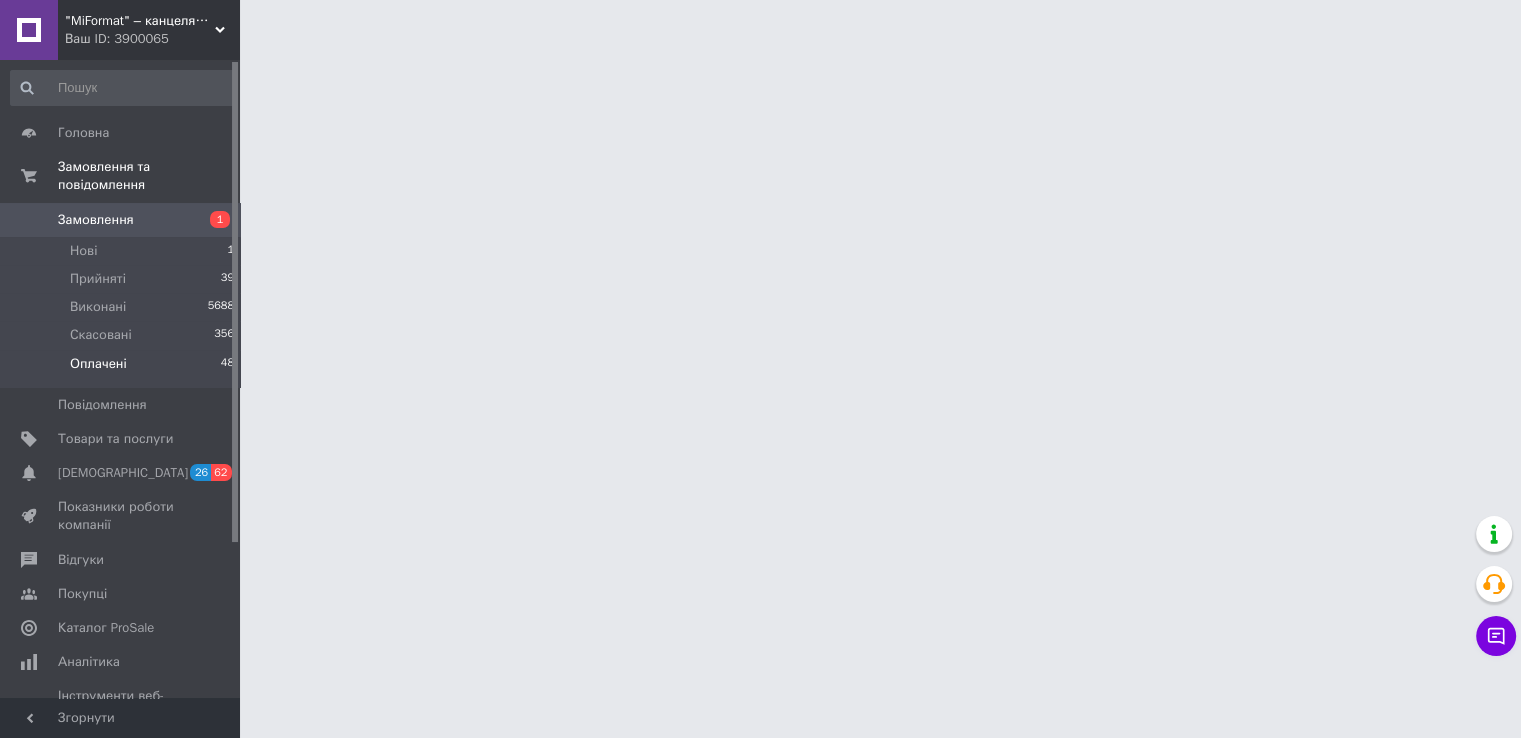 scroll, scrollTop: 0, scrollLeft: 0, axis: both 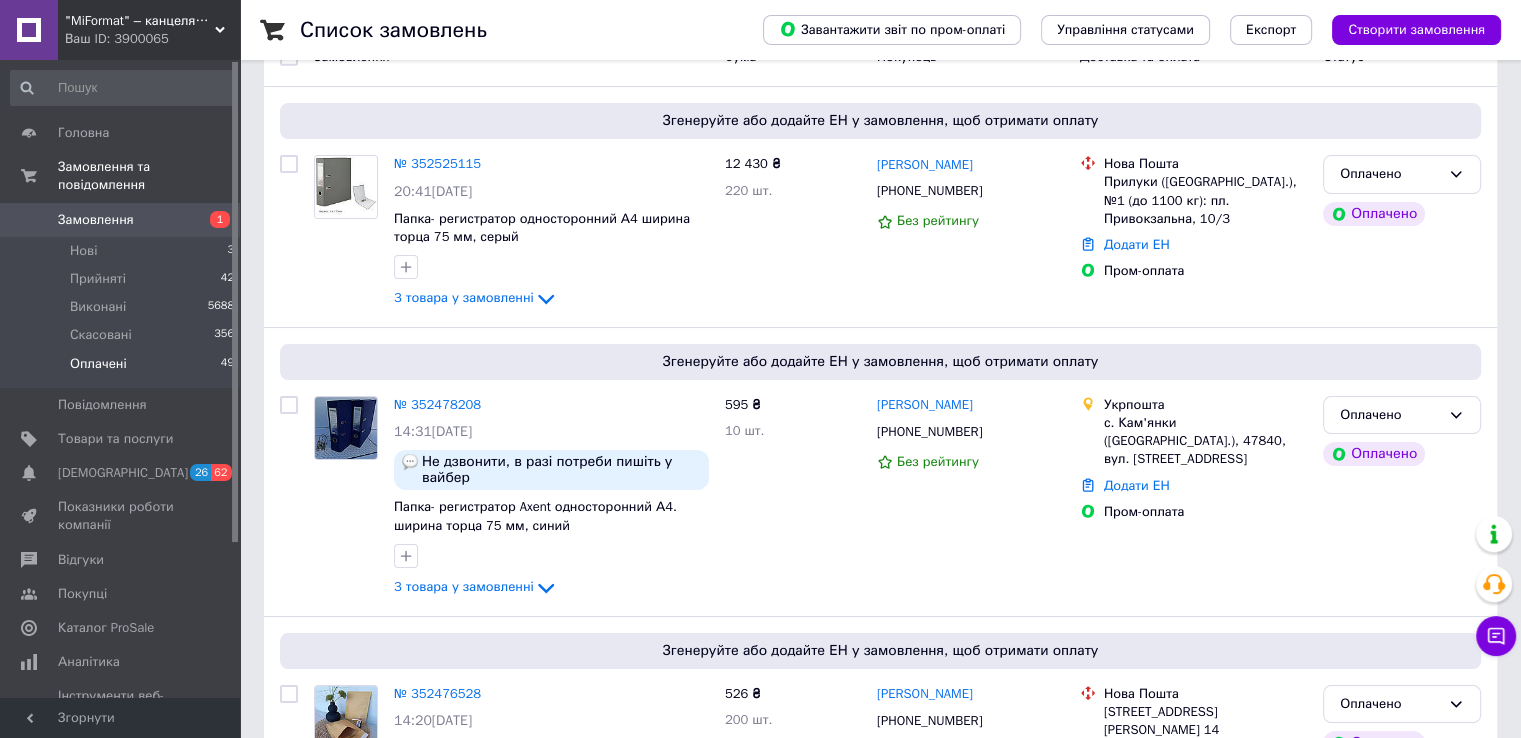 click on "Оплачені" at bounding box center (98, 364) 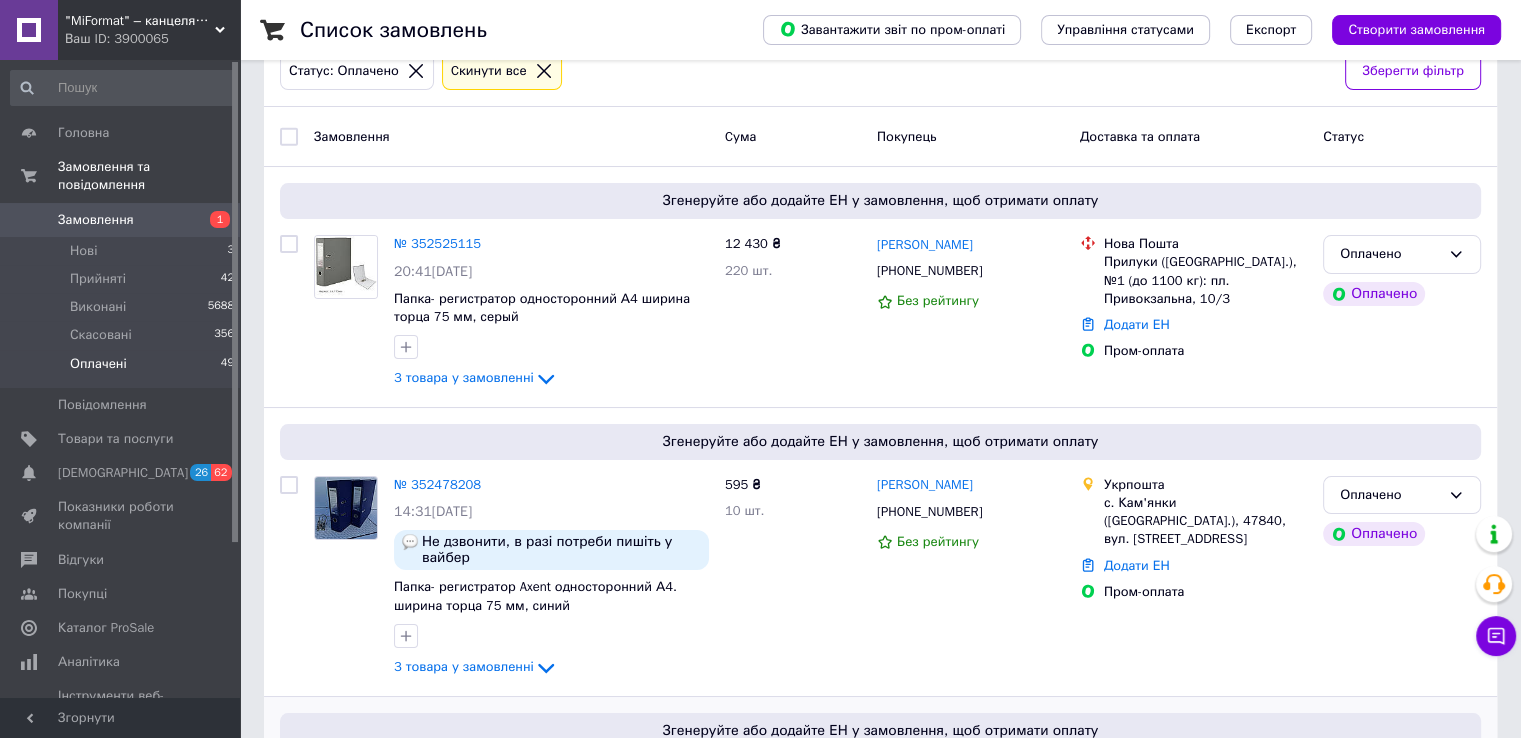 scroll, scrollTop: 100, scrollLeft: 0, axis: vertical 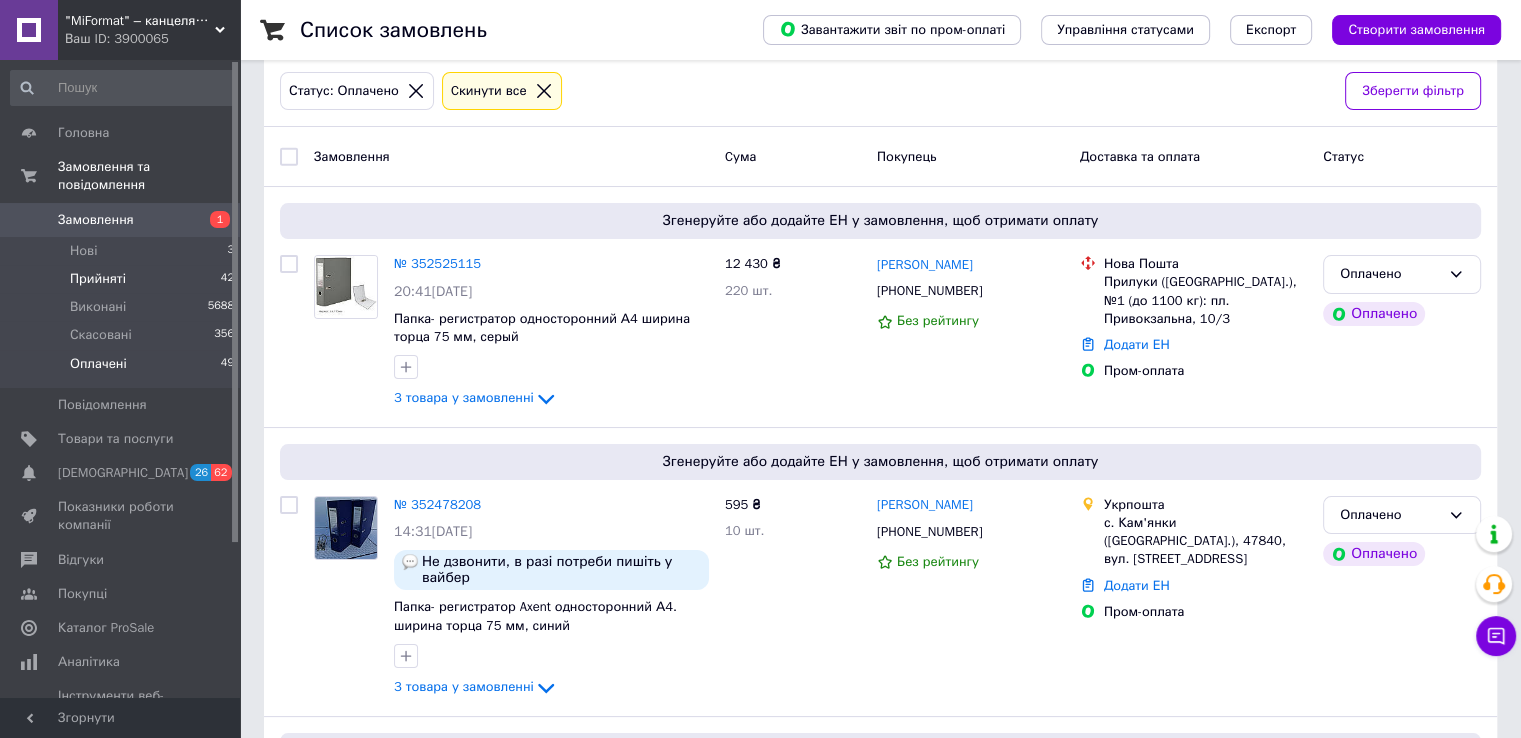 click on "Прийняті" at bounding box center [98, 279] 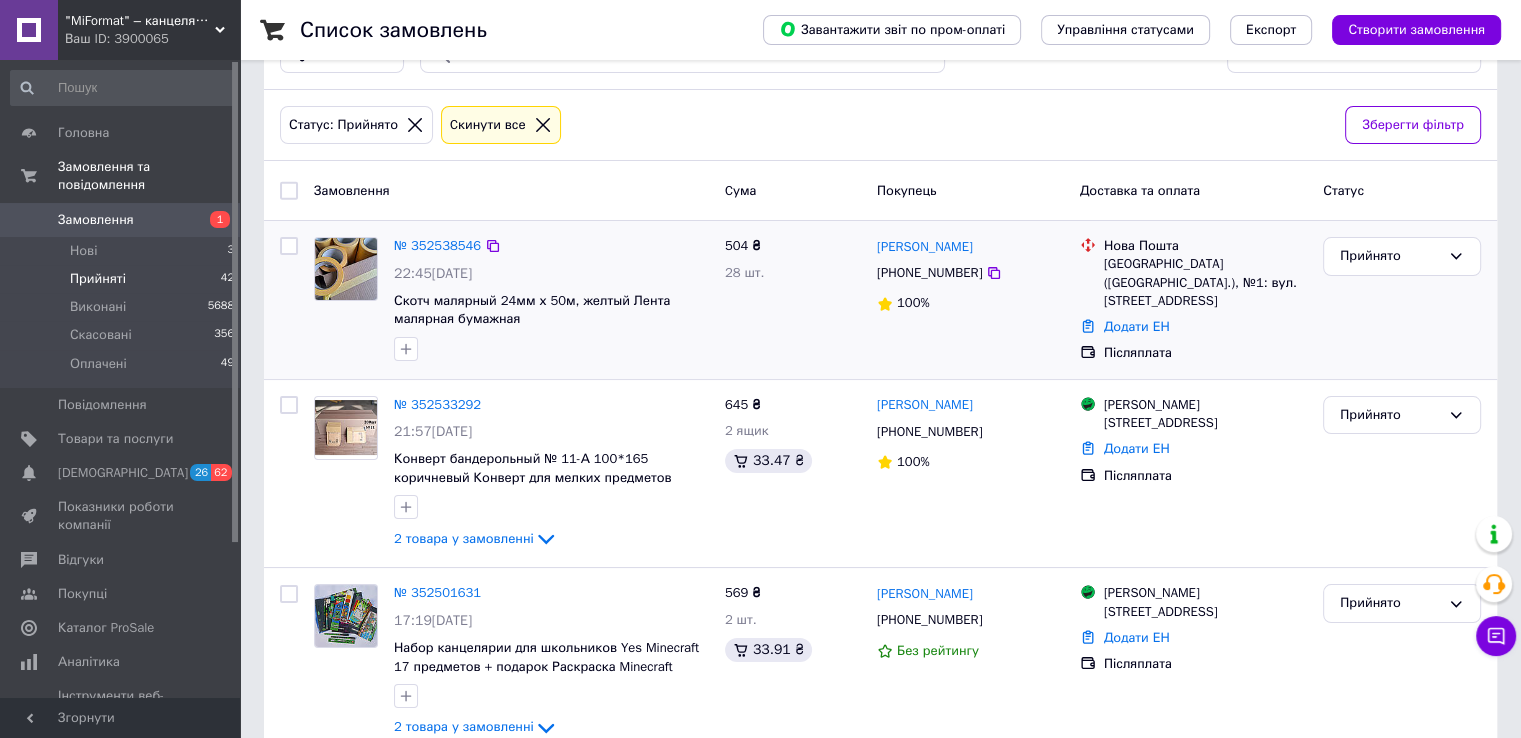 scroll, scrollTop: 100, scrollLeft: 0, axis: vertical 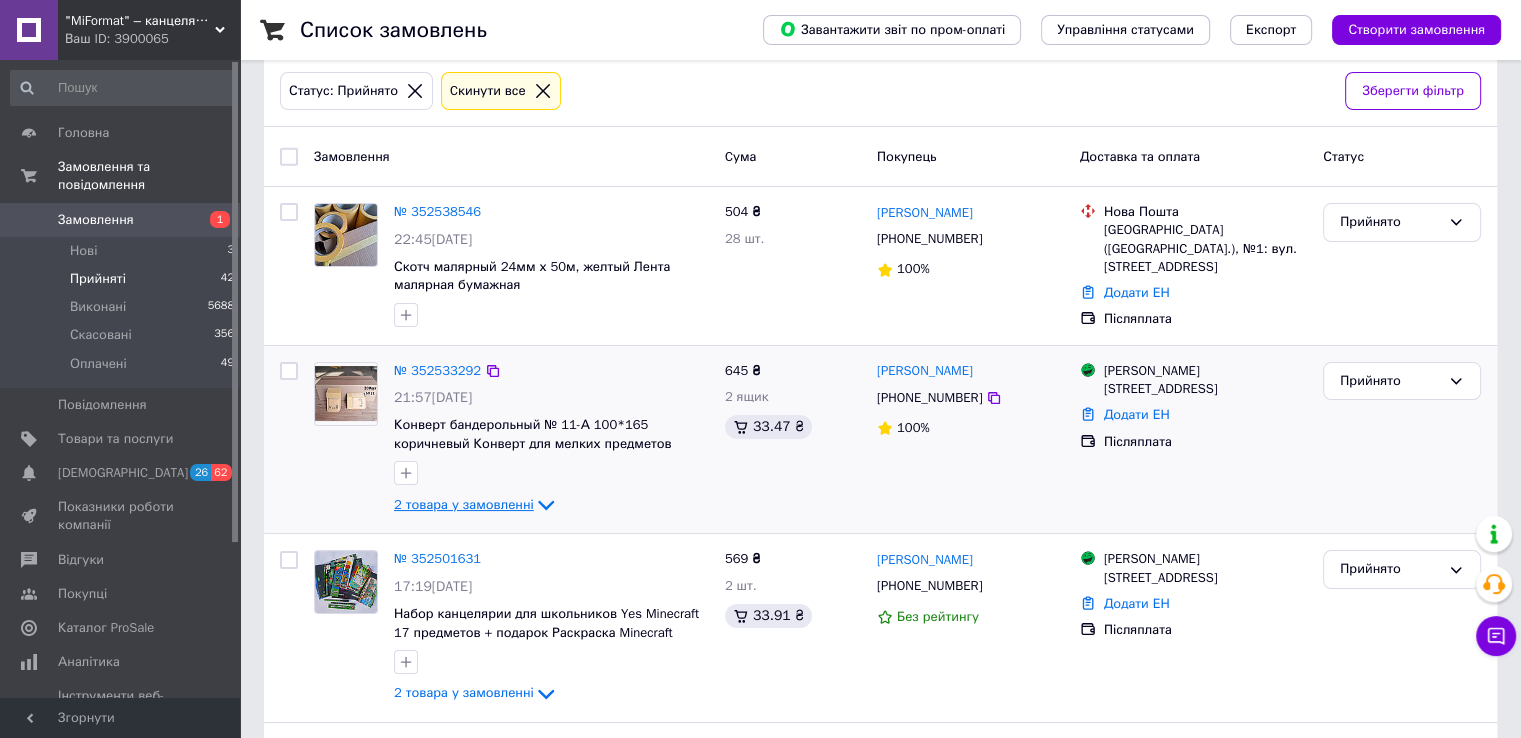 click on "2 товара у замовленні" at bounding box center (464, 504) 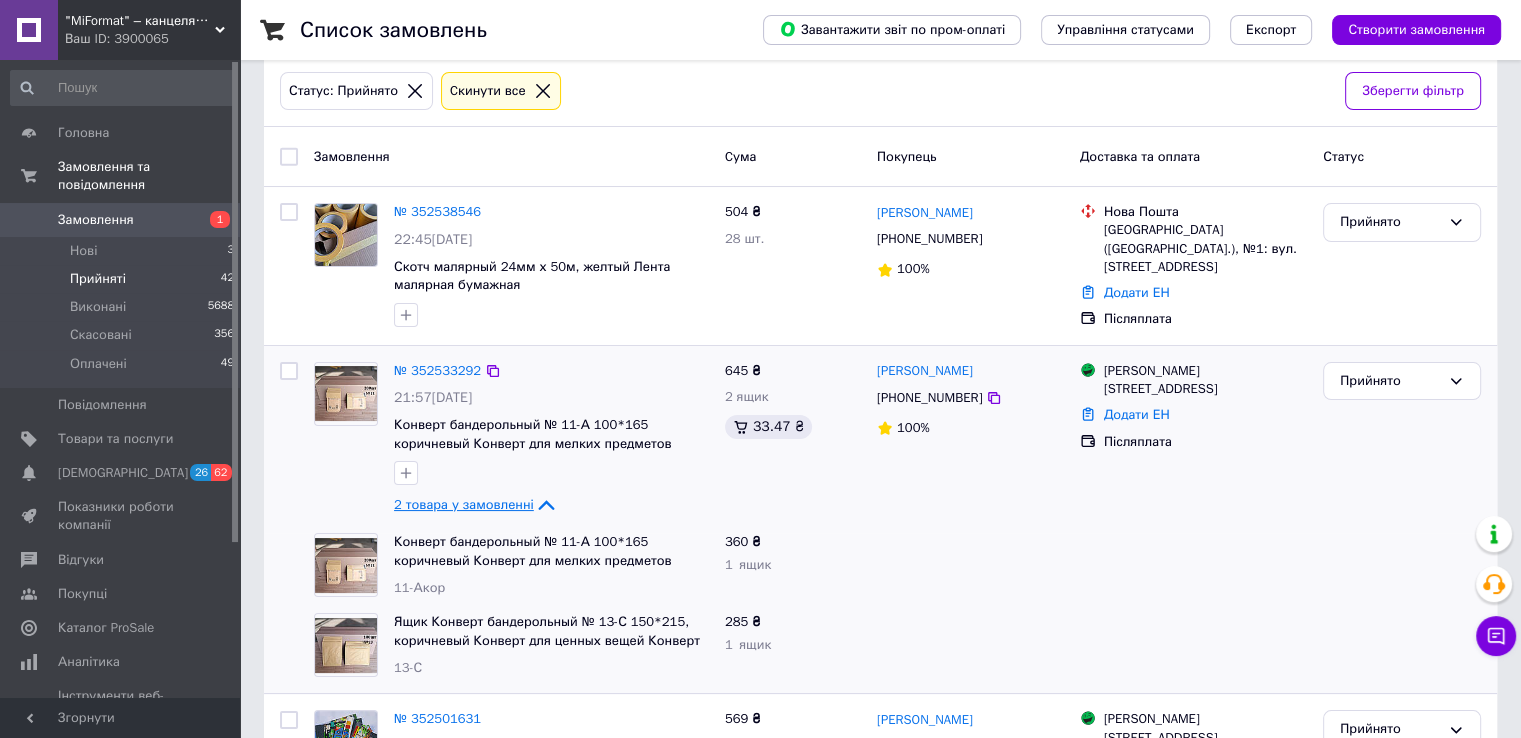 click on "2 товара у замовленні" at bounding box center [464, 504] 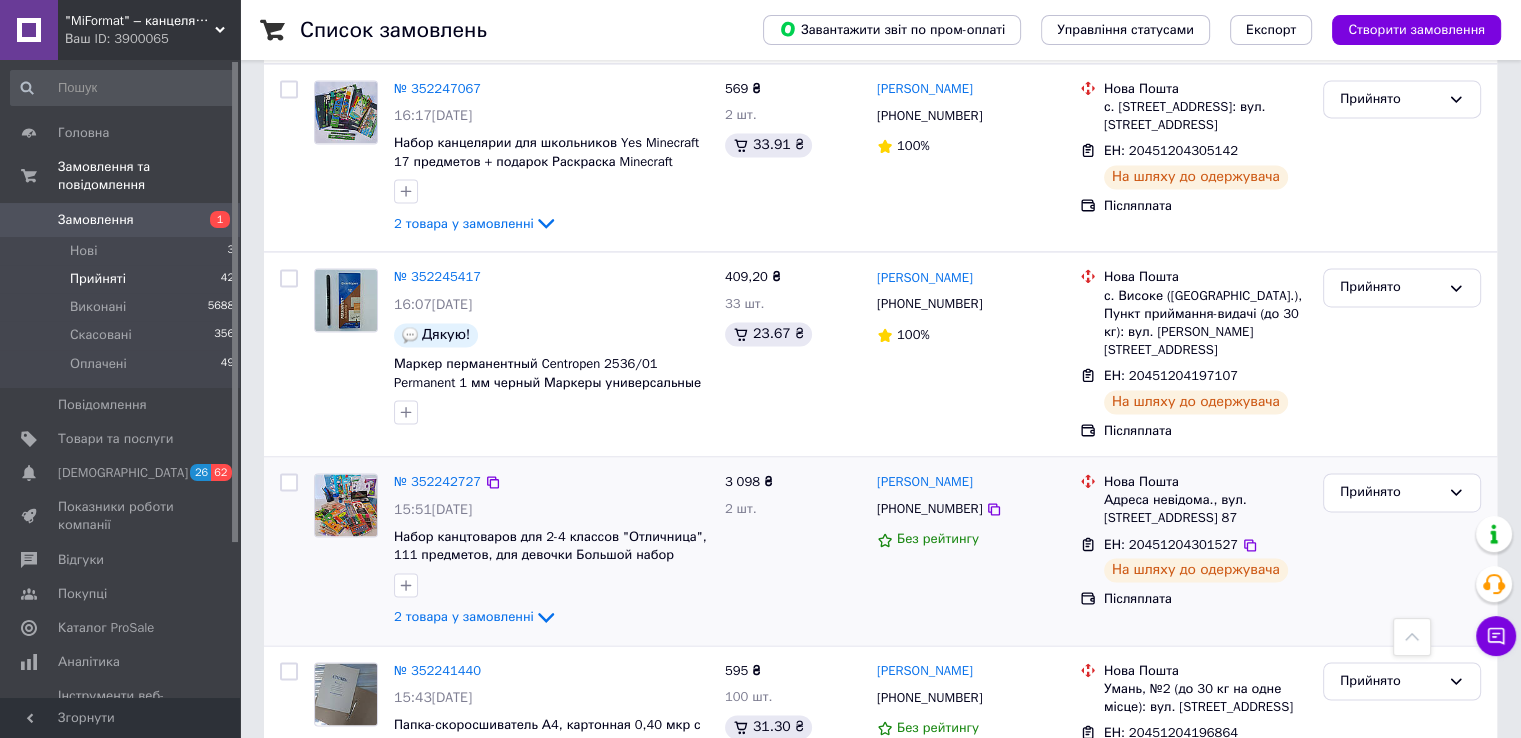 scroll, scrollTop: 3266, scrollLeft: 0, axis: vertical 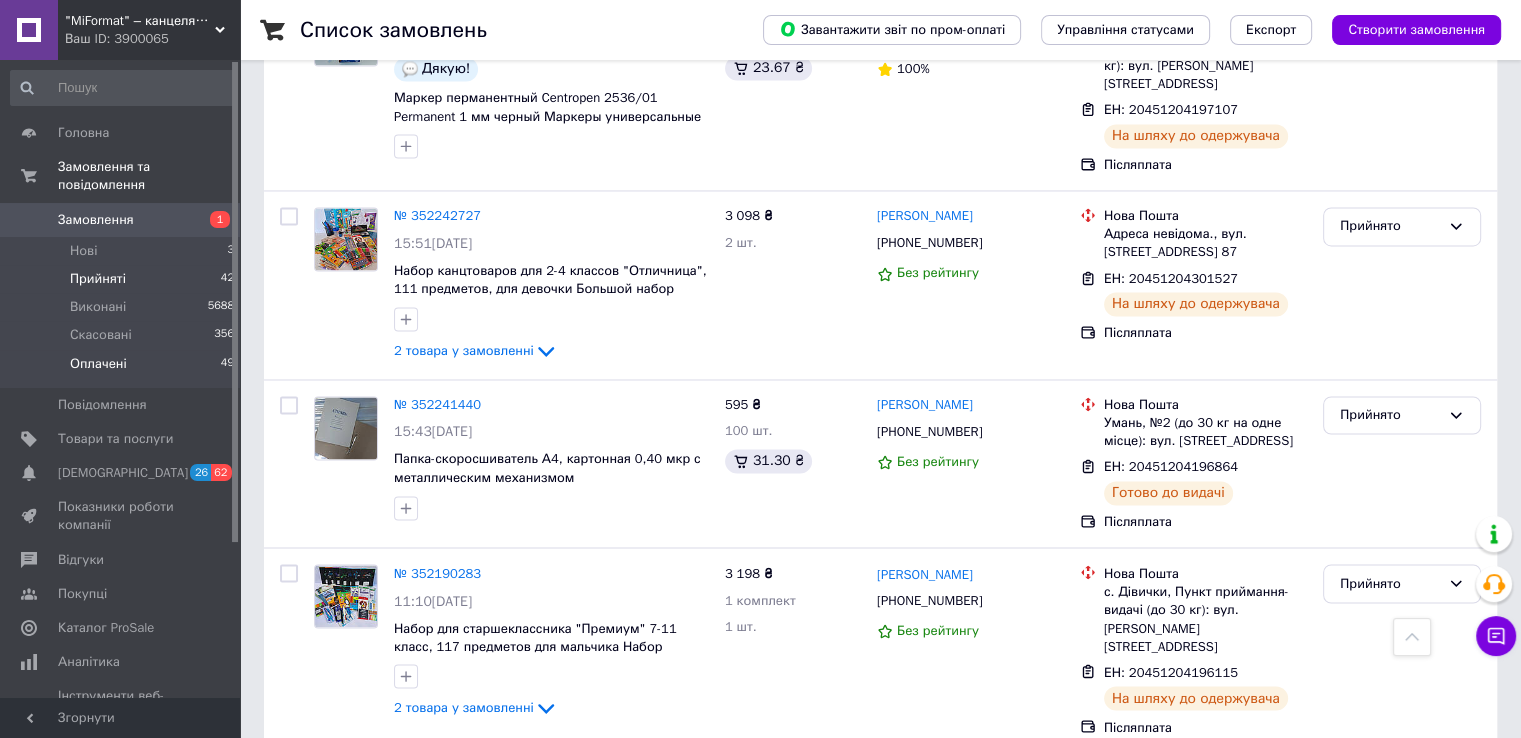 click on "Оплачені" at bounding box center [98, 364] 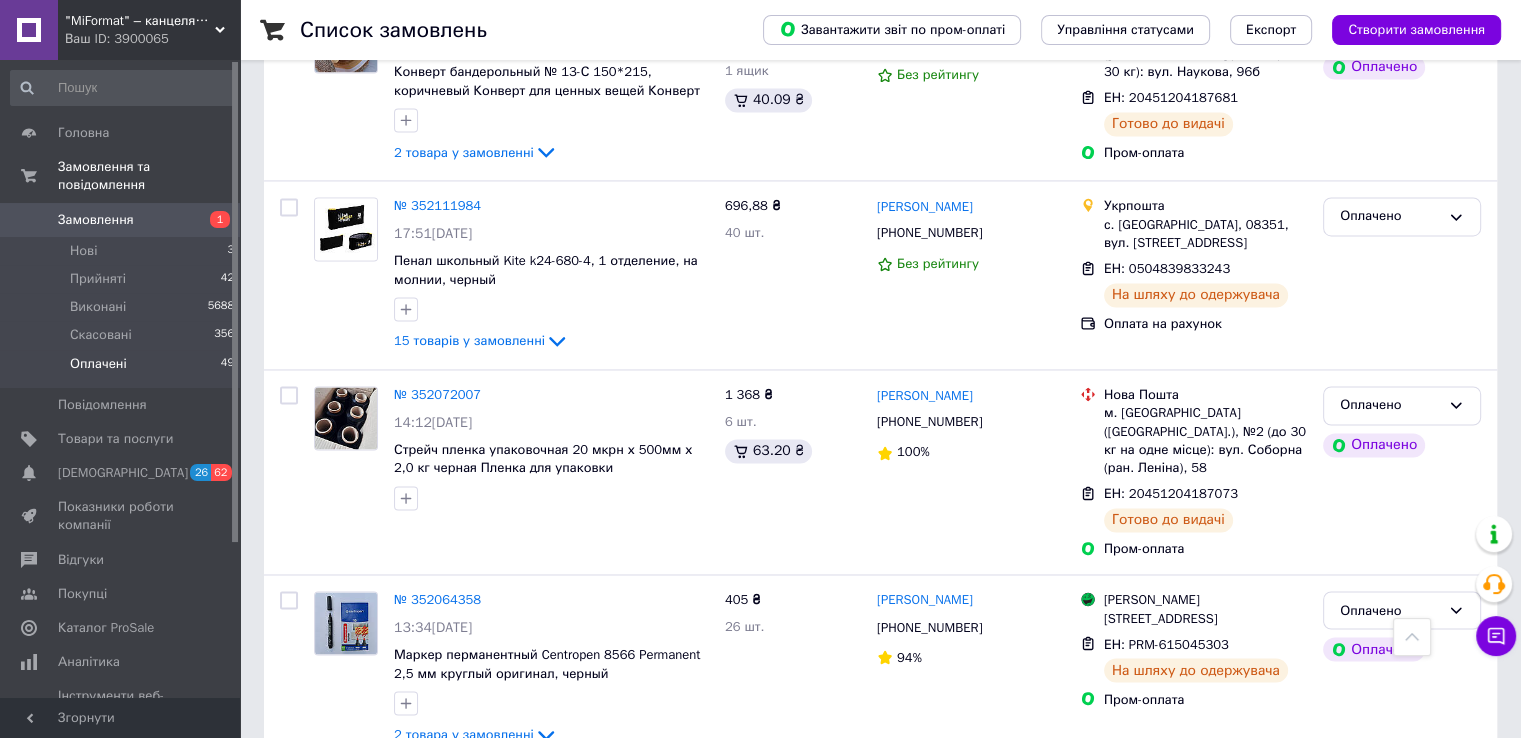 scroll, scrollTop: 3404, scrollLeft: 0, axis: vertical 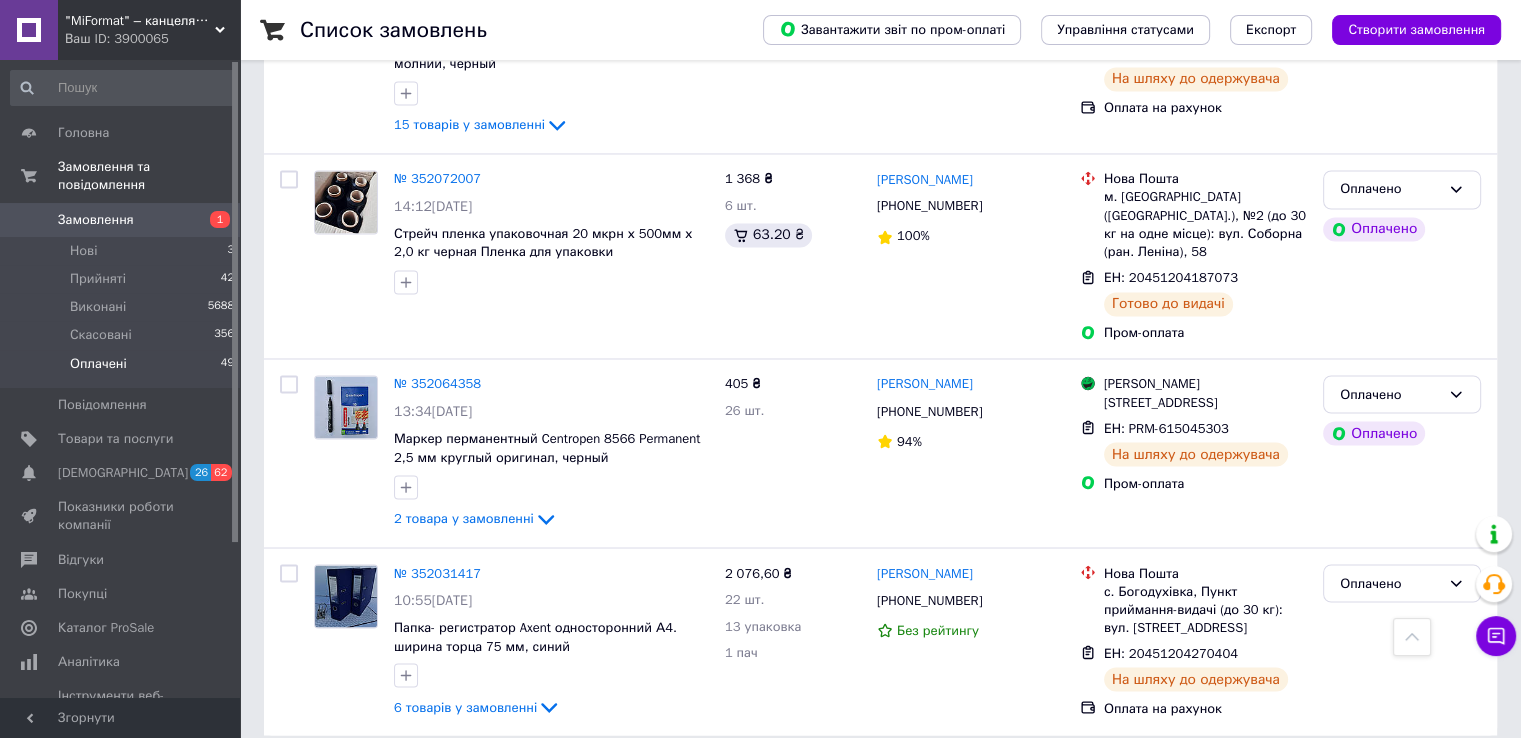 click on "3" at bounding box center (371, 780) 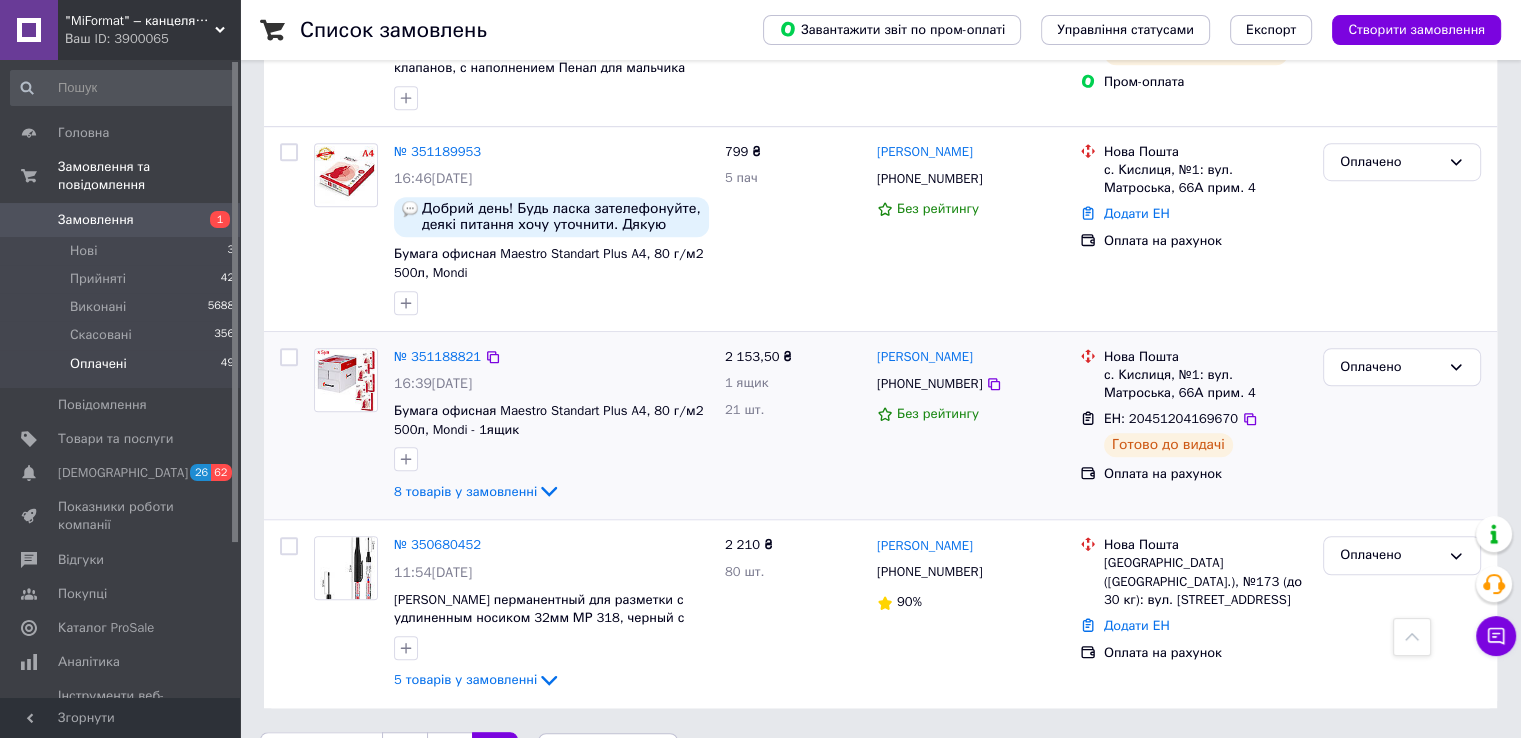 scroll, scrollTop: 1320, scrollLeft: 0, axis: vertical 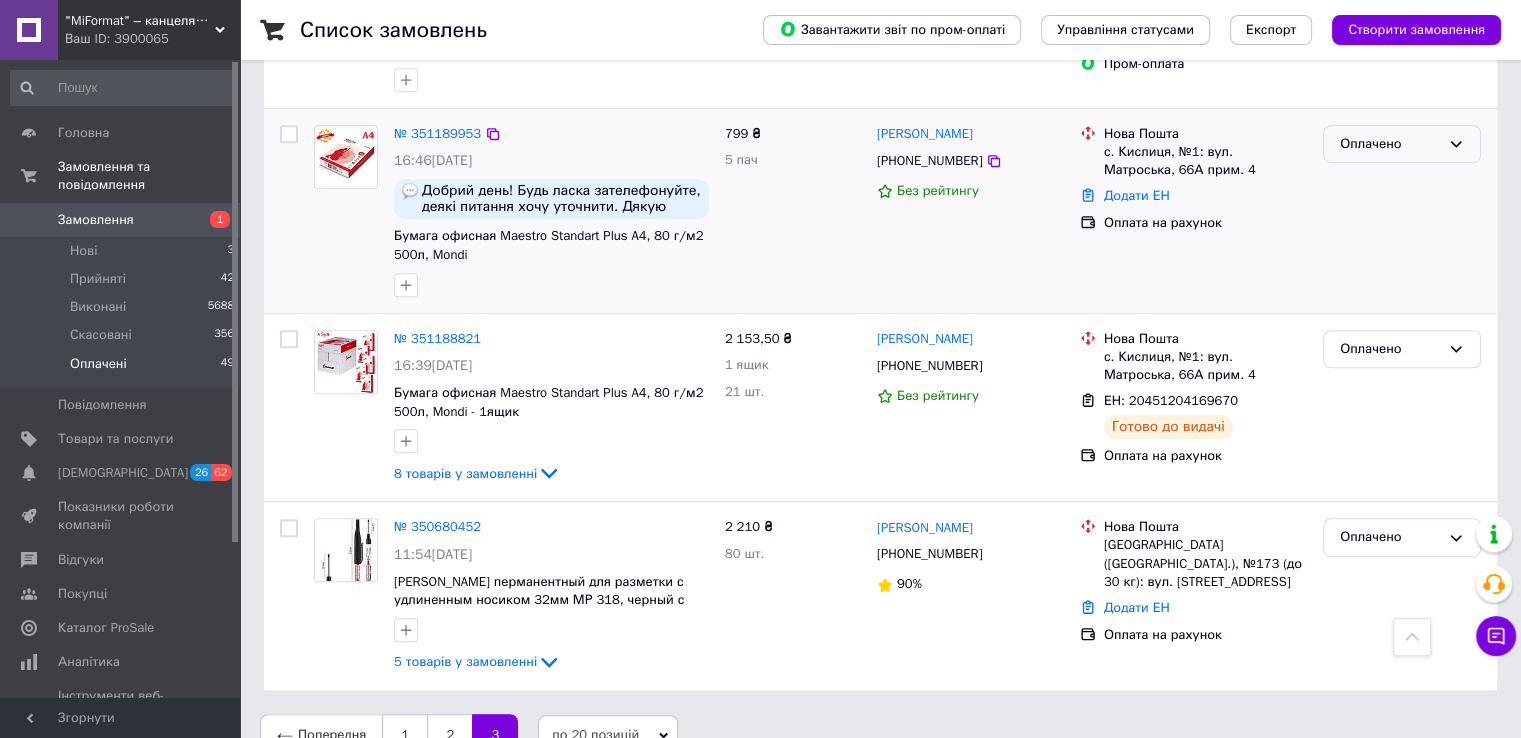 click on "Оплачено" at bounding box center (1390, 144) 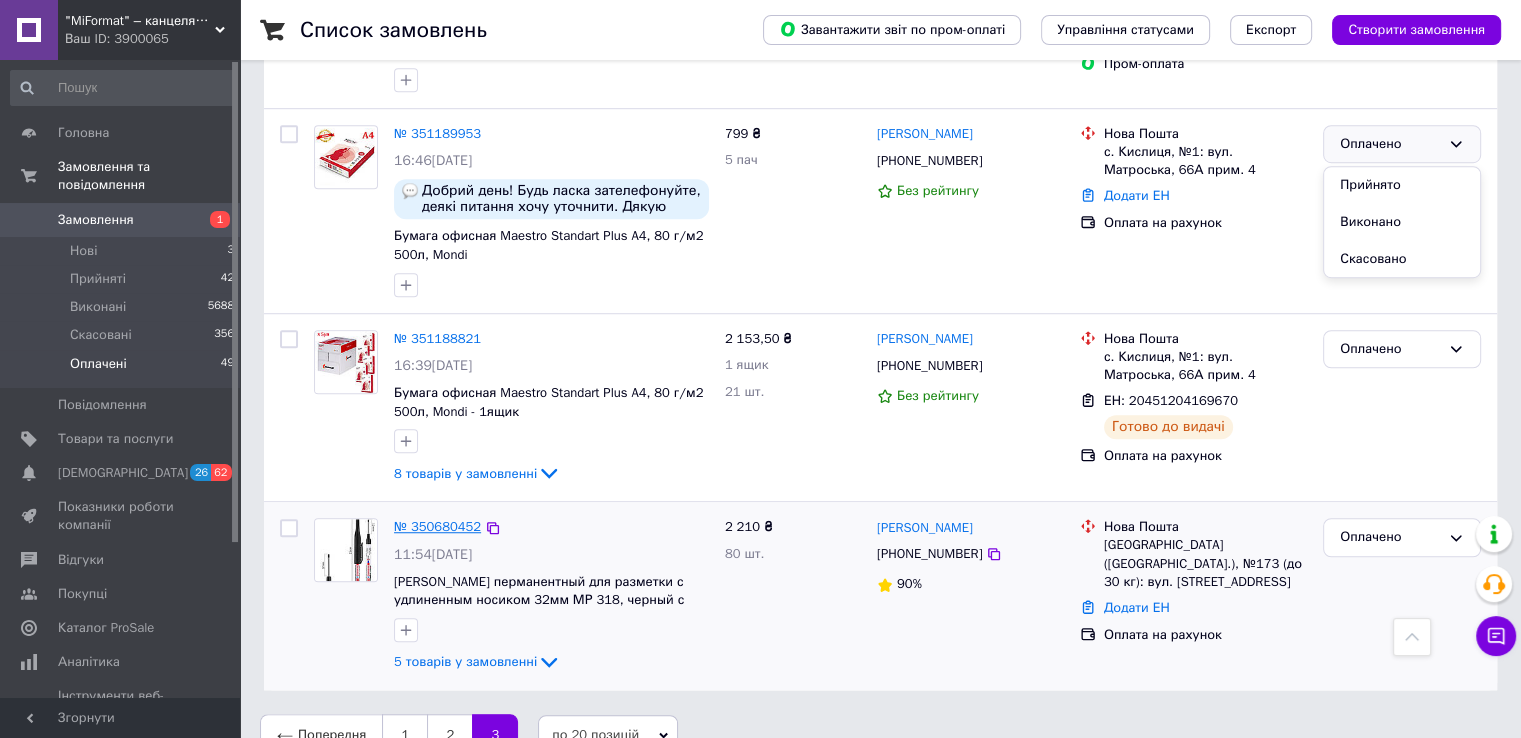 click on "№ 350680452" at bounding box center (437, 526) 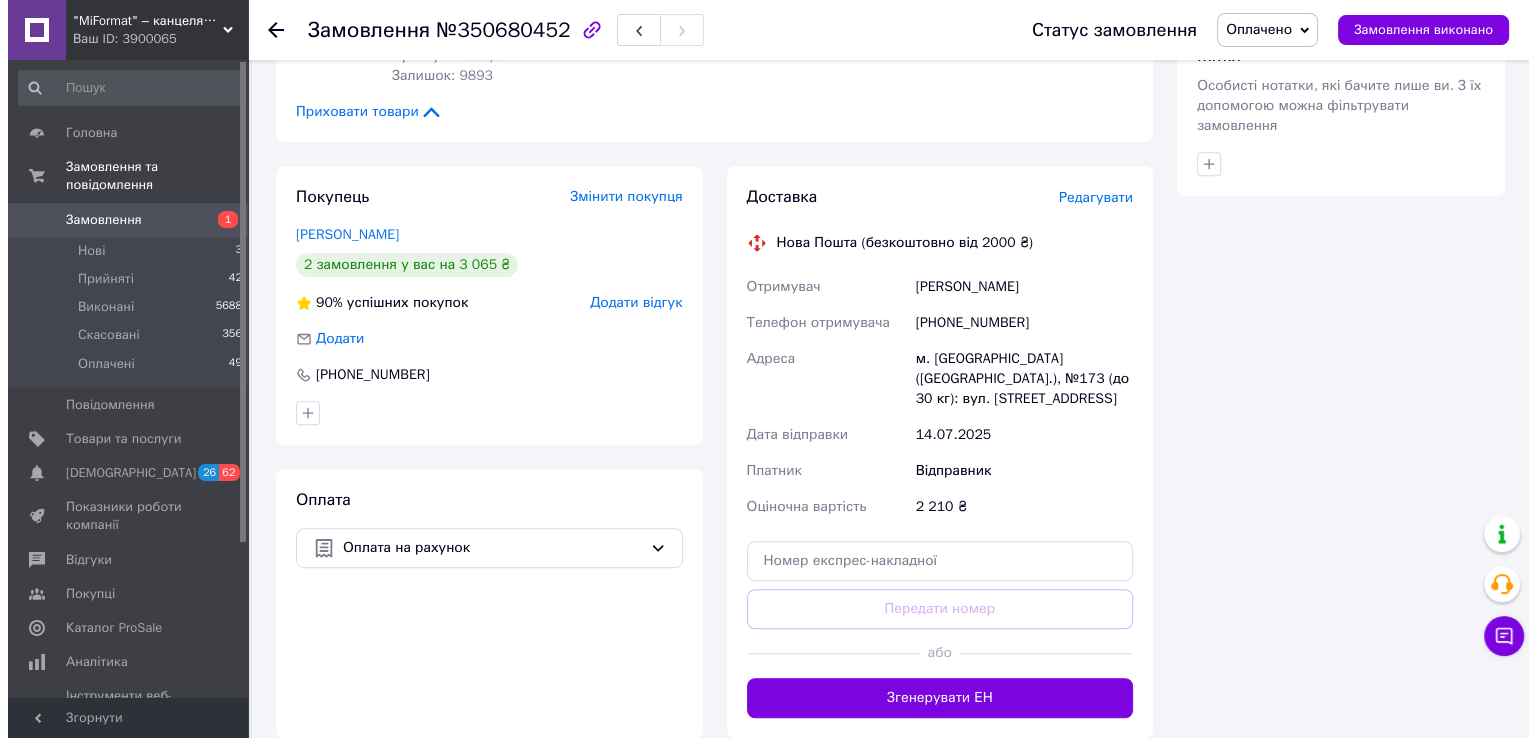 scroll, scrollTop: 1100, scrollLeft: 0, axis: vertical 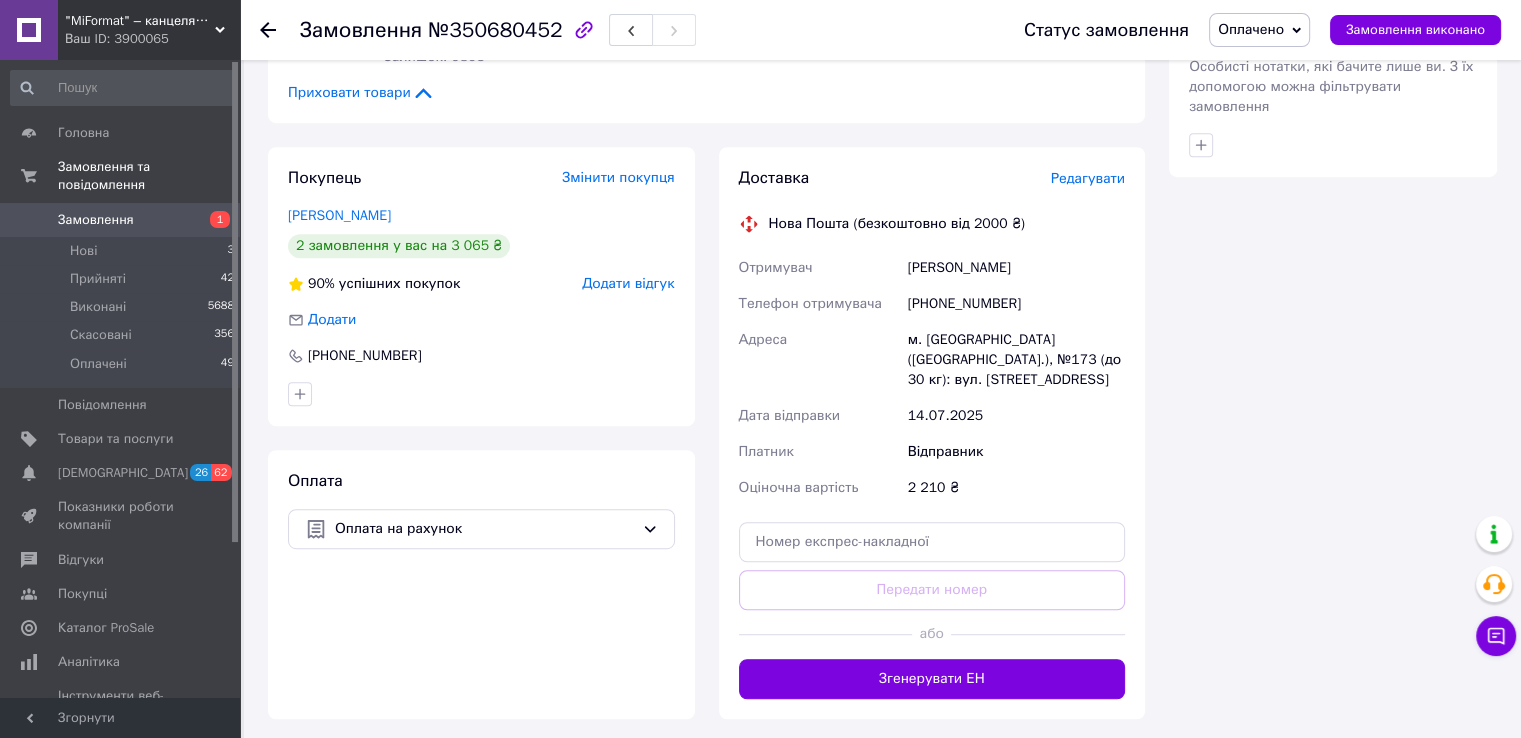 click on "Редагувати" at bounding box center (1088, 178) 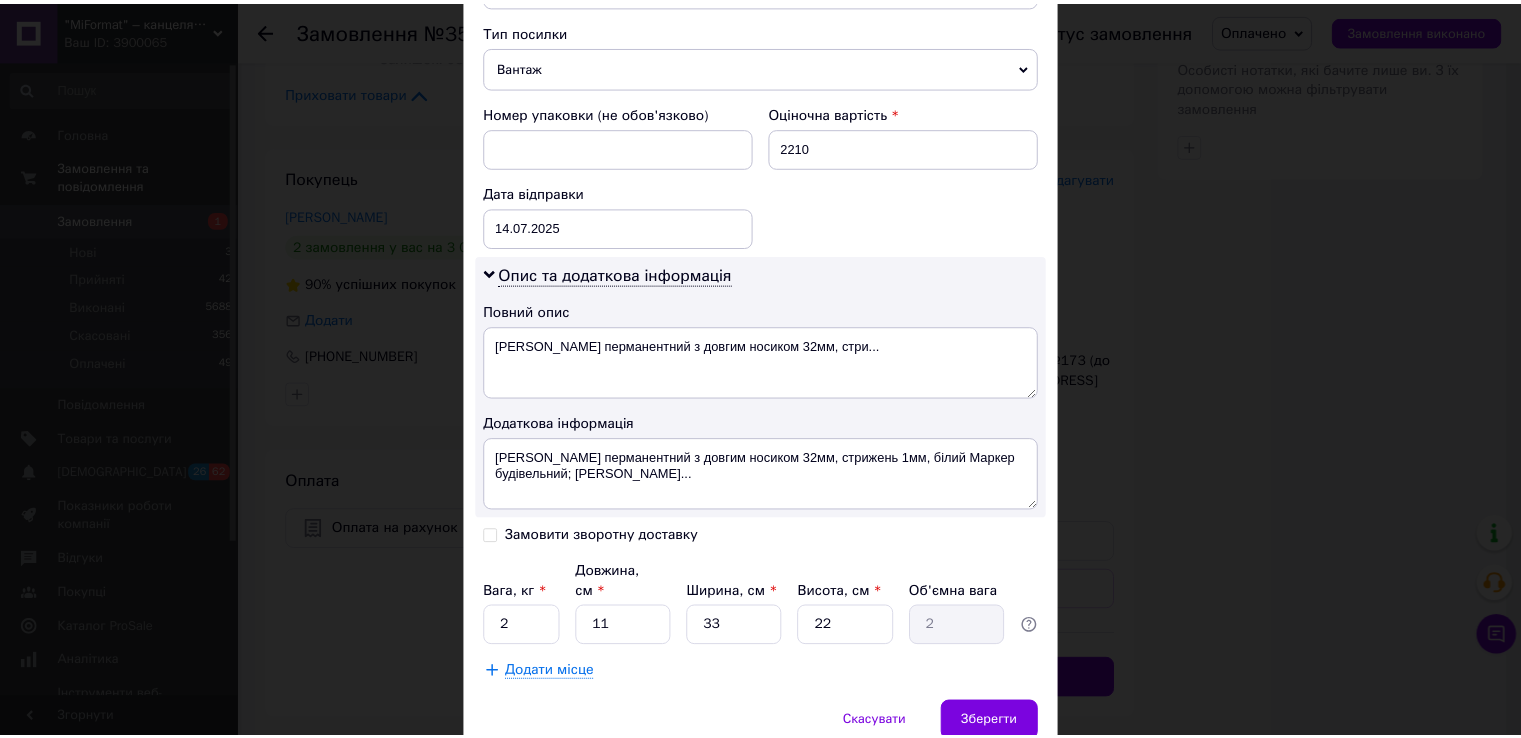 scroll, scrollTop: 844, scrollLeft: 0, axis: vertical 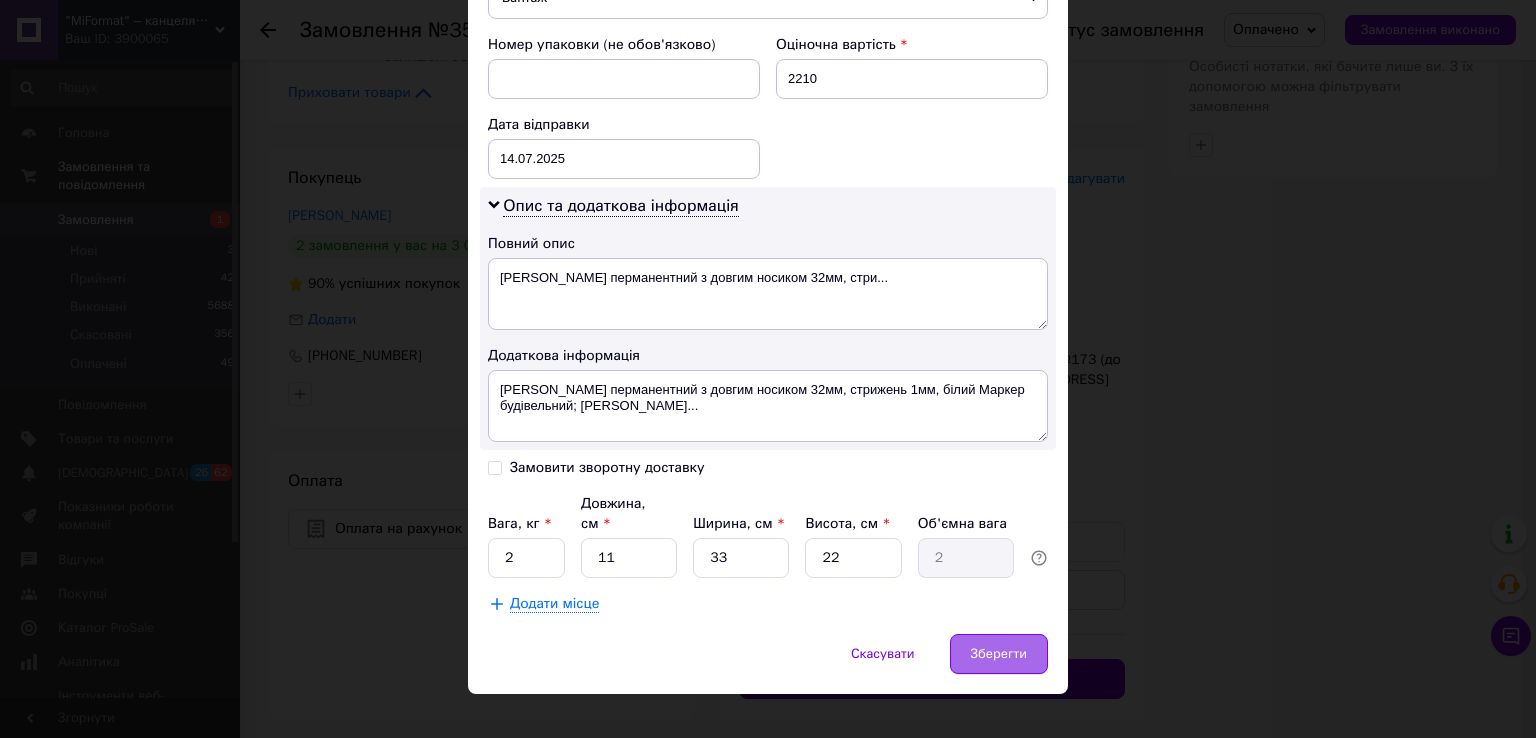 click on "Зберегти" at bounding box center (999, 654) 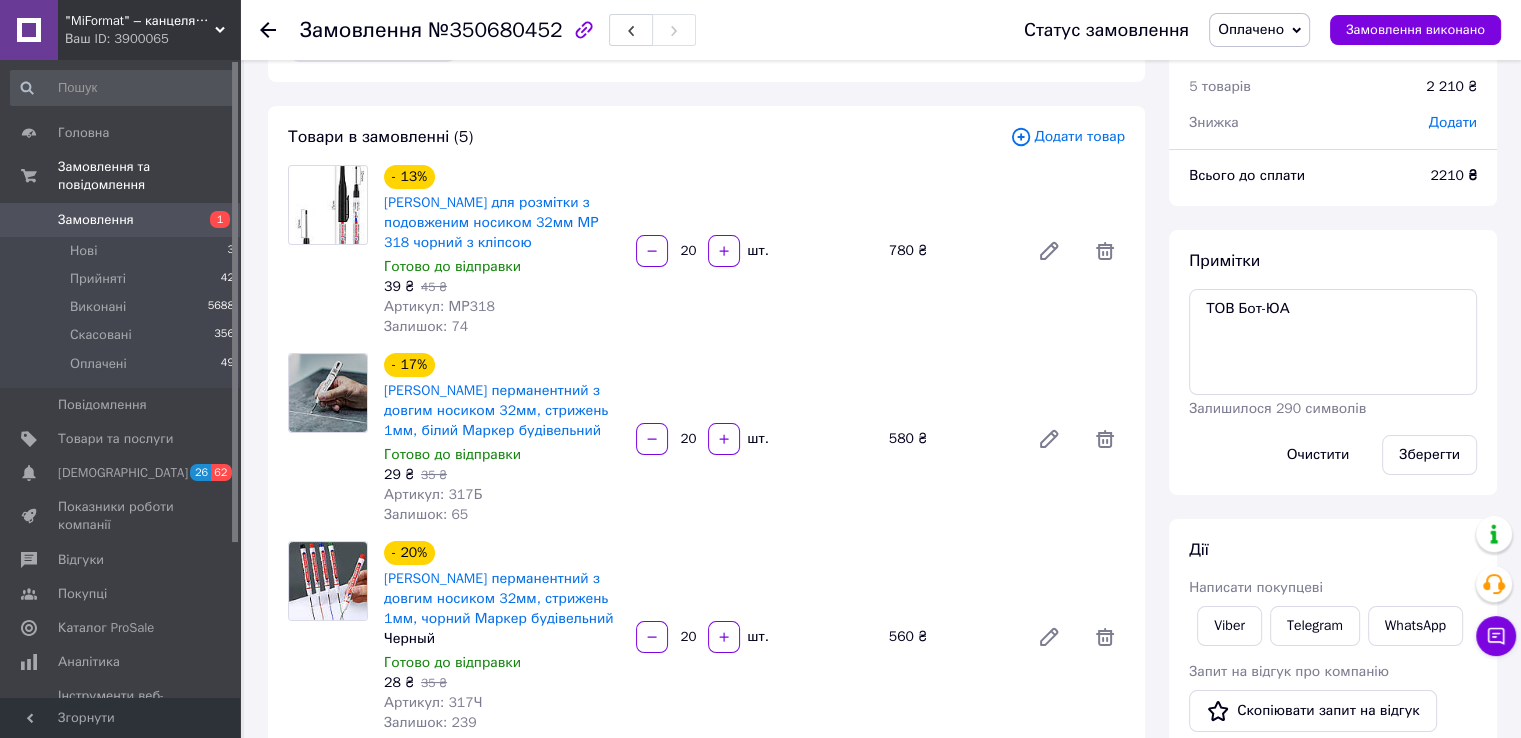 scroll, scrollTop: 100, scrollLeft: 0, axis: vertical 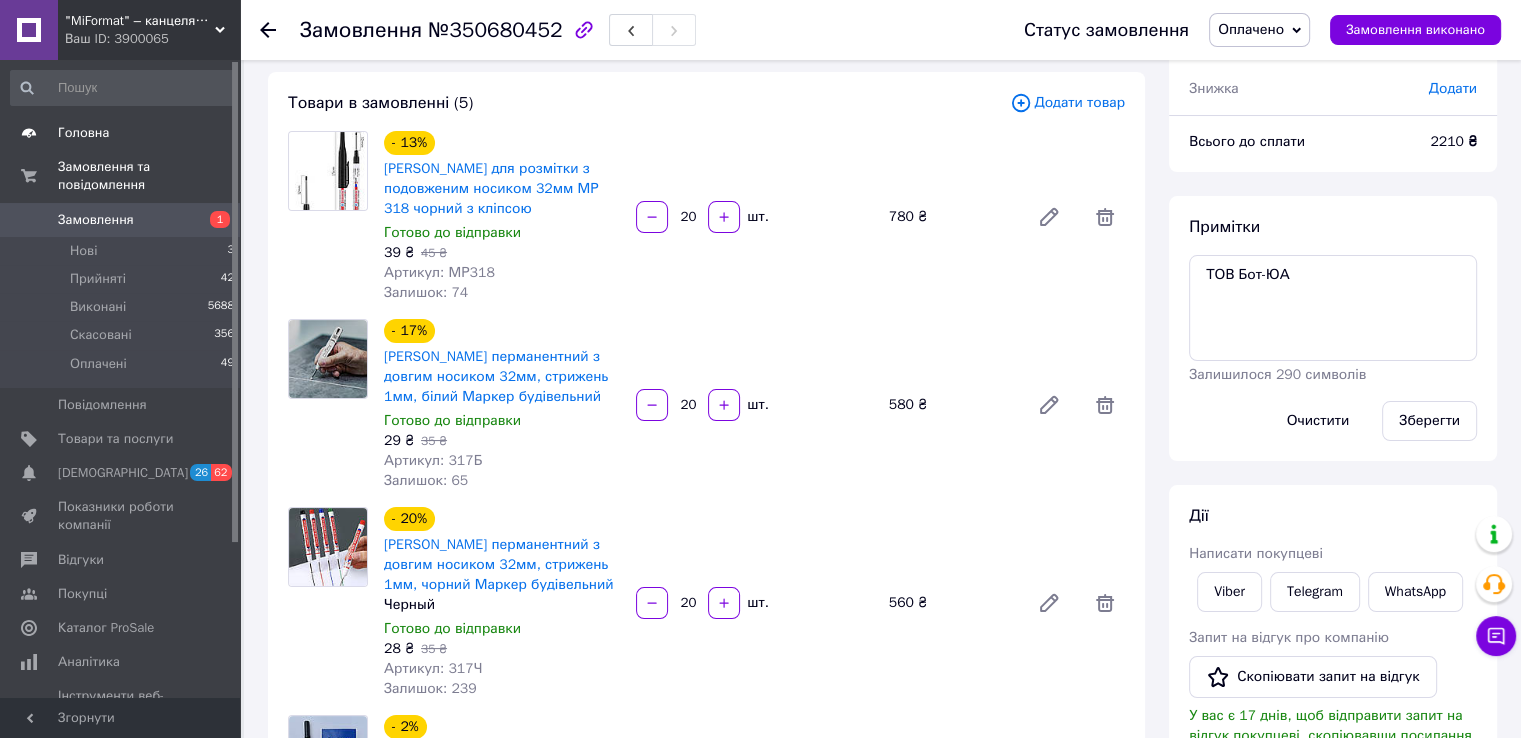 click on "Головна" at bounding box center (83, 133) 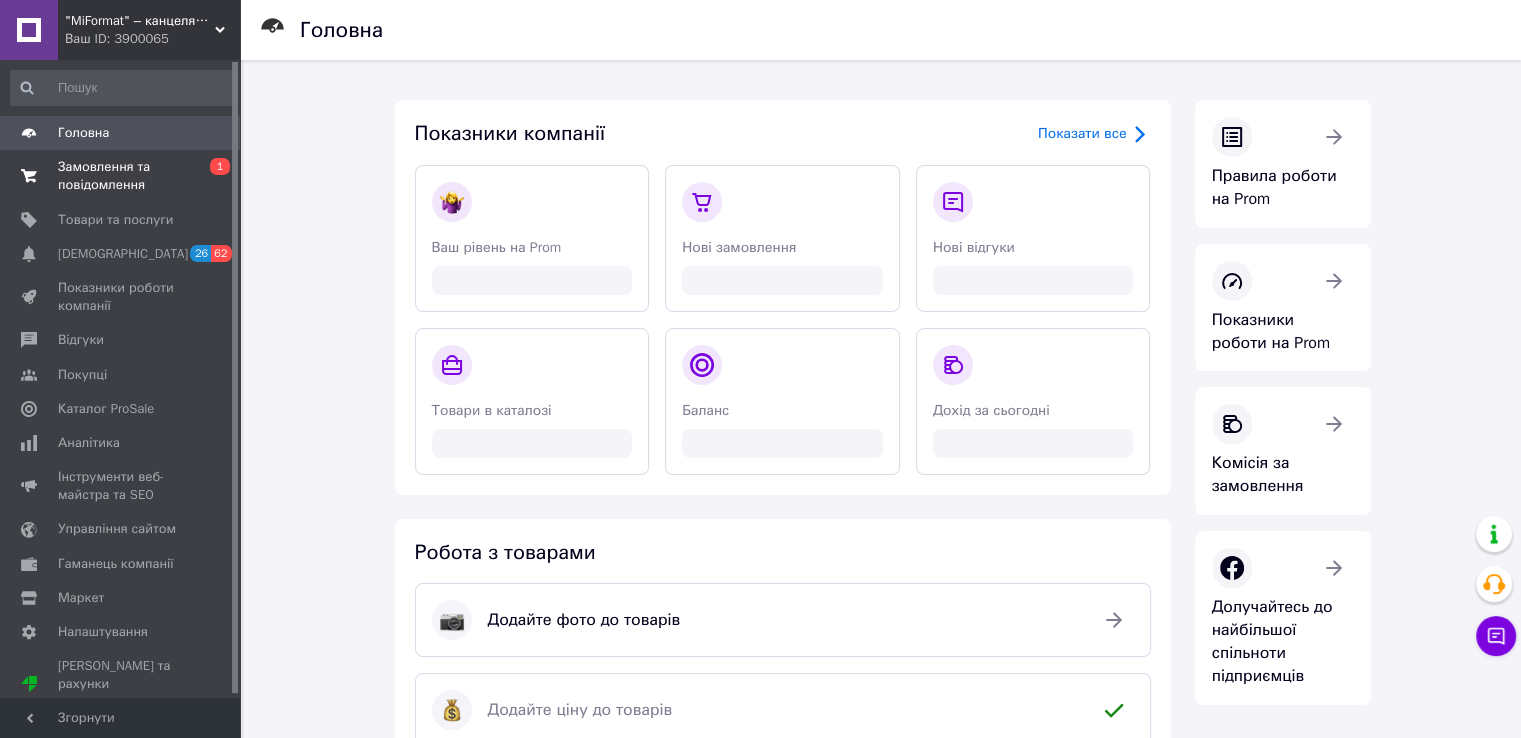 click on "Замовлення та повідомлення" at bounding box center (121, 176) 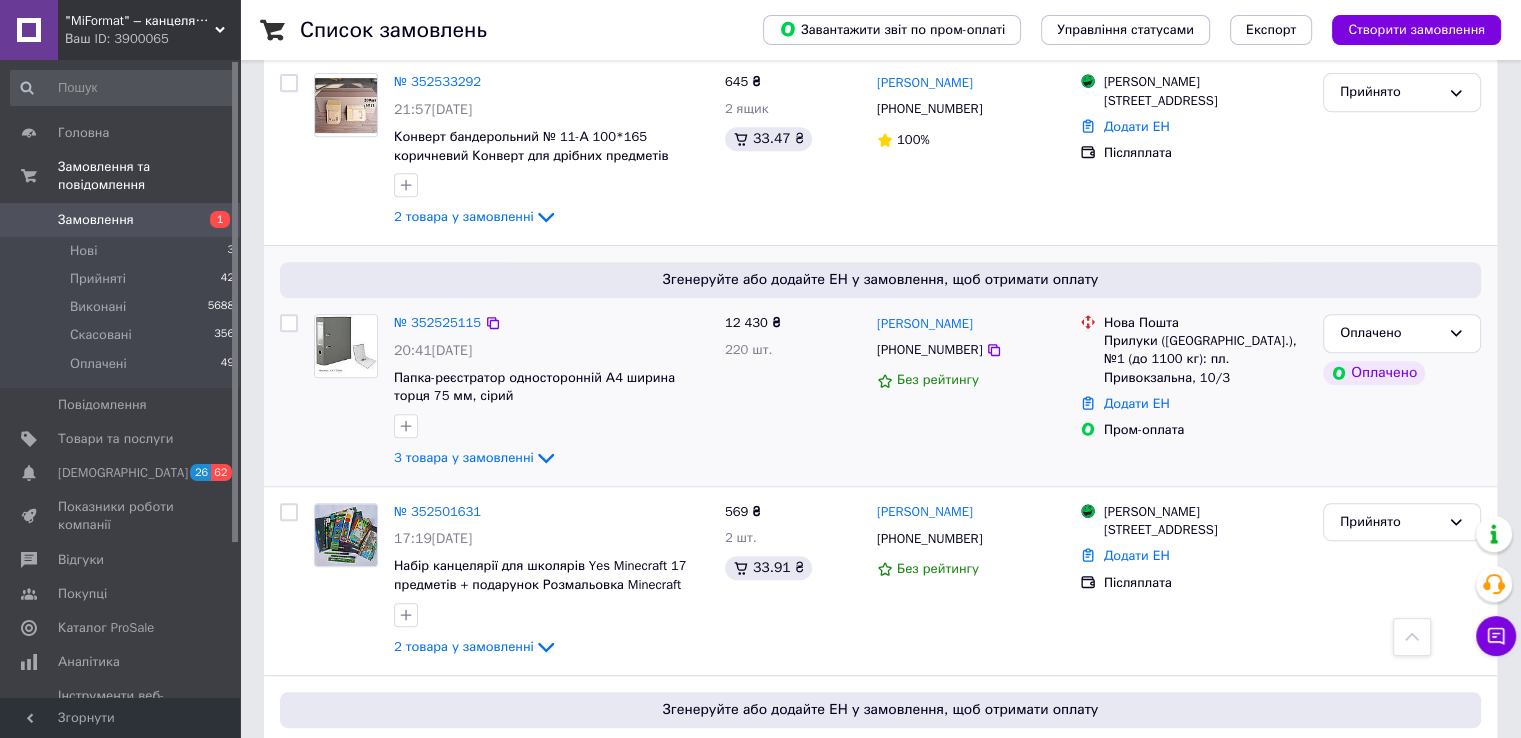 scroll, scrollTop: 900, scrollLeft: 0, axis: vertical 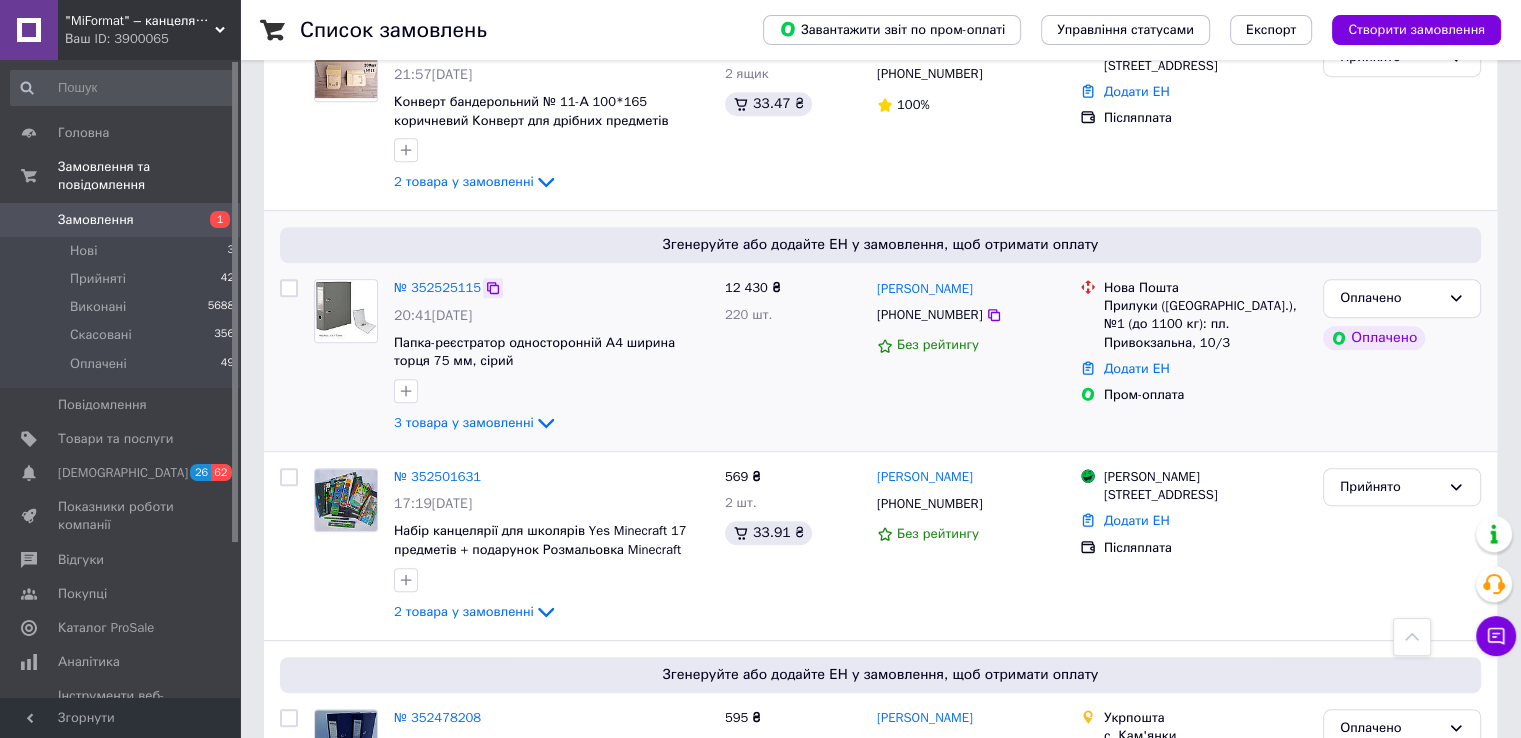 click 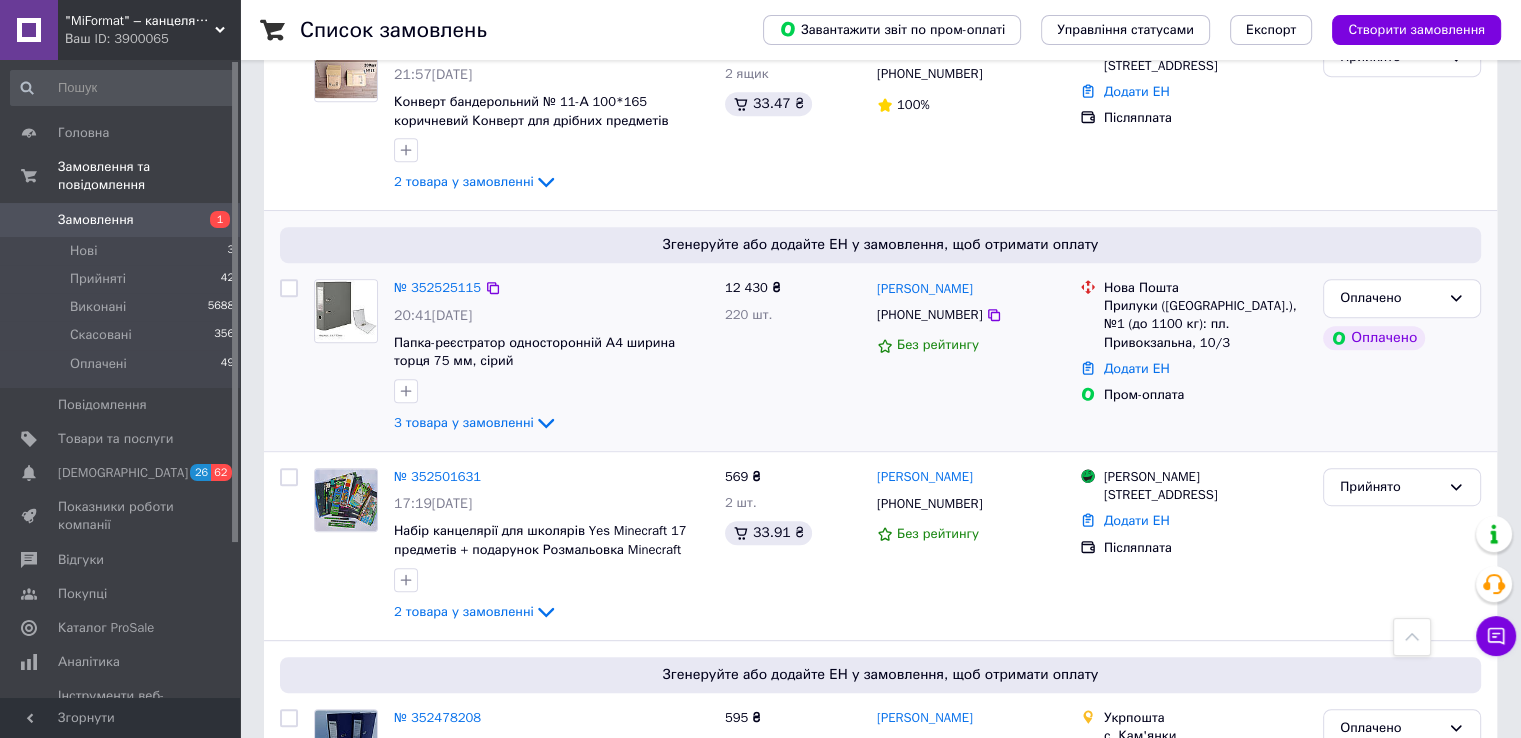 click on "Оплачено Оплачено" at bounding box center [1402, 357] 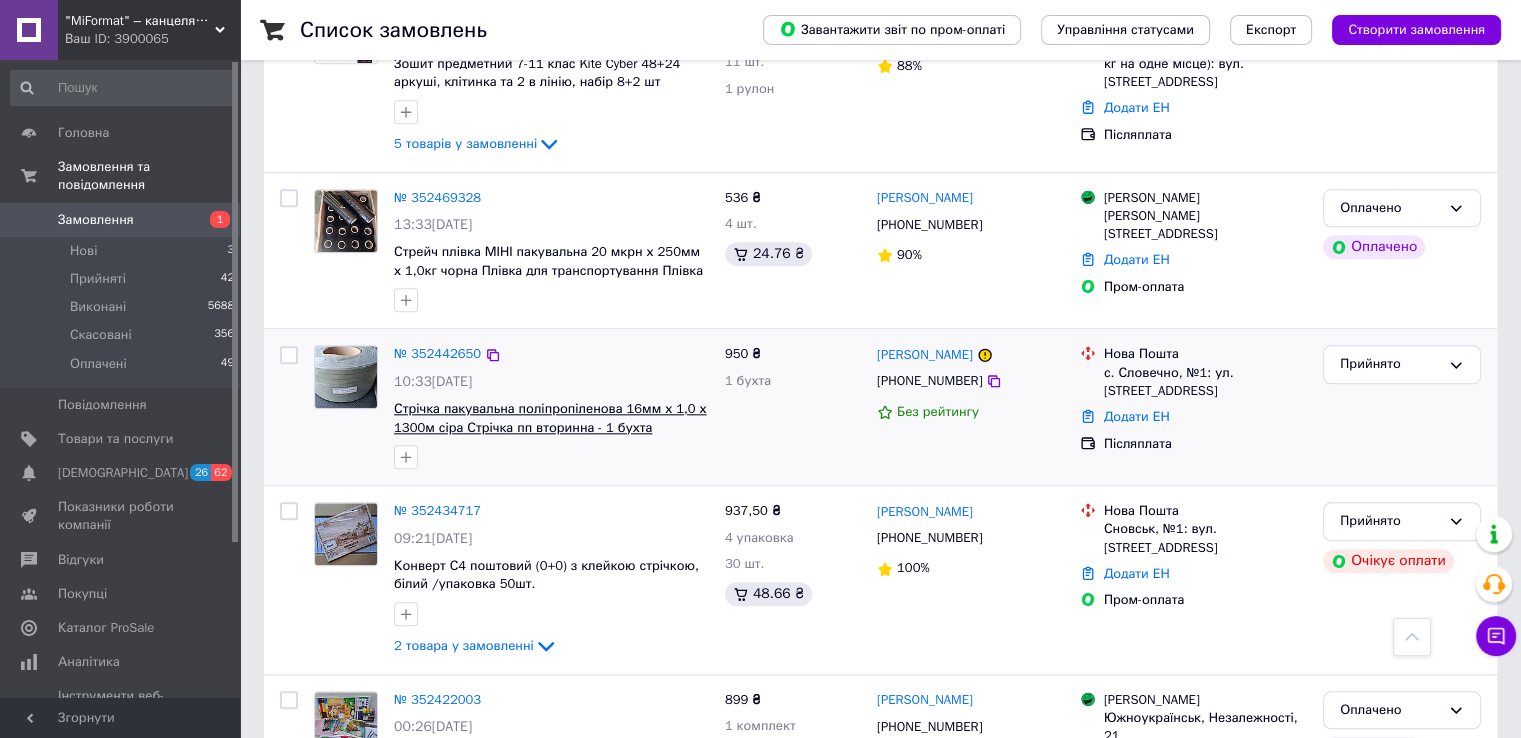 scroll, scrollTop: 2200, scrollLeft: 0, axis: vertical 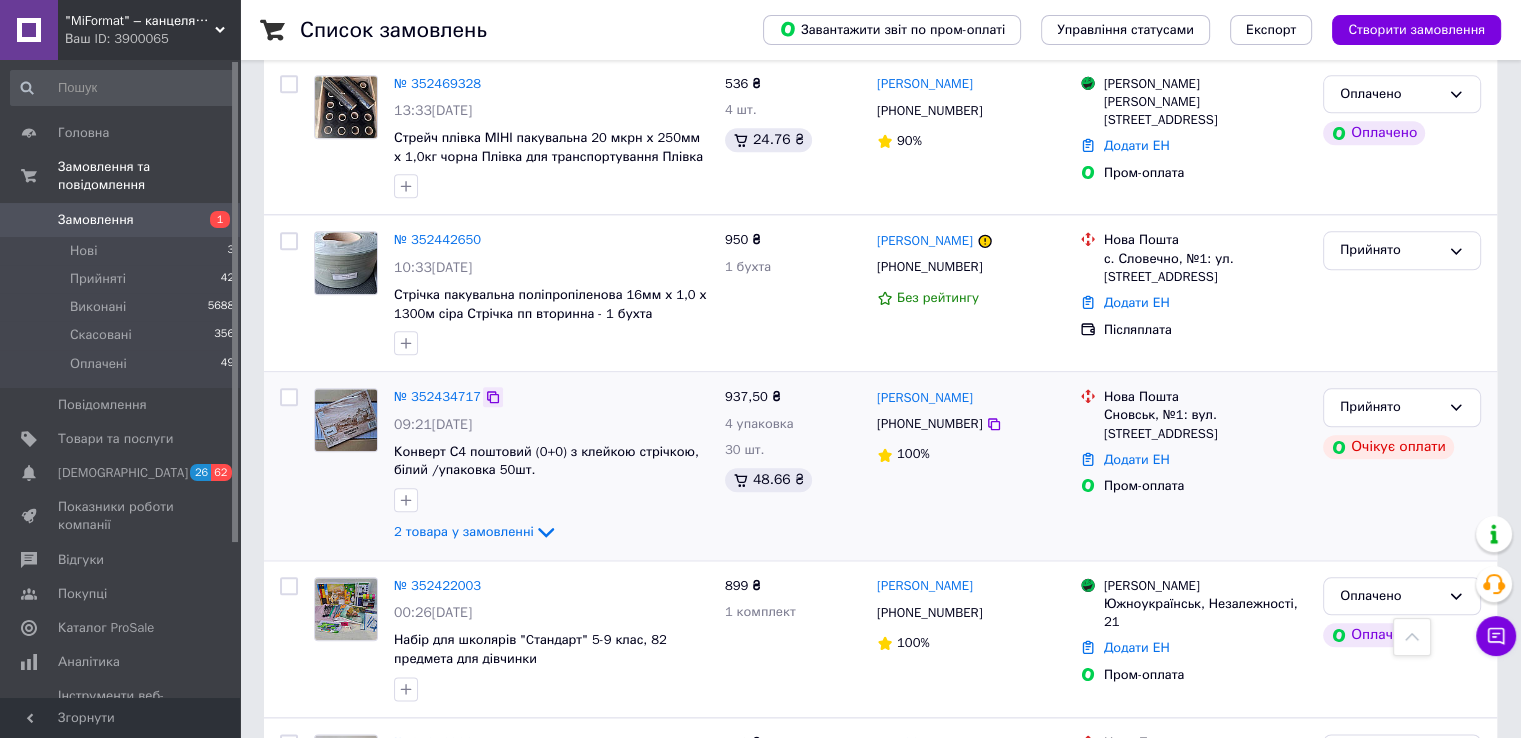 click 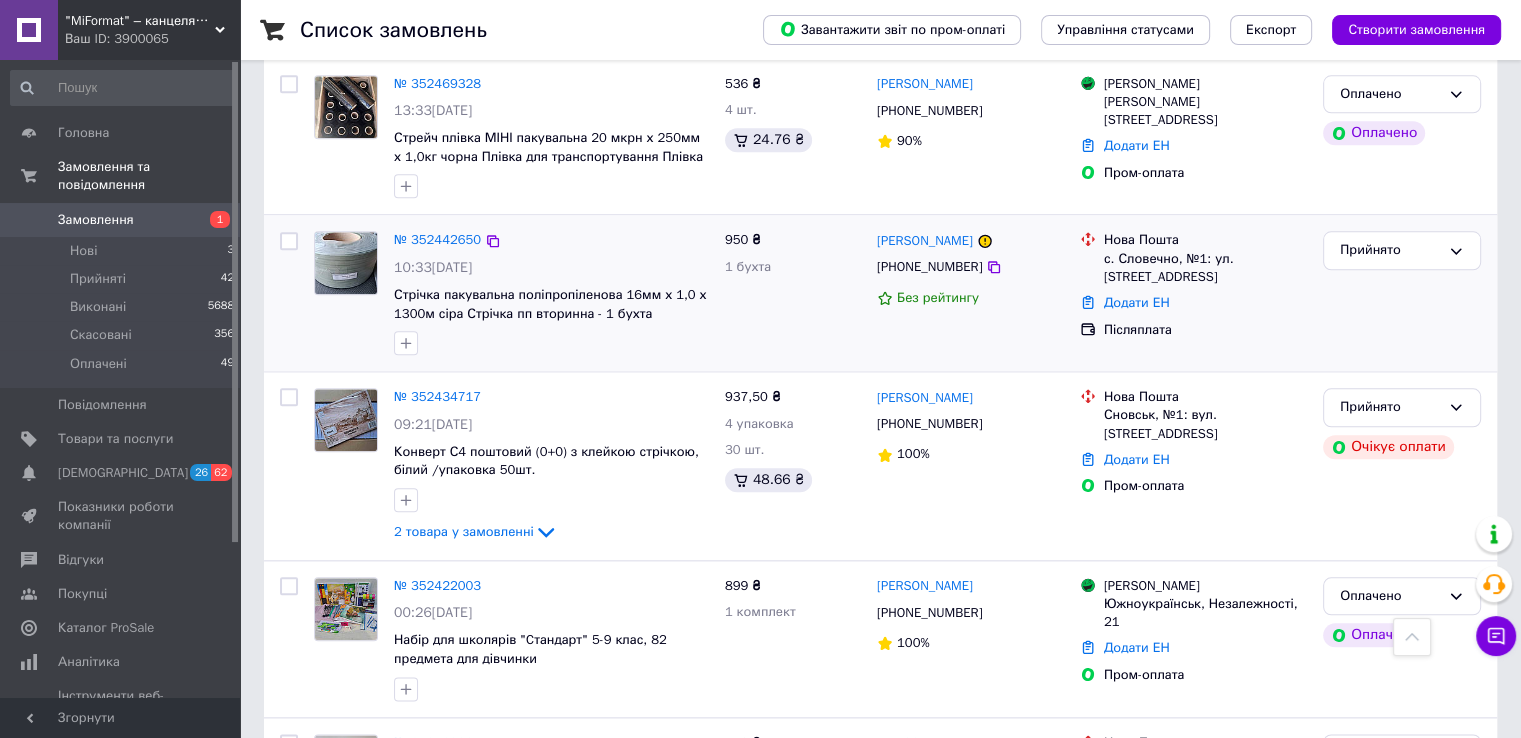 click on "Прийнято" at bounding box center (1402, 293) 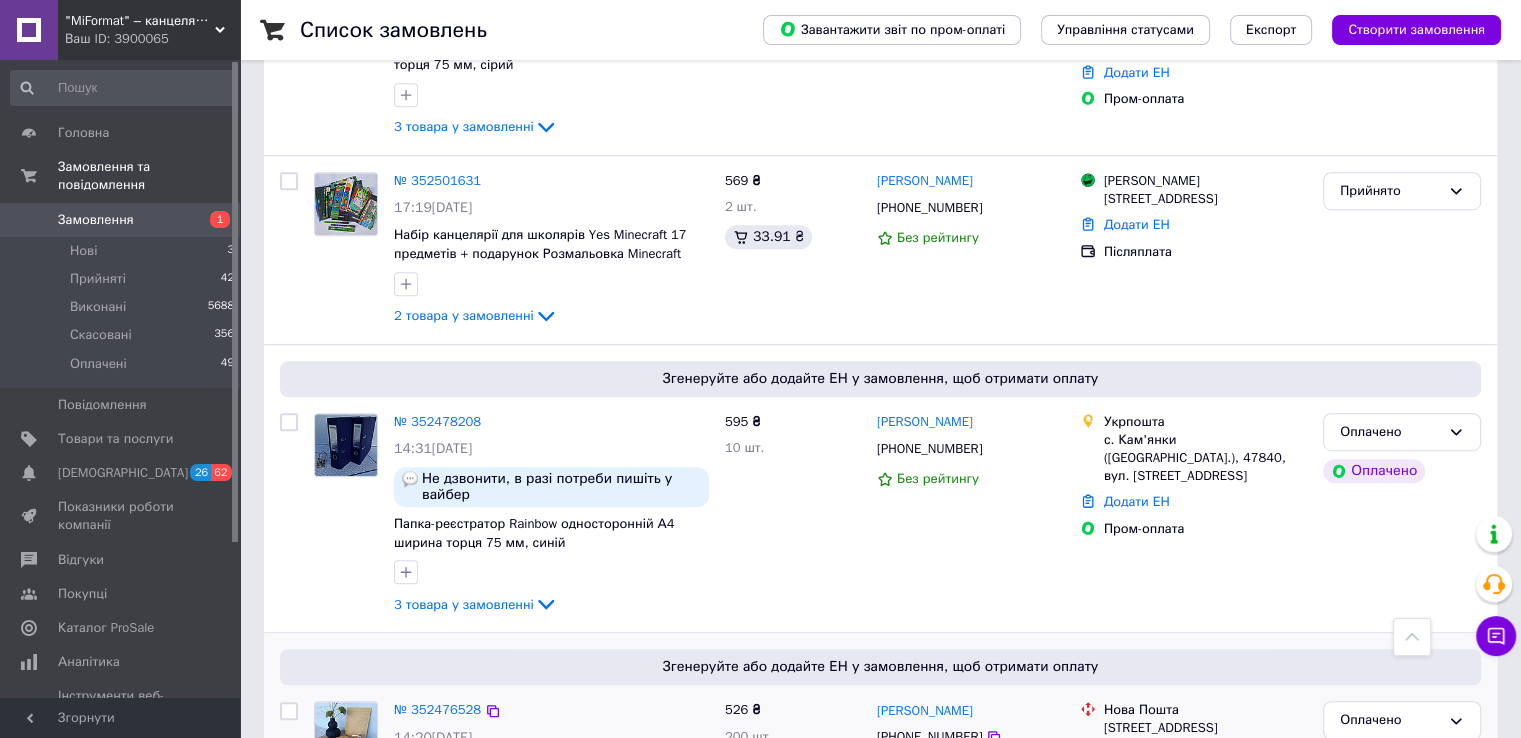 scroll, scrollTop: 1200, scrollLeft: 0, axis: vertical 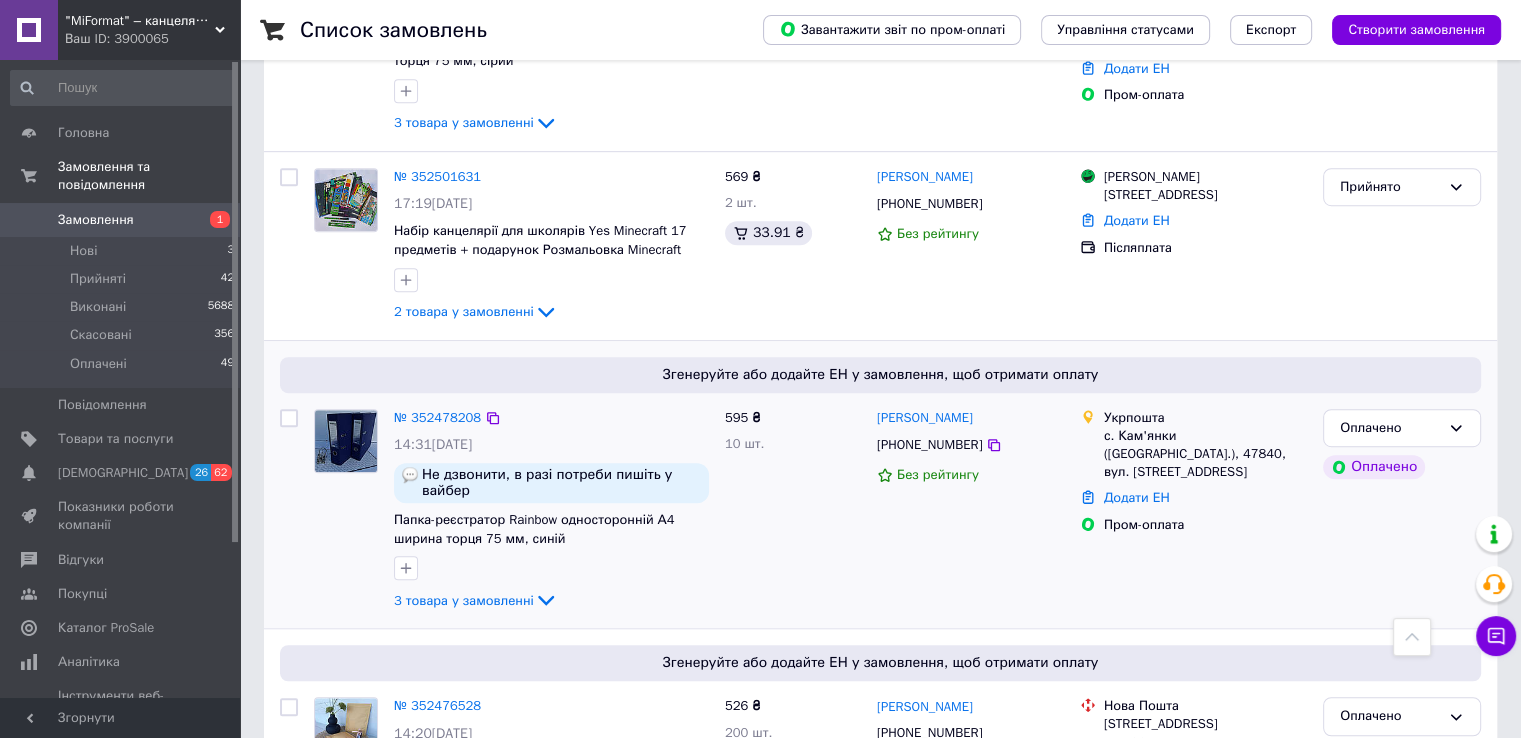 click on "Оплачено Оплачено" at bounding box center [1402, 511] 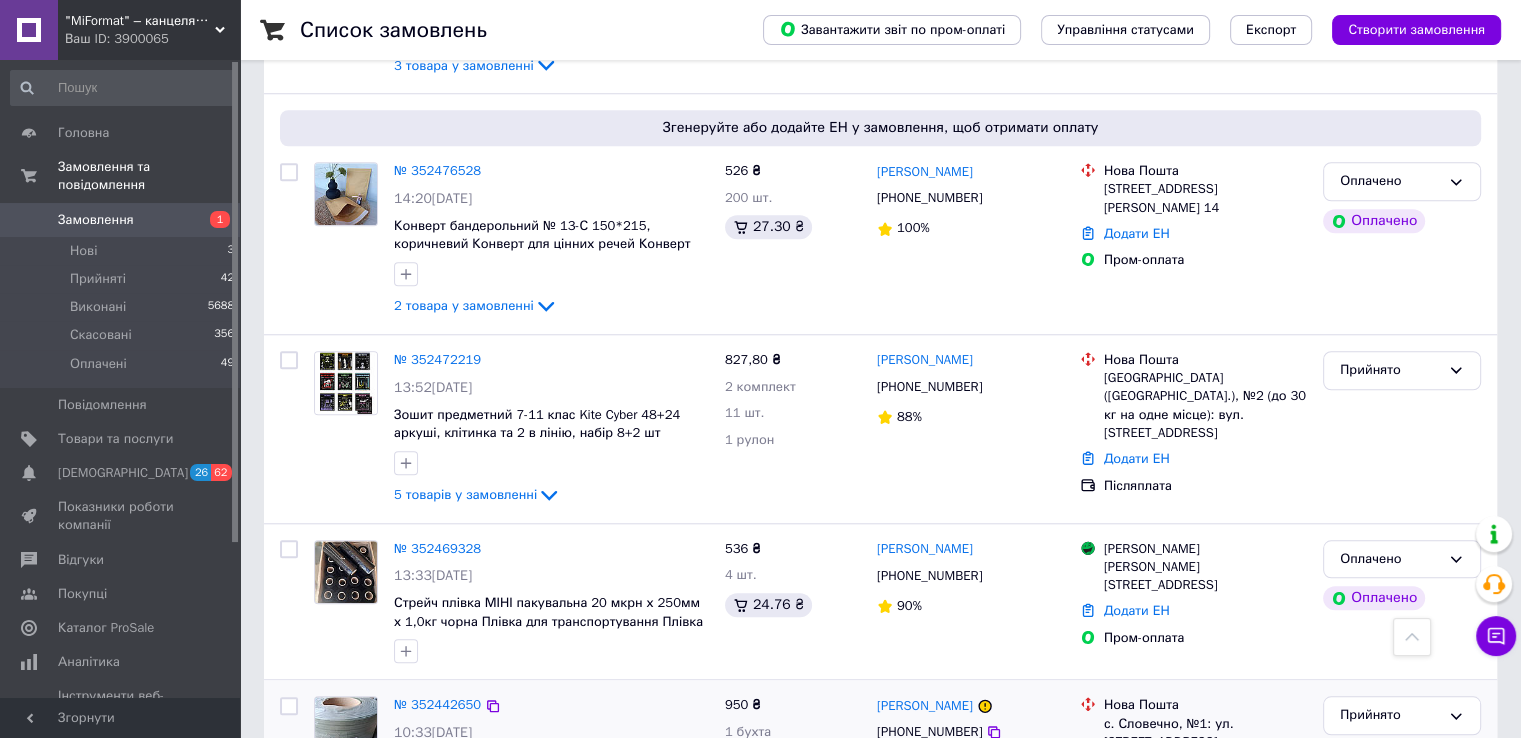 scroll, scrollTop: 1800, scrollLeft: 0, axis: vertical 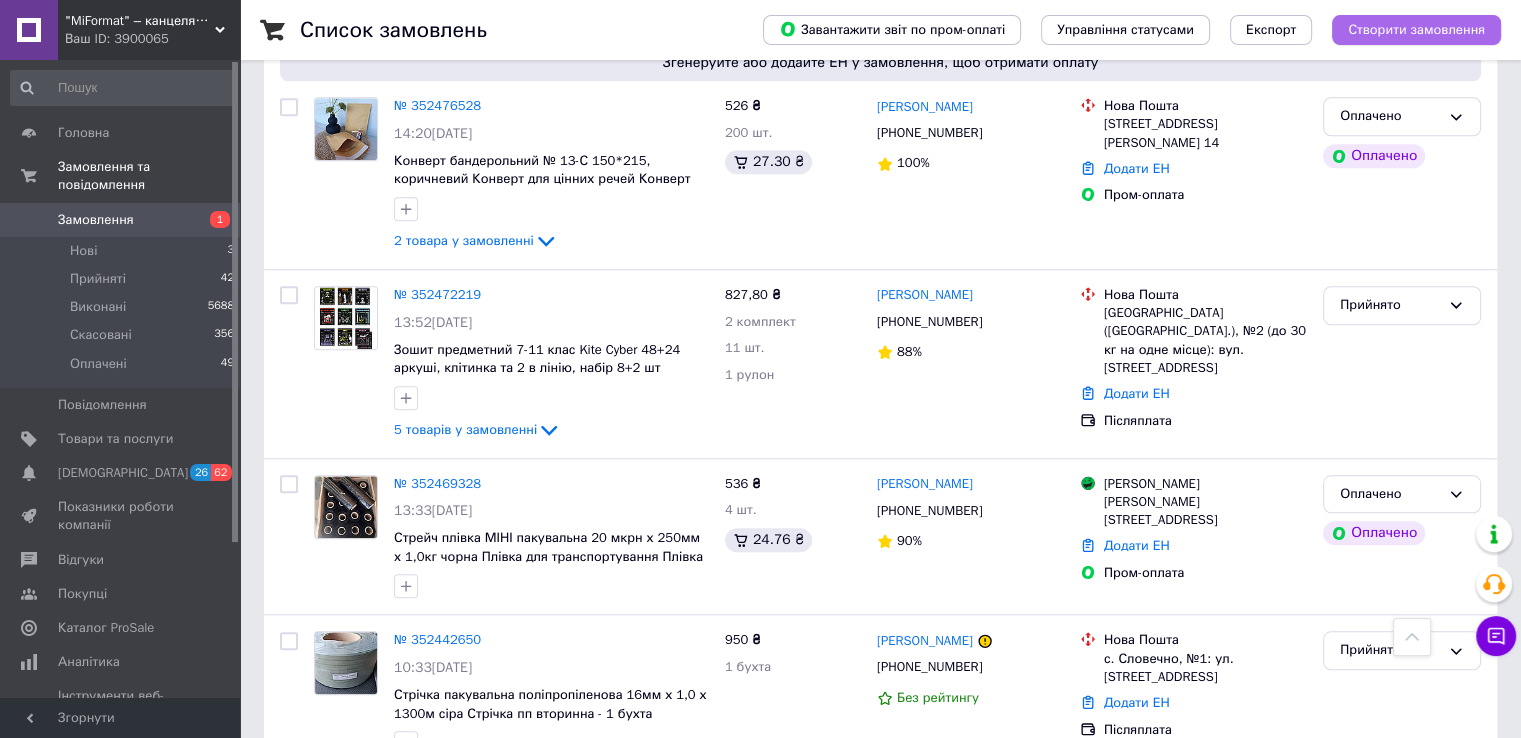 click on "Створити замовлення" at bounding box center [1416, 30] 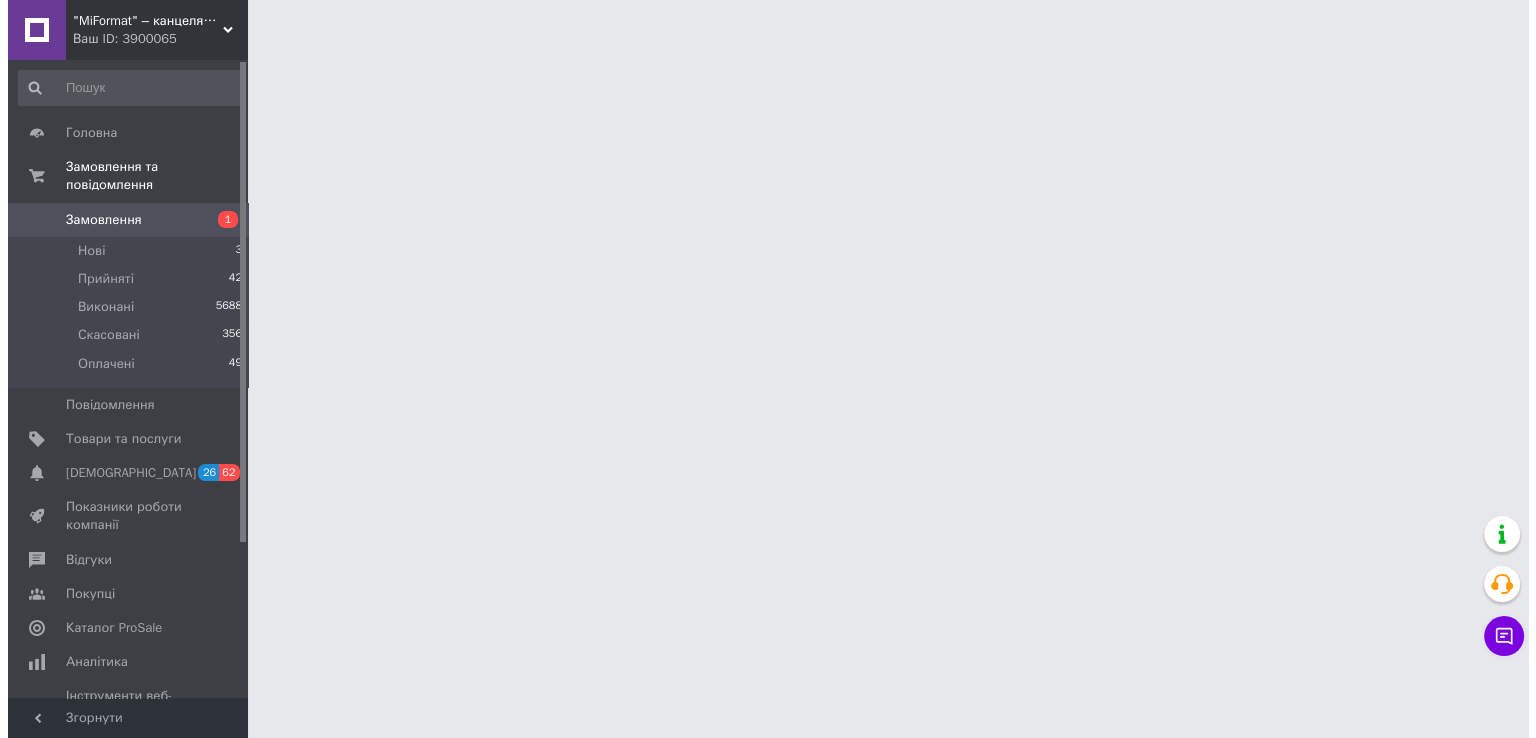 scroll, scrollTop: 0, scrollLeft: 0, axis: both 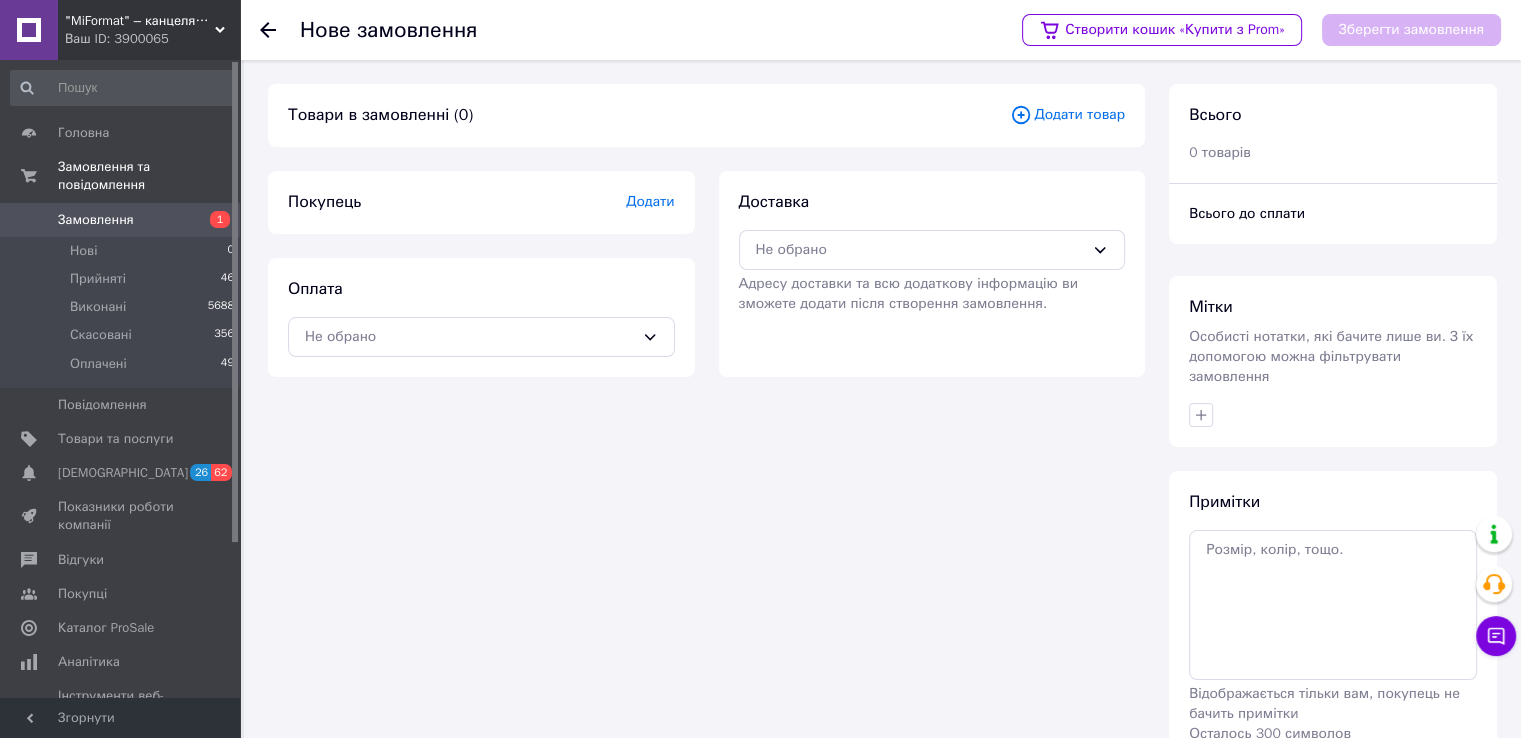 click on "Додати" at bounding box center [650, 201] 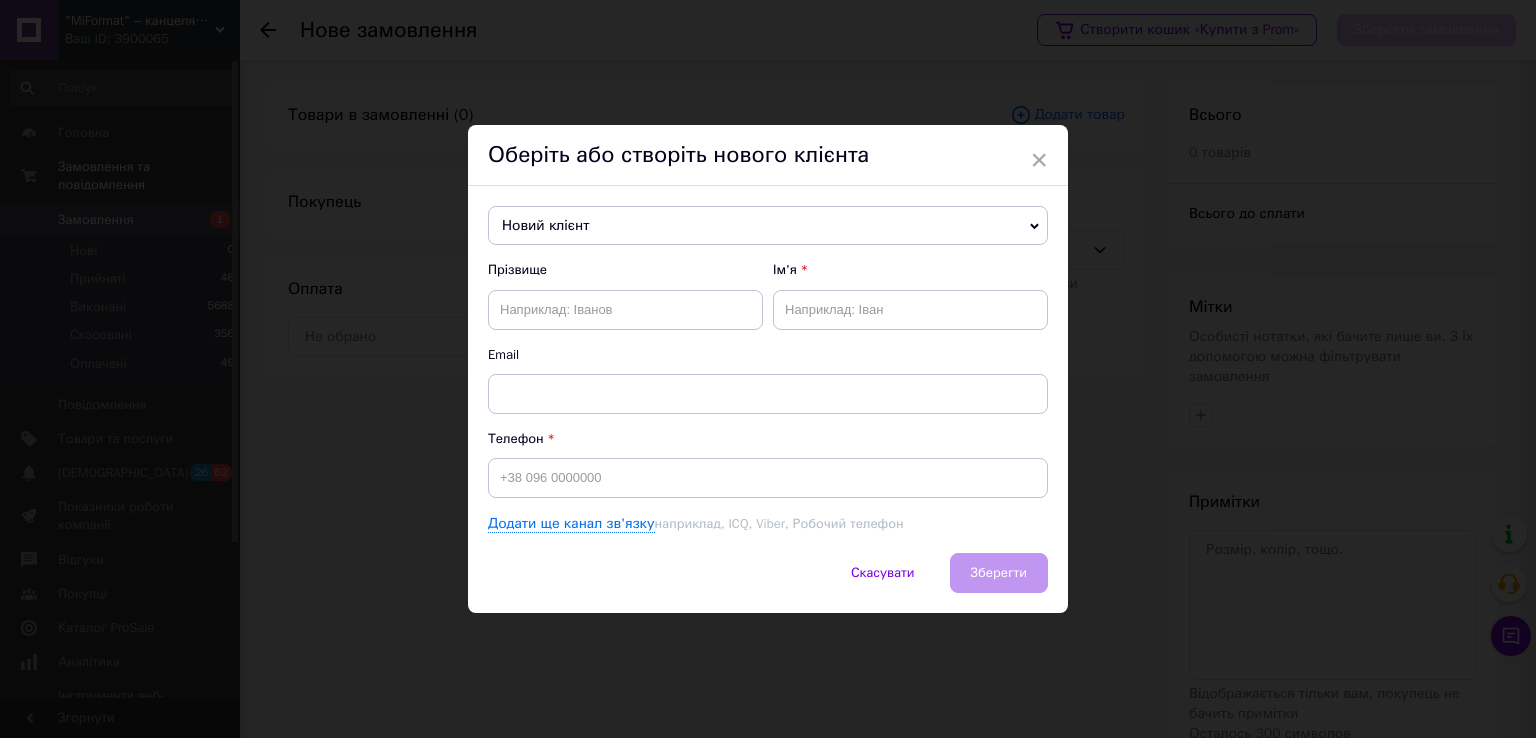 click on "Новий клієнт" at bounding box center [768, 226] 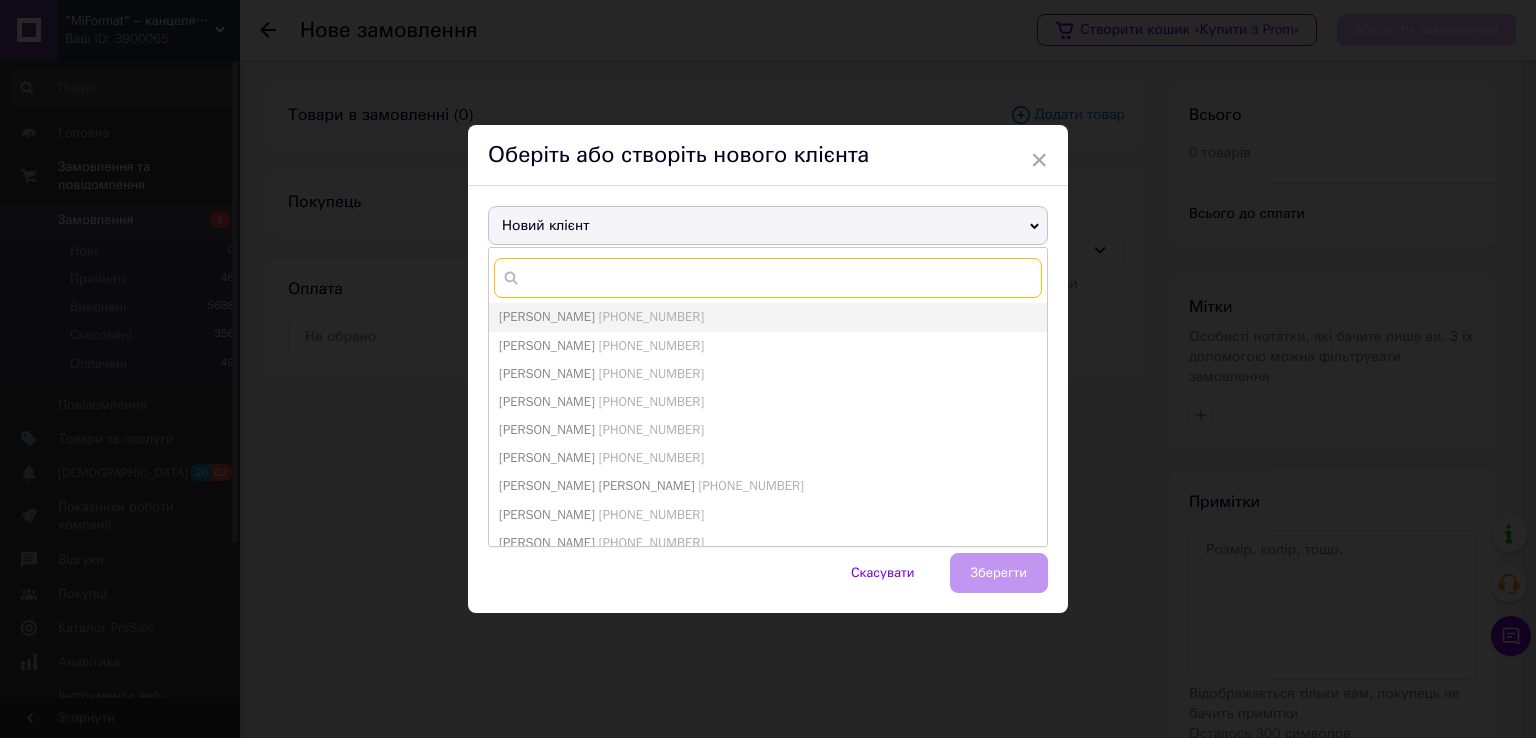 paste on "[PHONE_NUMBER]" 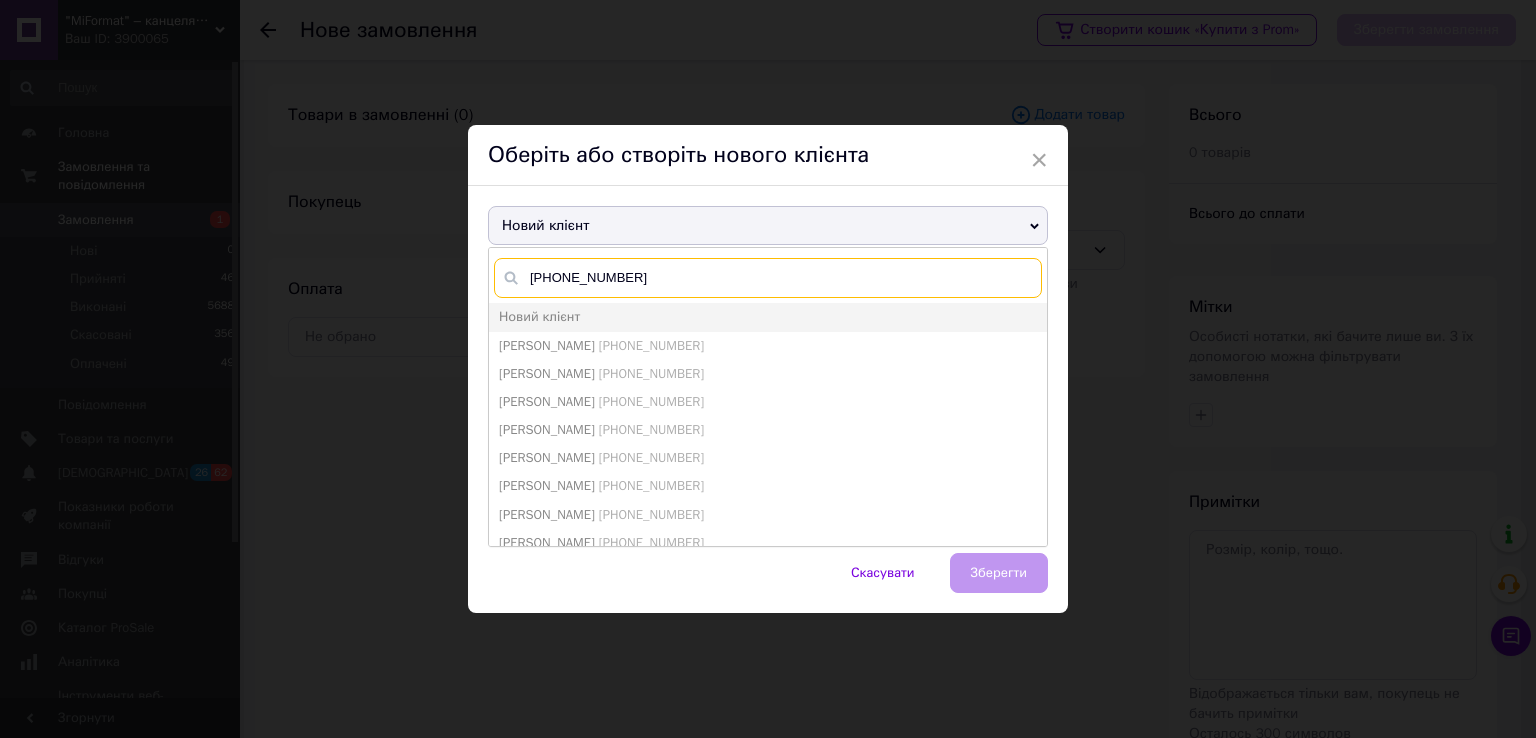 click on "[PHONE_NUMBER]" at bounding box center (768, 278) 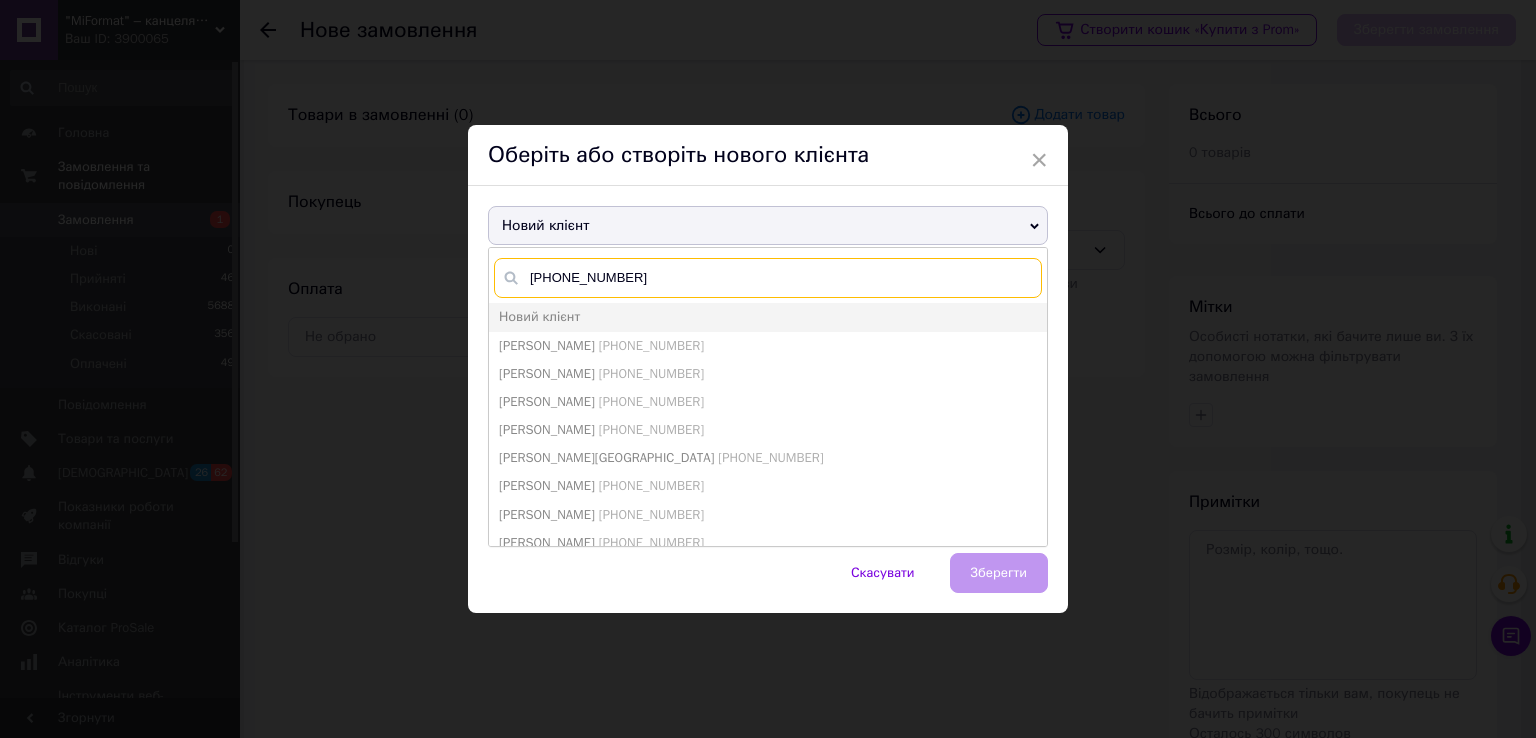 click on "[PHONE_NUMBER]" at bounding box center (768, 278) 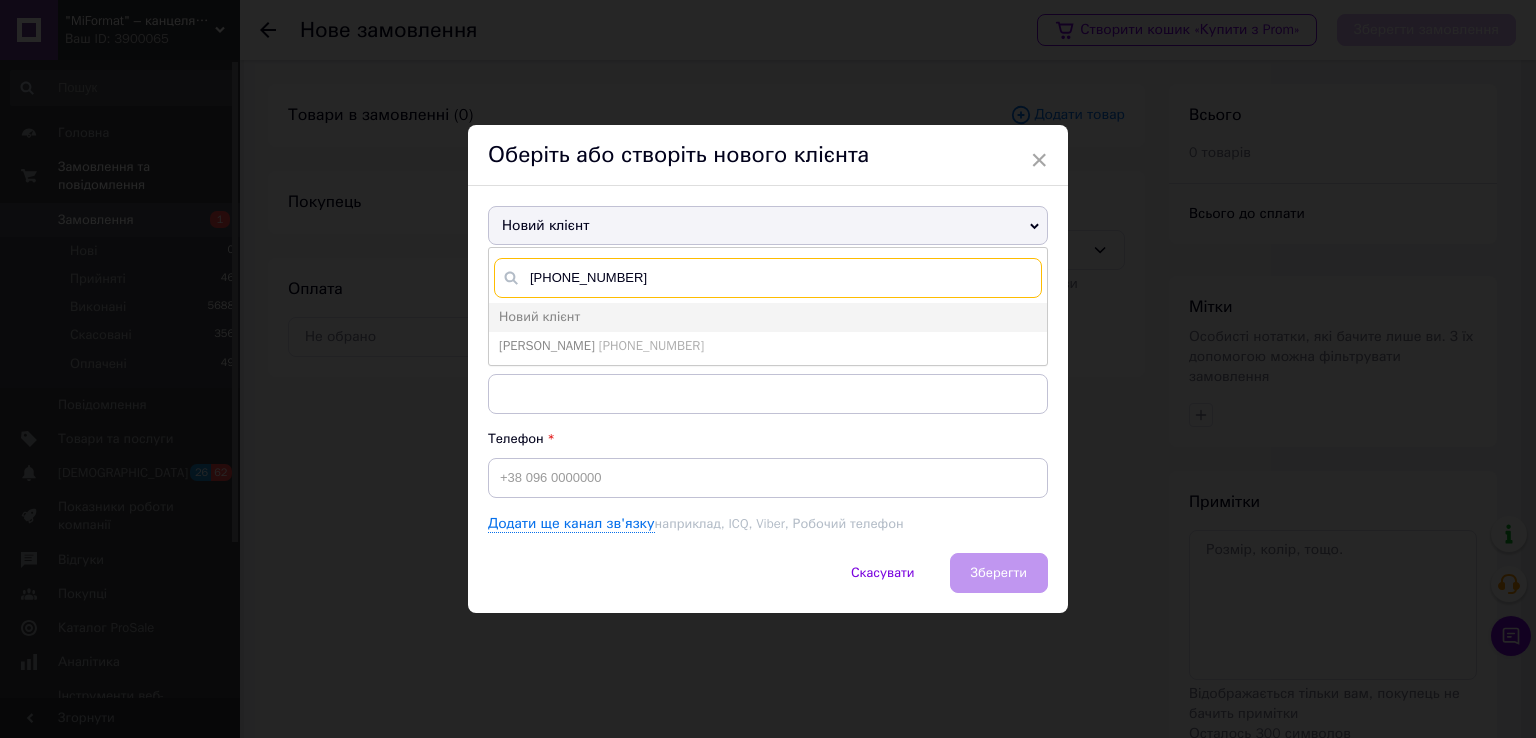 click on "[PHONE_NUMBER]" at bounding box center (768, 278) 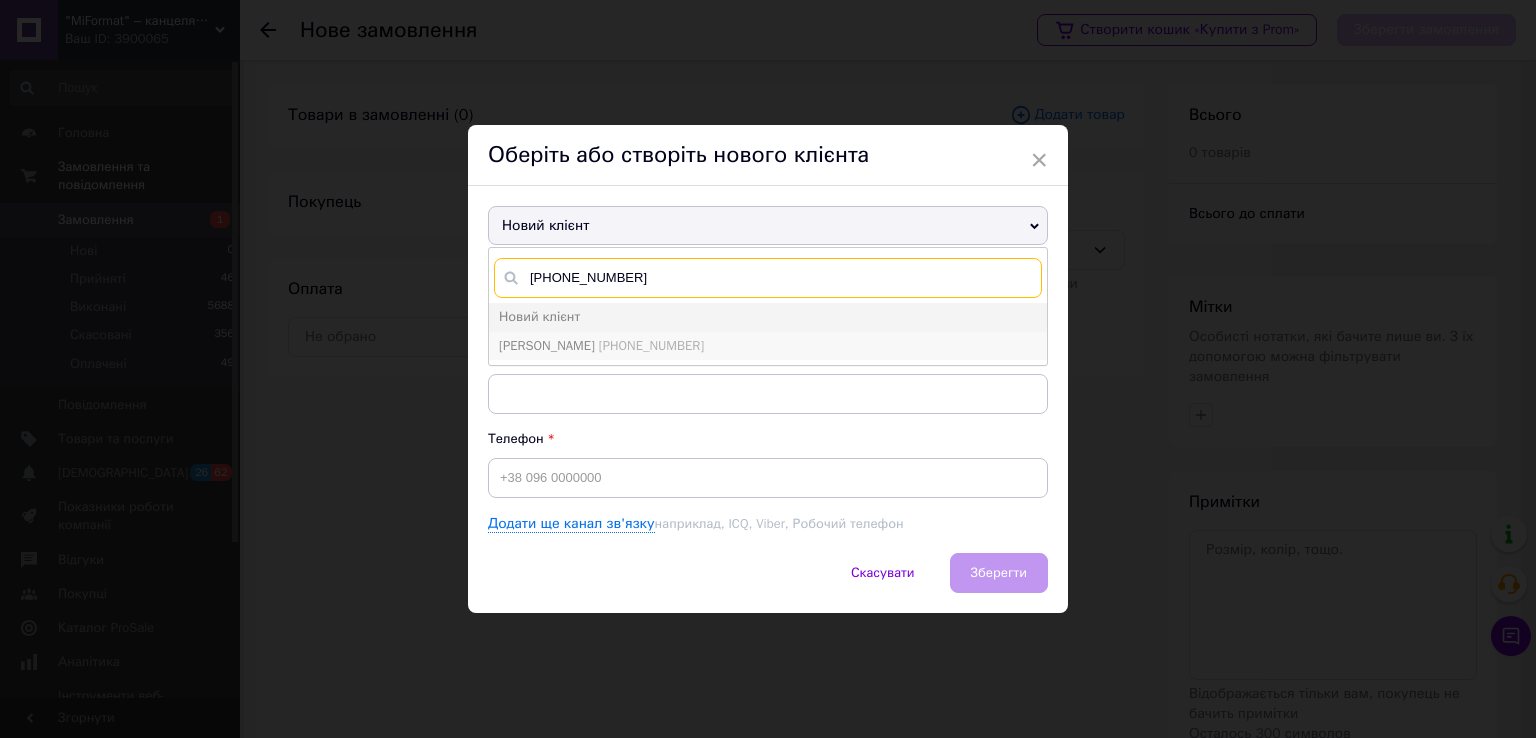 type on "[PHONE_NUMBER]" 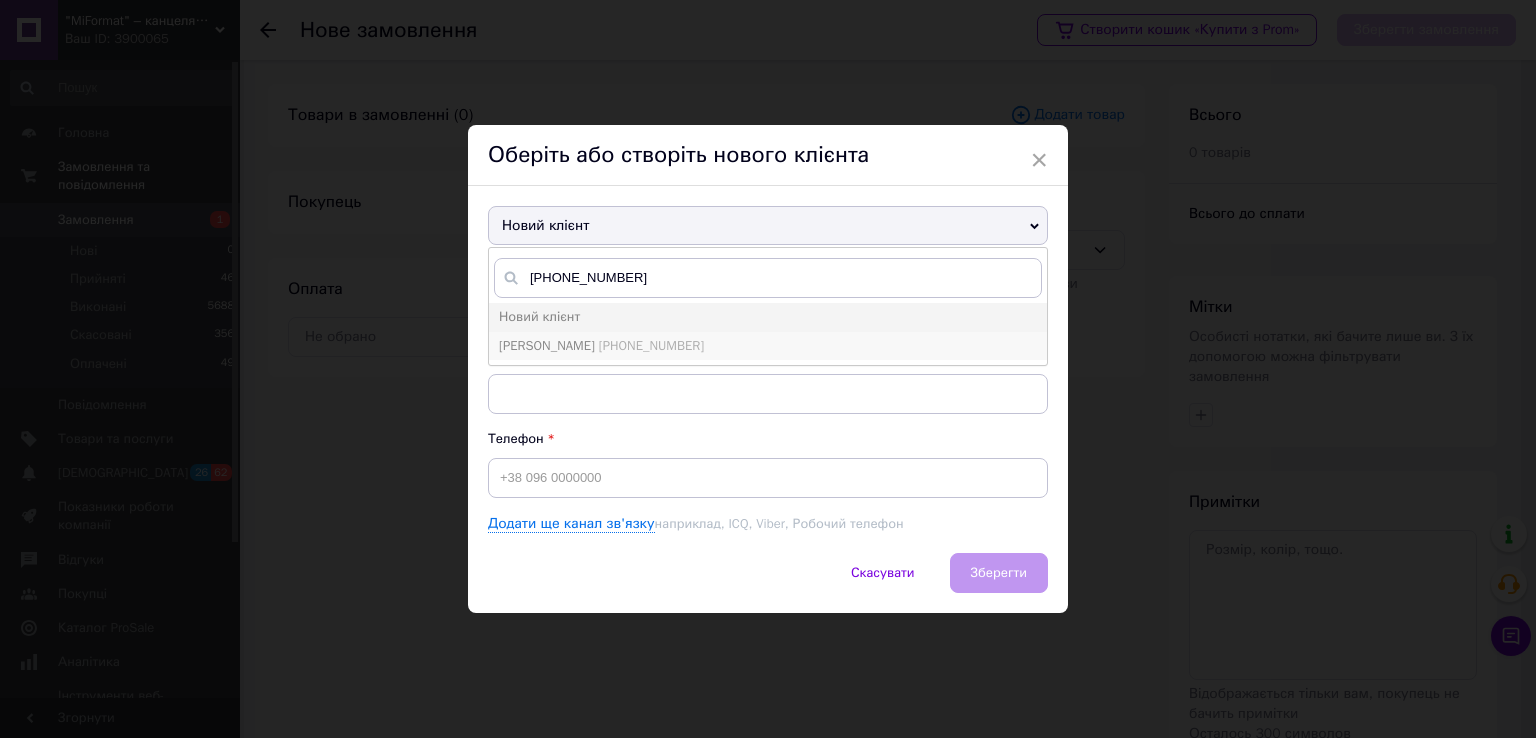 click on "[PERSON_NAME]" at bounding box center (547, 345) 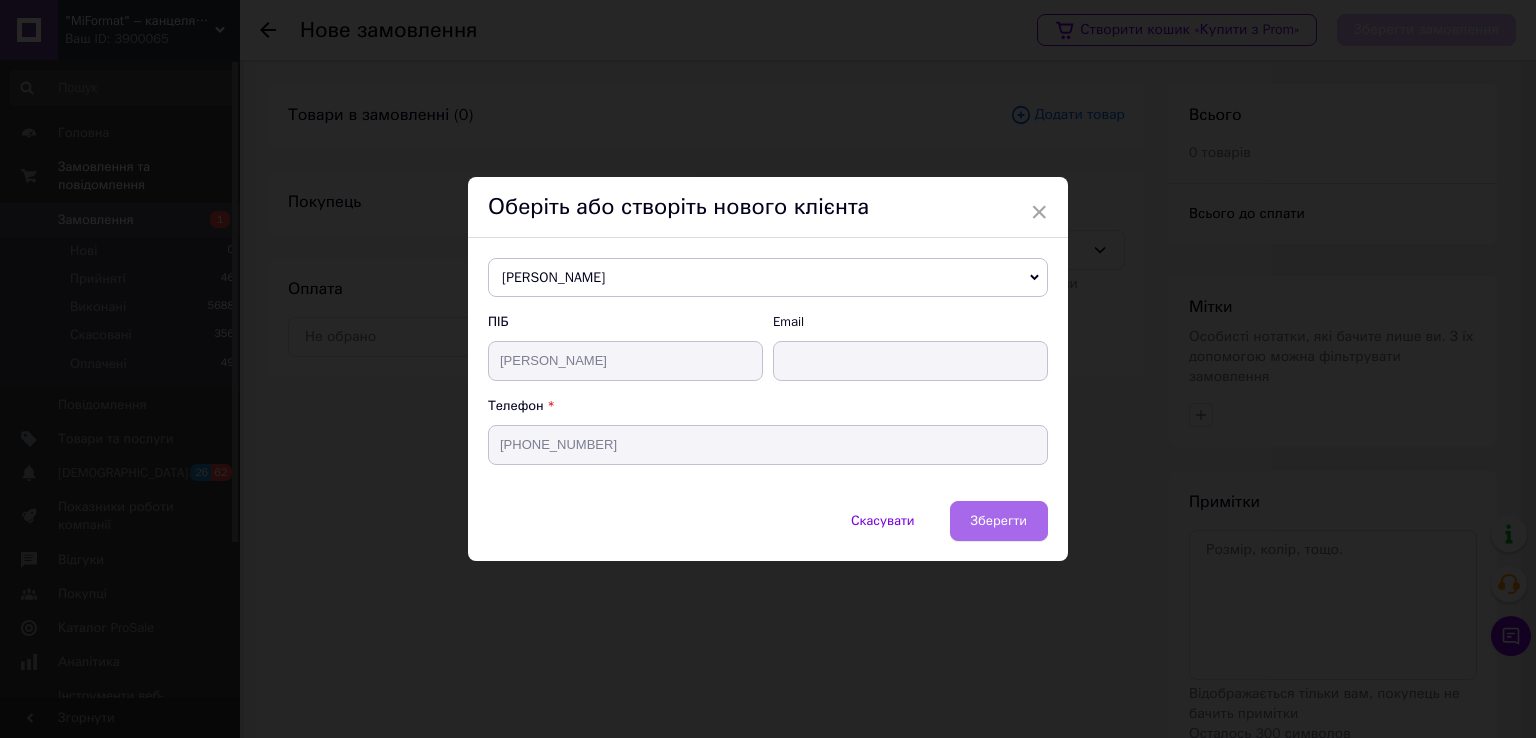 click on "Зберегти" at bounding box center [999, 520] 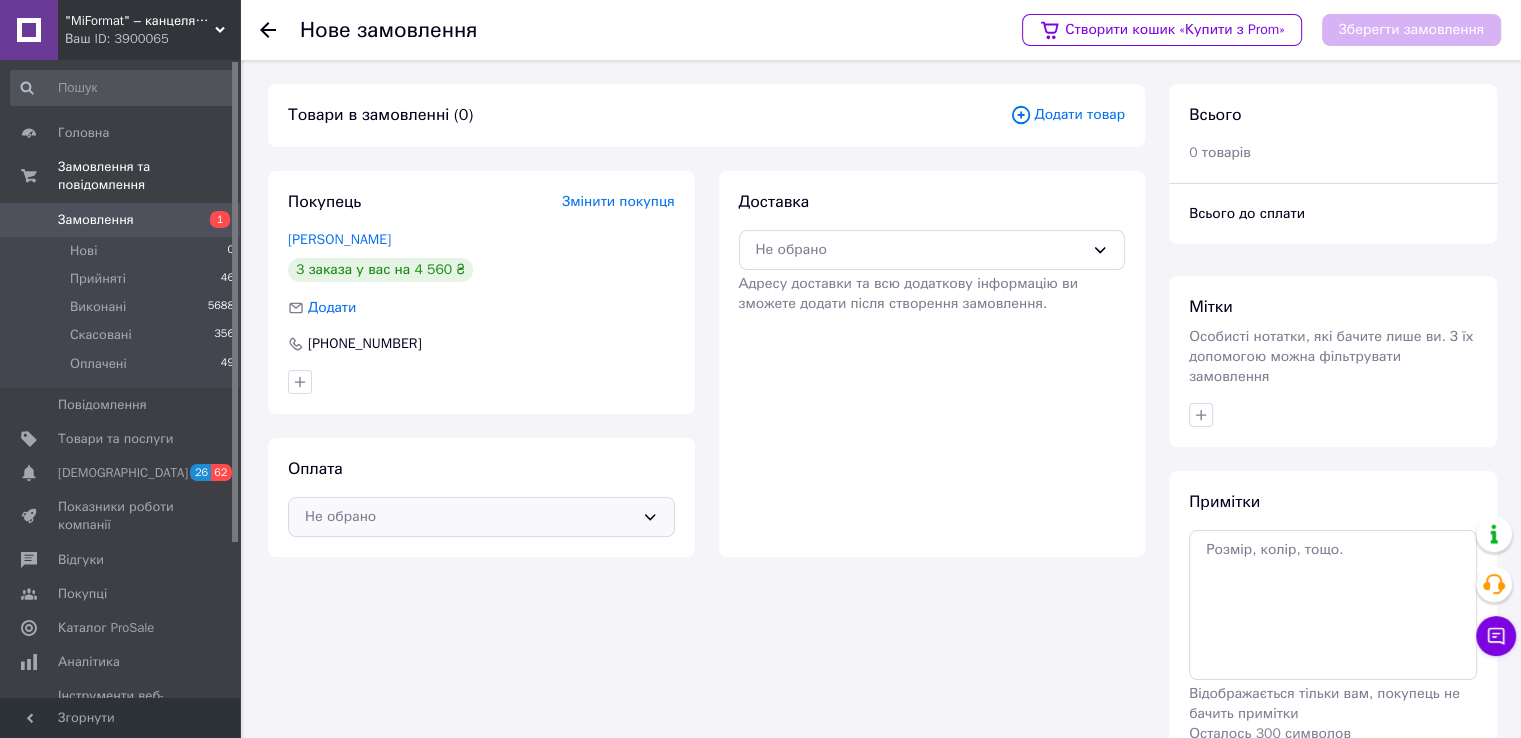click on "Не обрано" at bounding box center (469, 517) 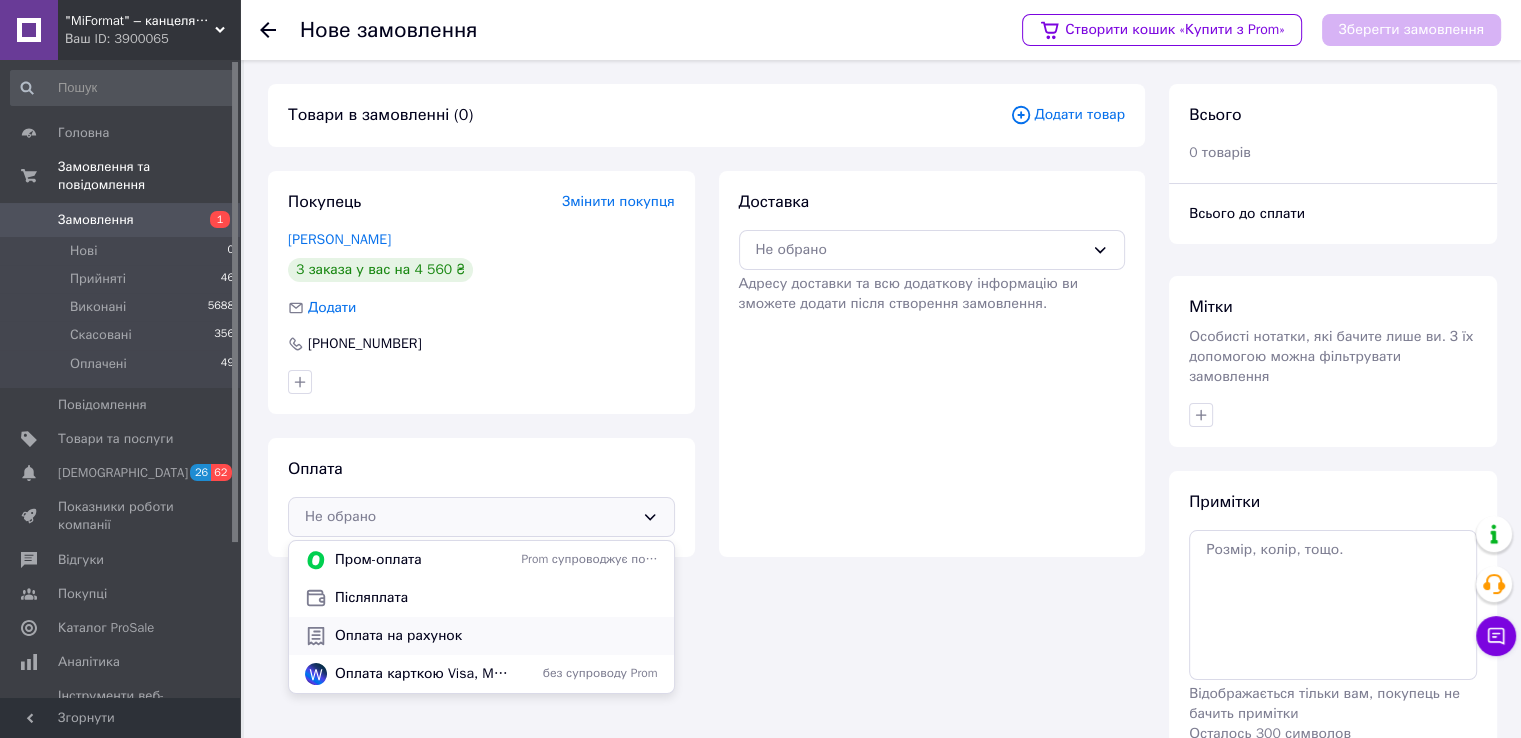 click on "Оплата на рахунок" at bounding box center (496, 636) 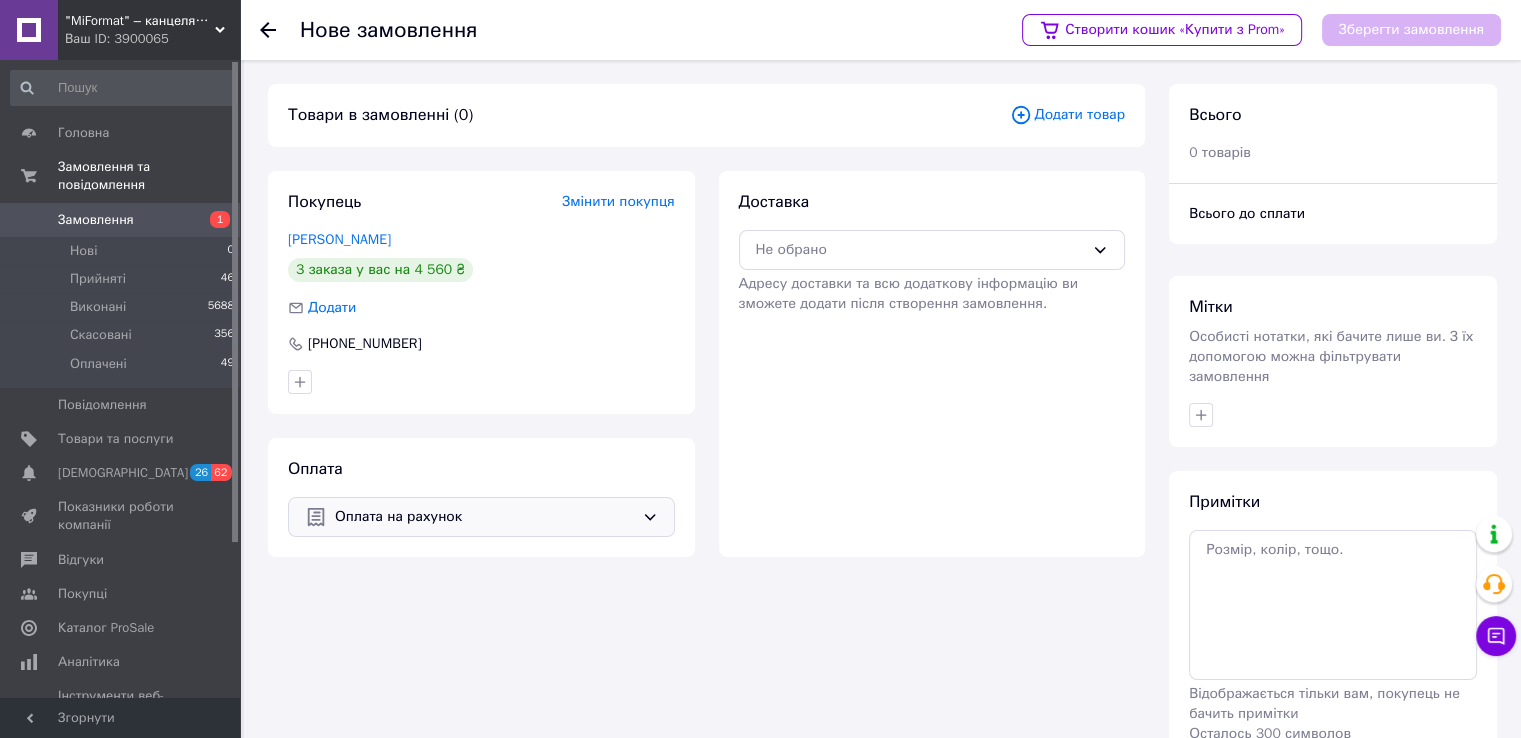 click on "Додати товар" at bounding box center [1067, 115] 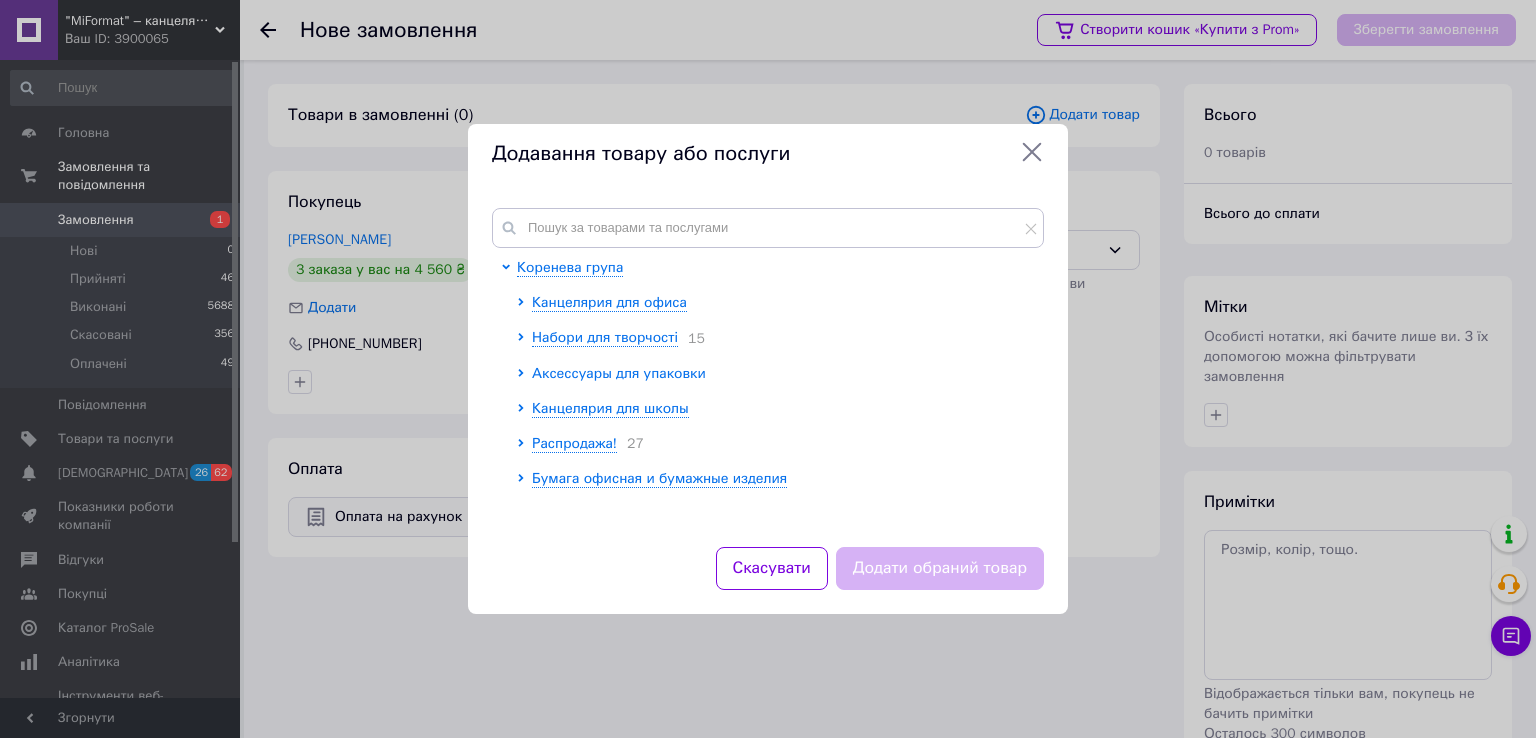 click on "Аксессуары для упаковки" at bounding box center [619, 373] 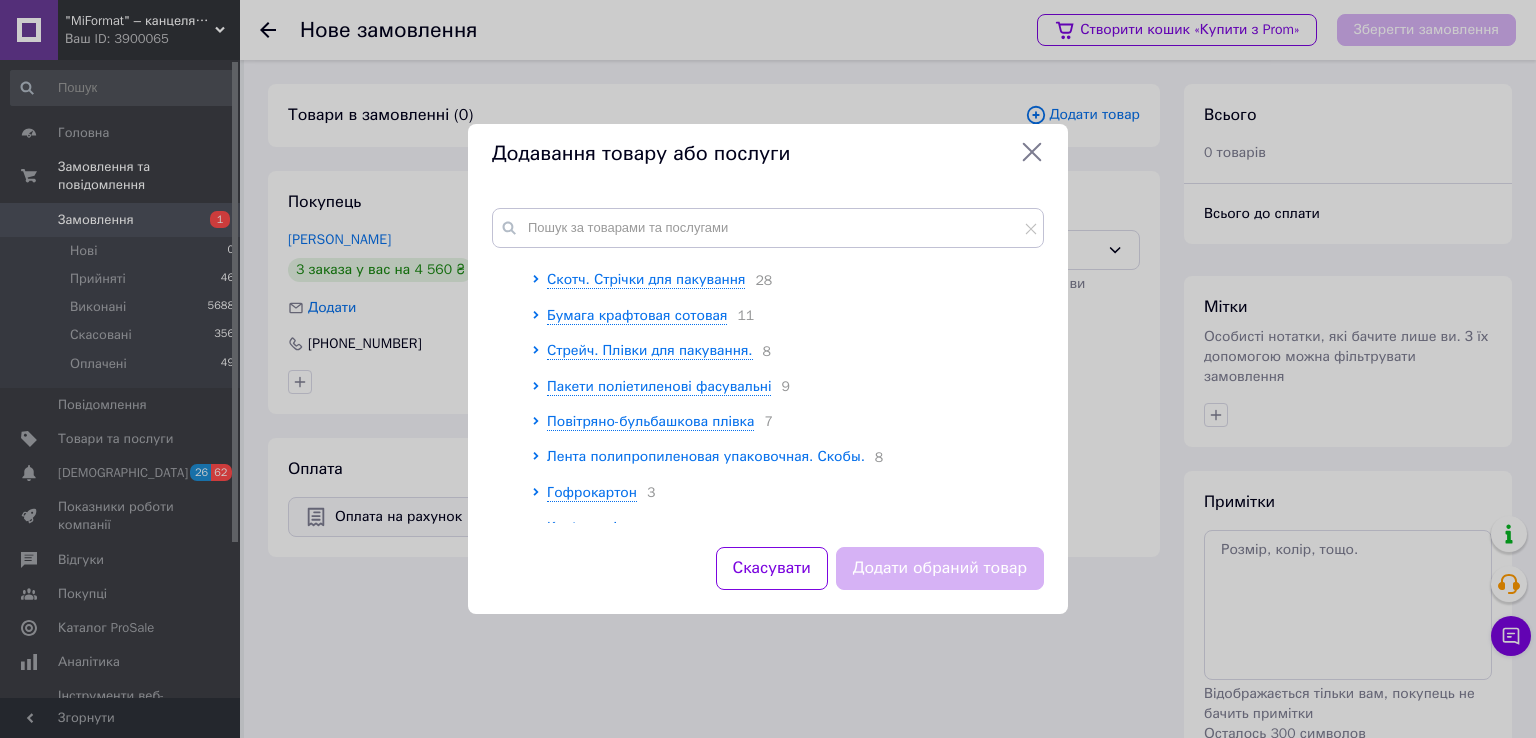 scroll, scrollTop: 200, scrollLeft: 0, axis: vertical 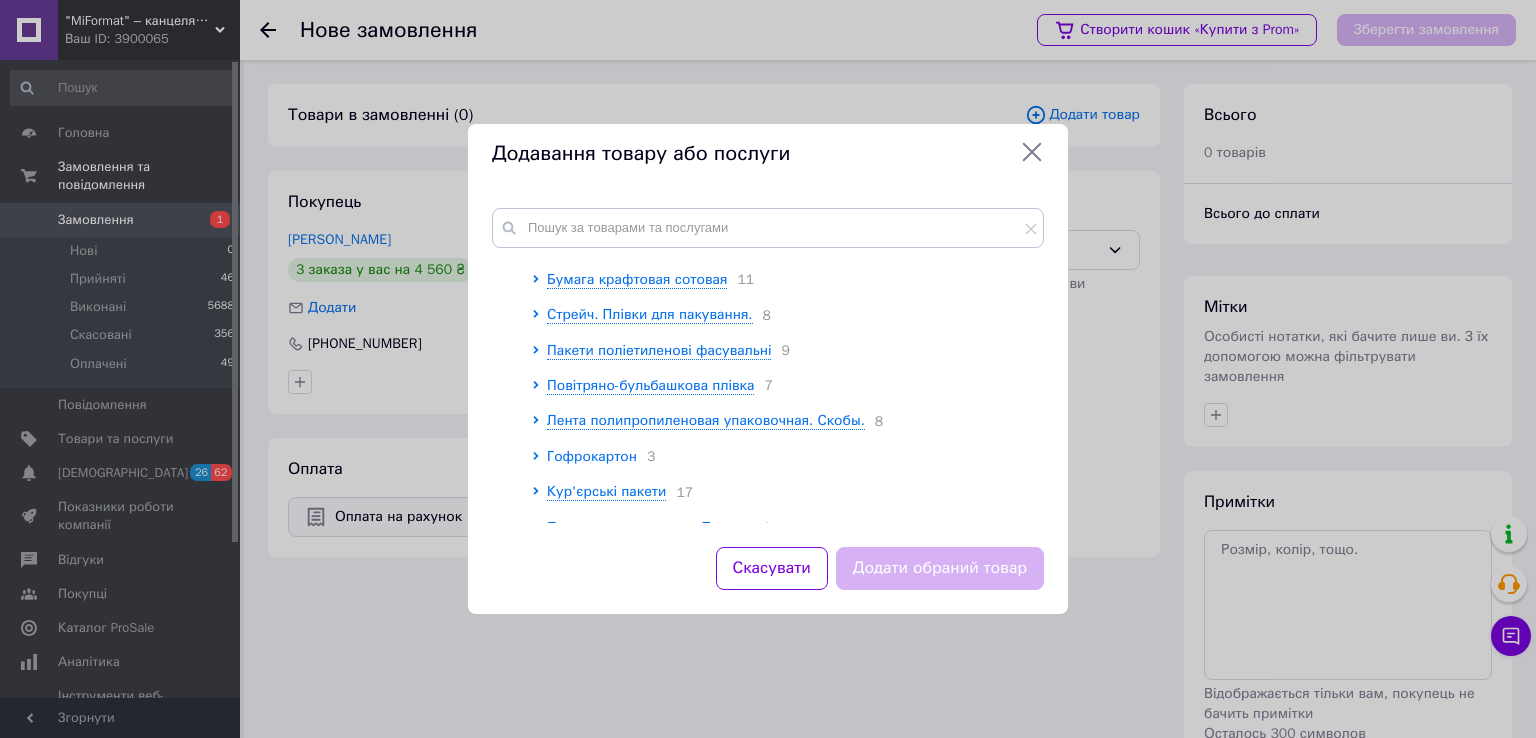 click on "Гофрокартон" at bounding box center [592, 456] 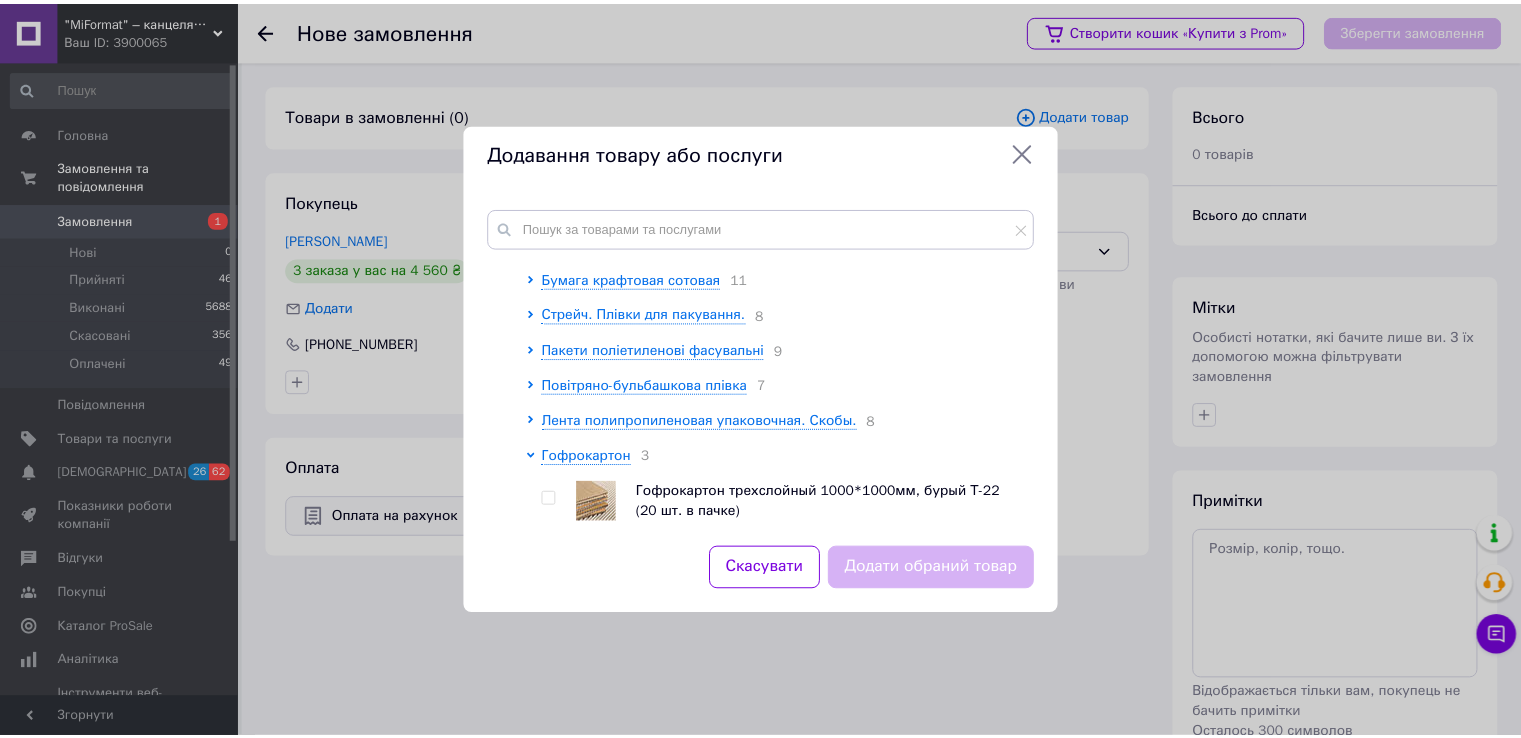 scroll, scrollTop: 300, scrollLeft: 0, axis: vertical 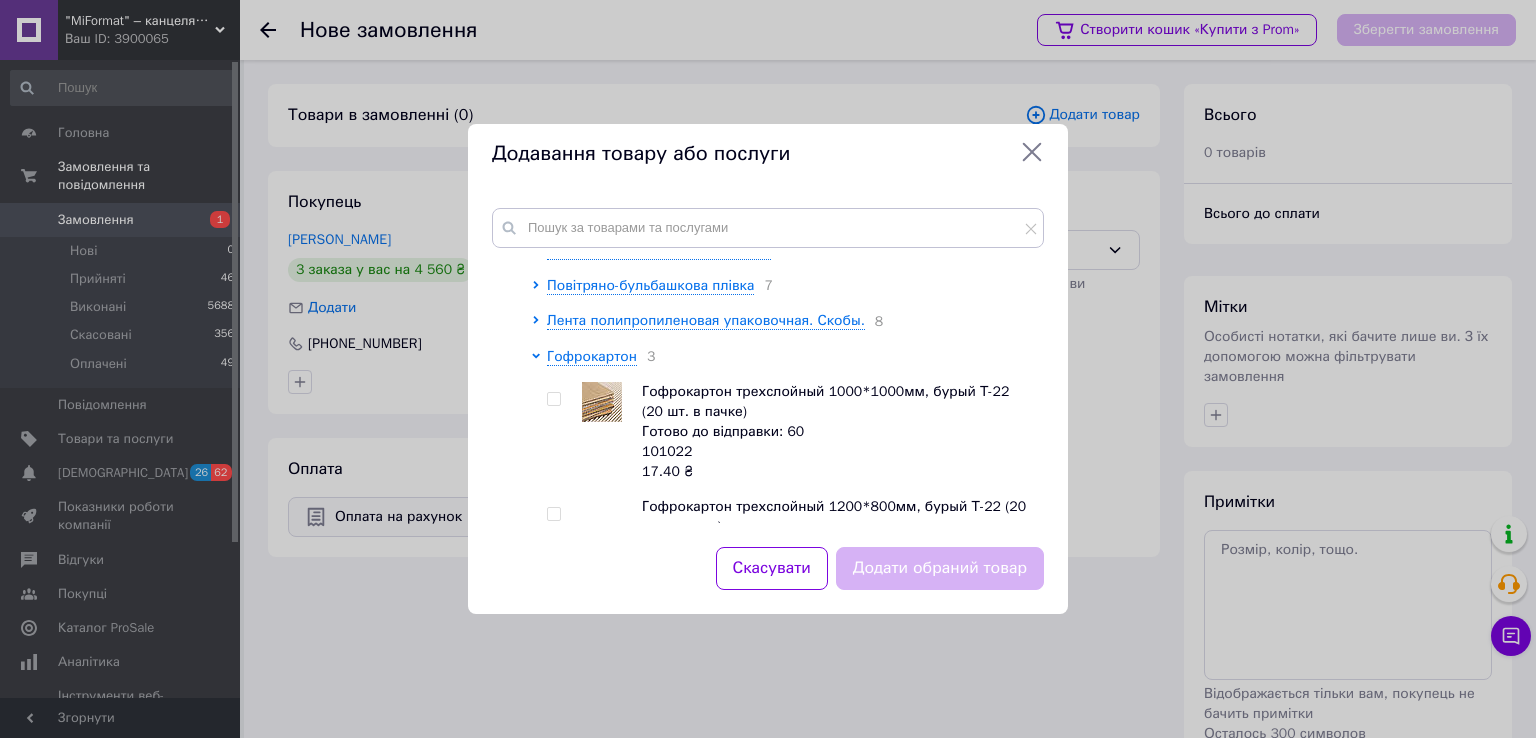 click at bounding box center (554, 399) 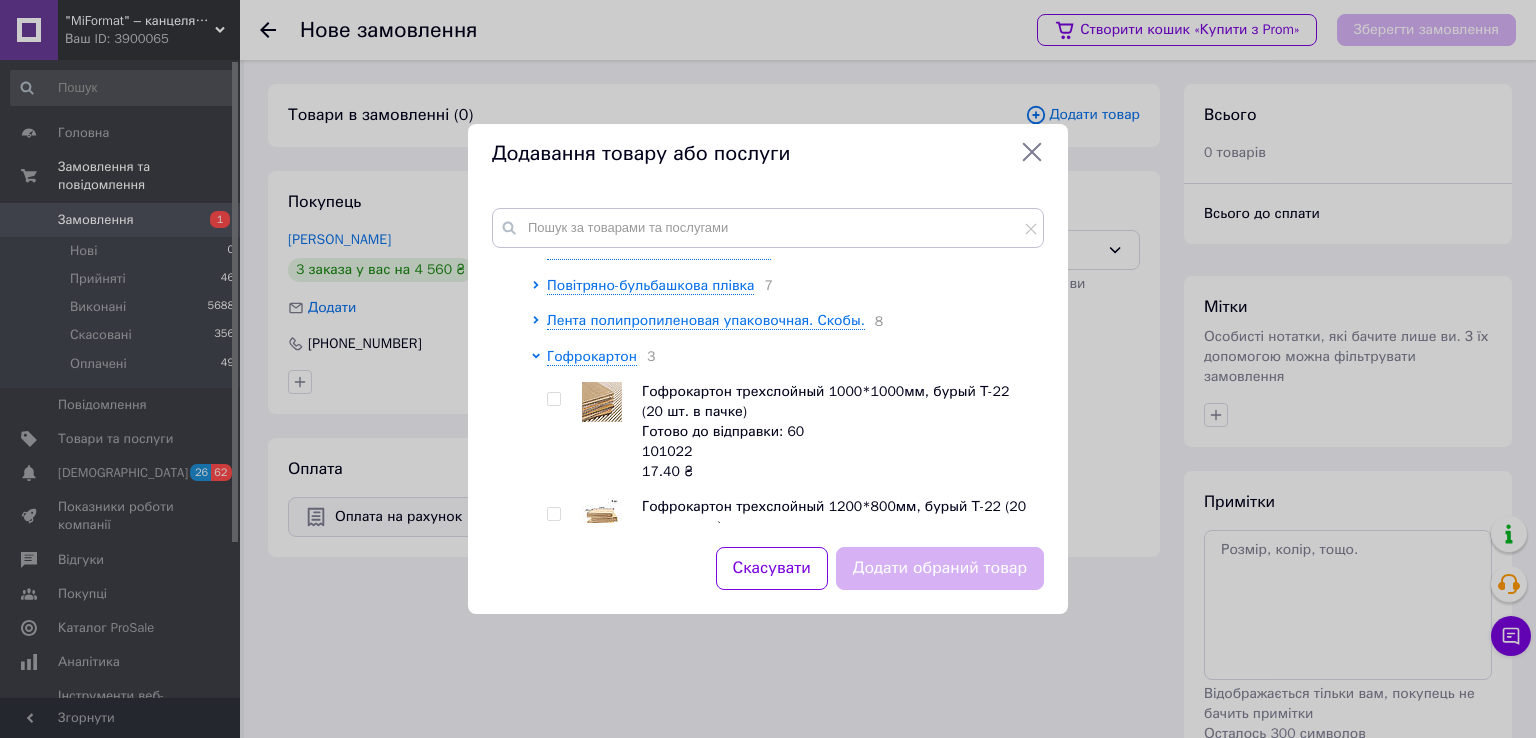 click at bounding box center [553, 399] 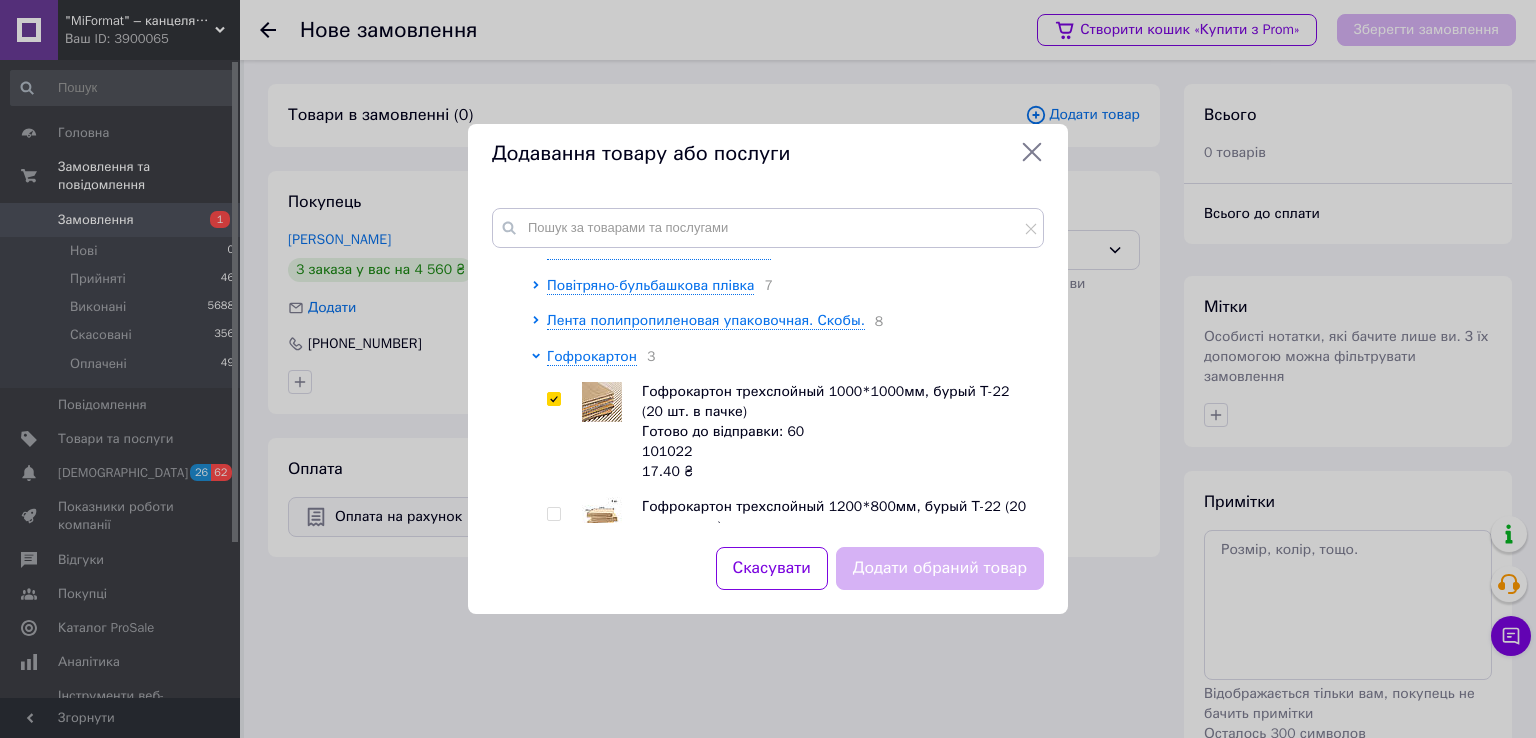checkbox on "true" 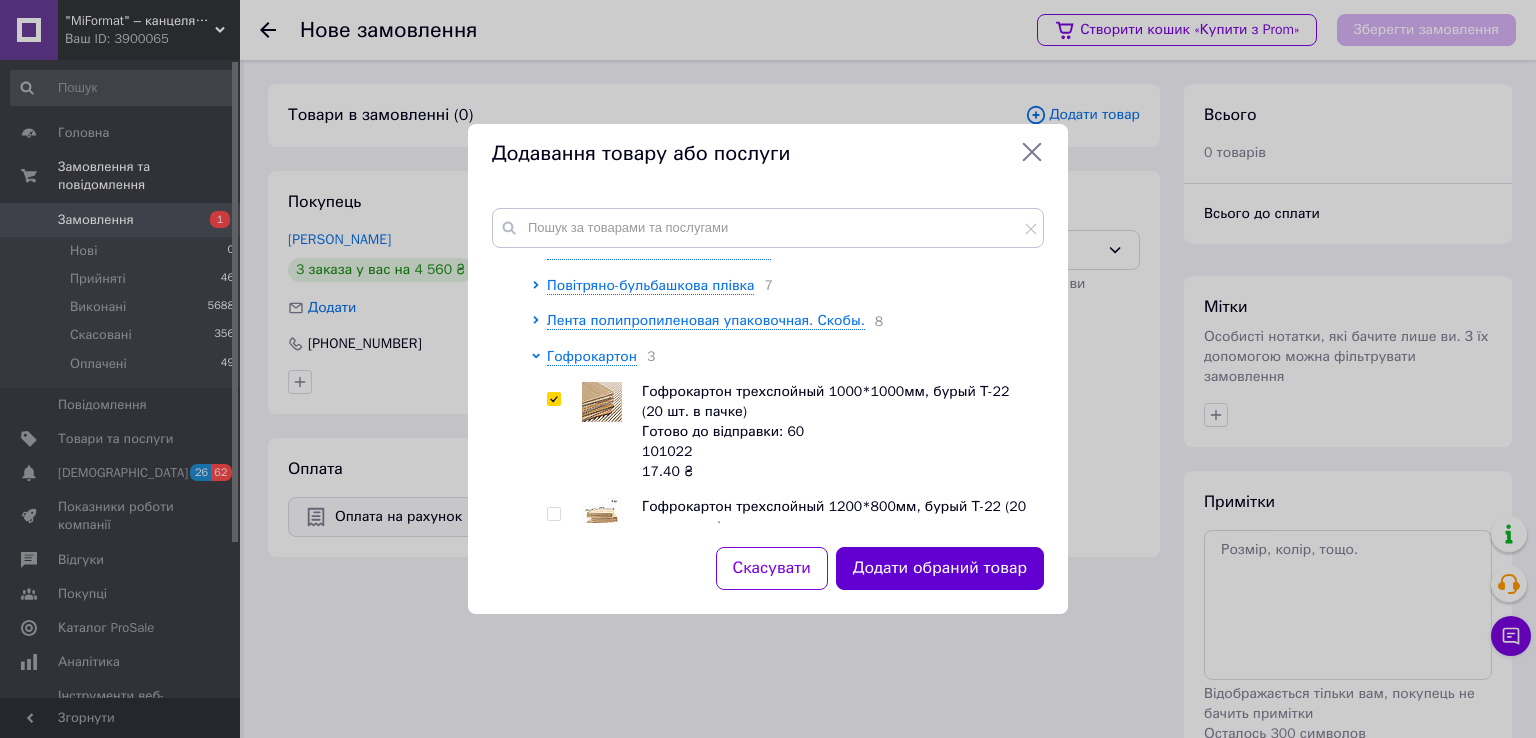 click on "Додати обраний товар" at bounding box center [940, 568] 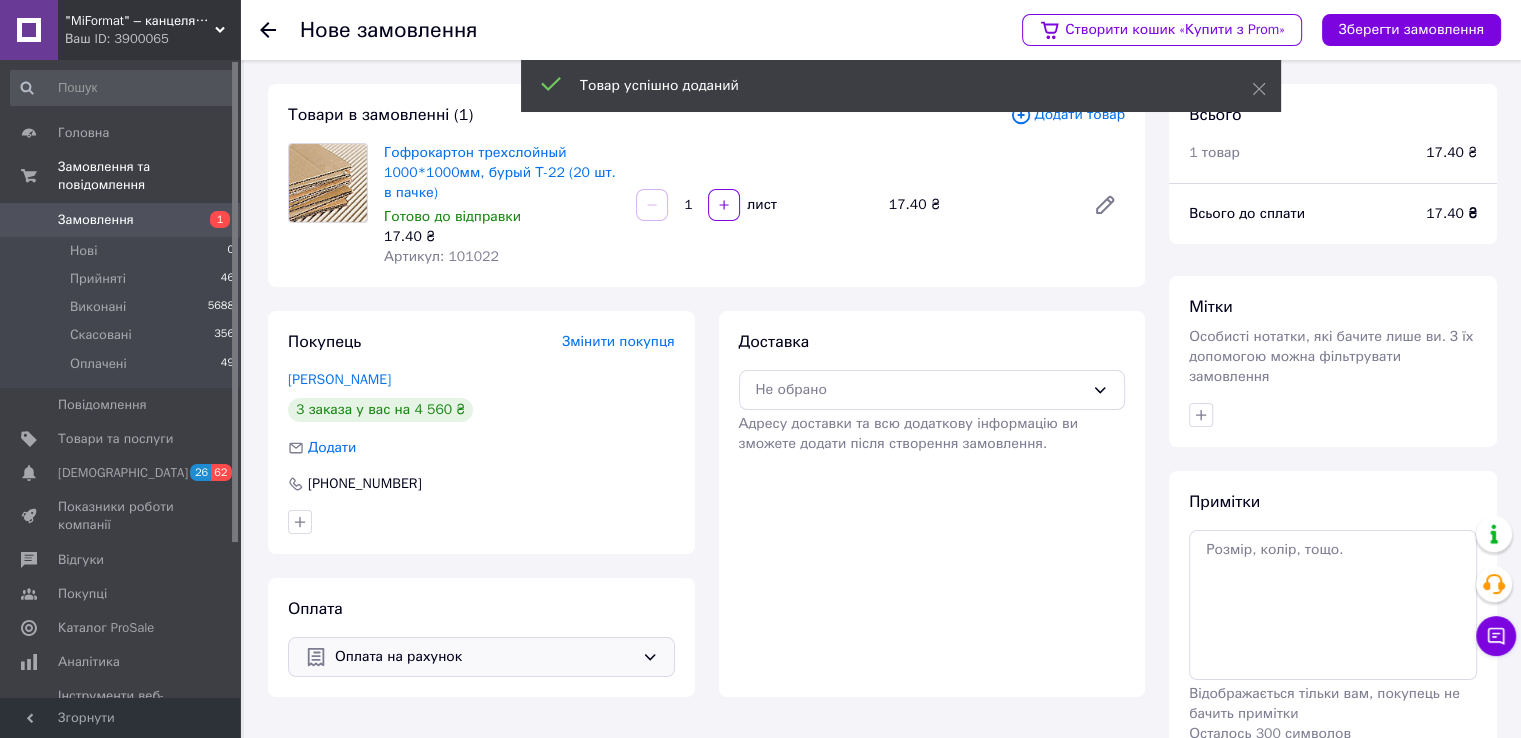 click on "1" at bounding box center (688, 205) 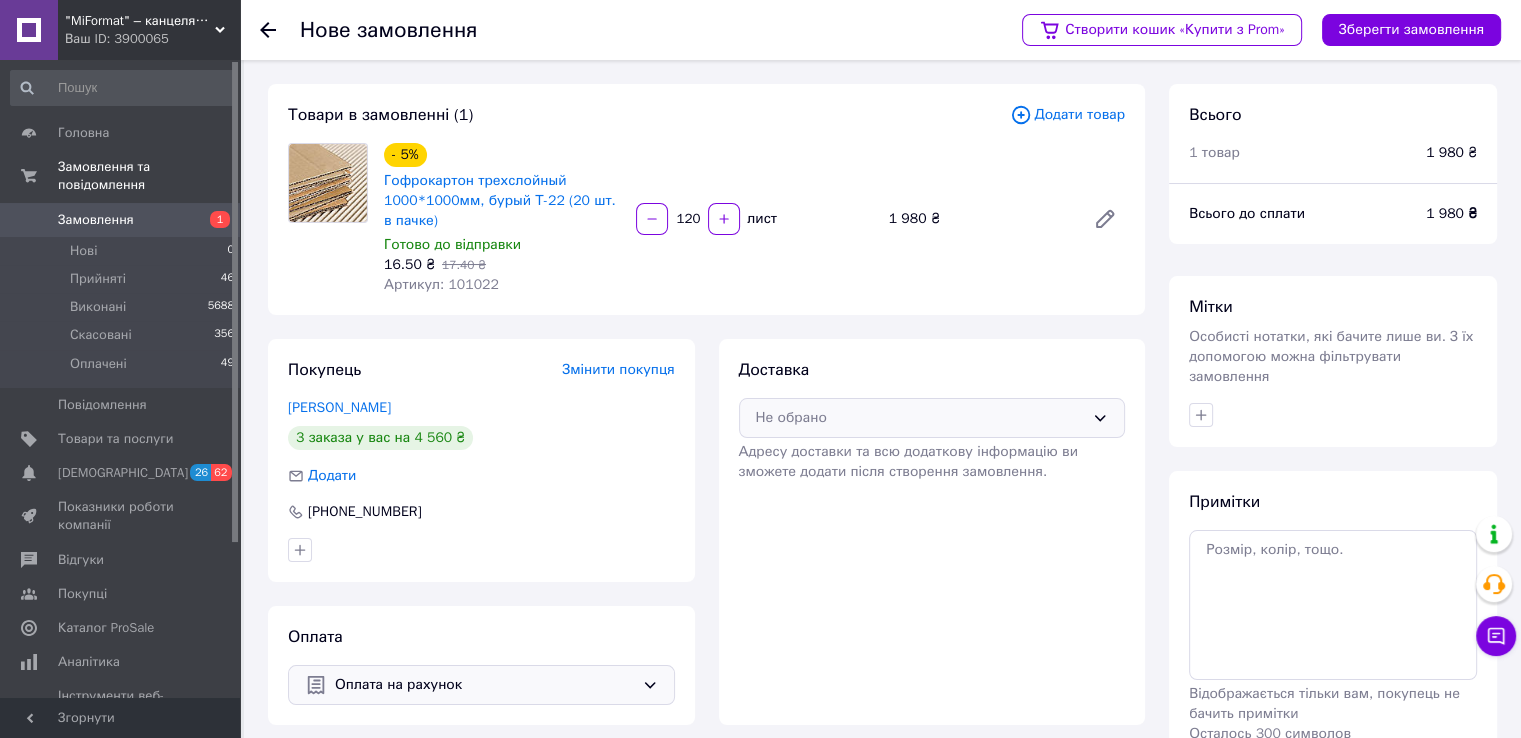 type on "120" 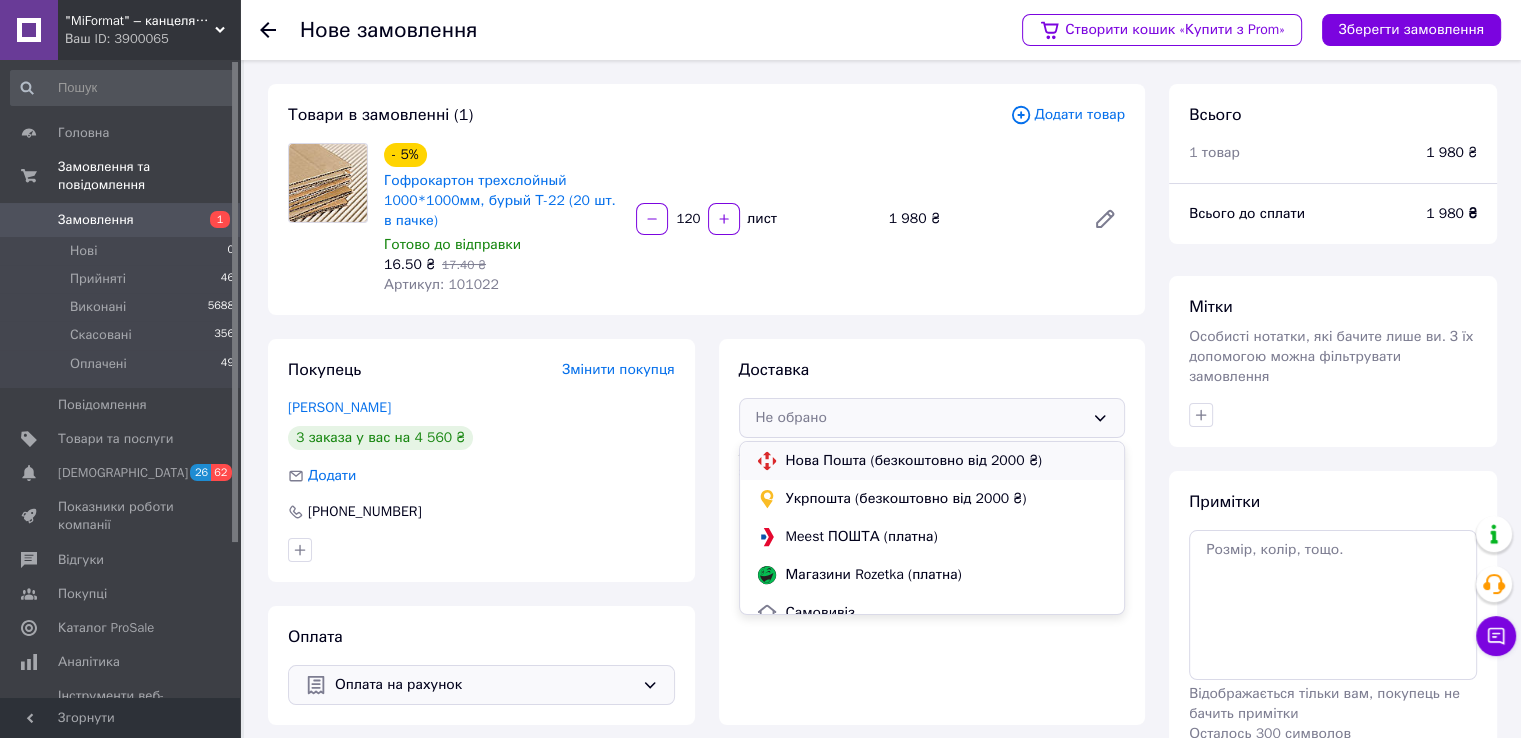 click on "Нова Пошта (безкоштовно від 2000 ₴)" at bounding box center (947, 461) 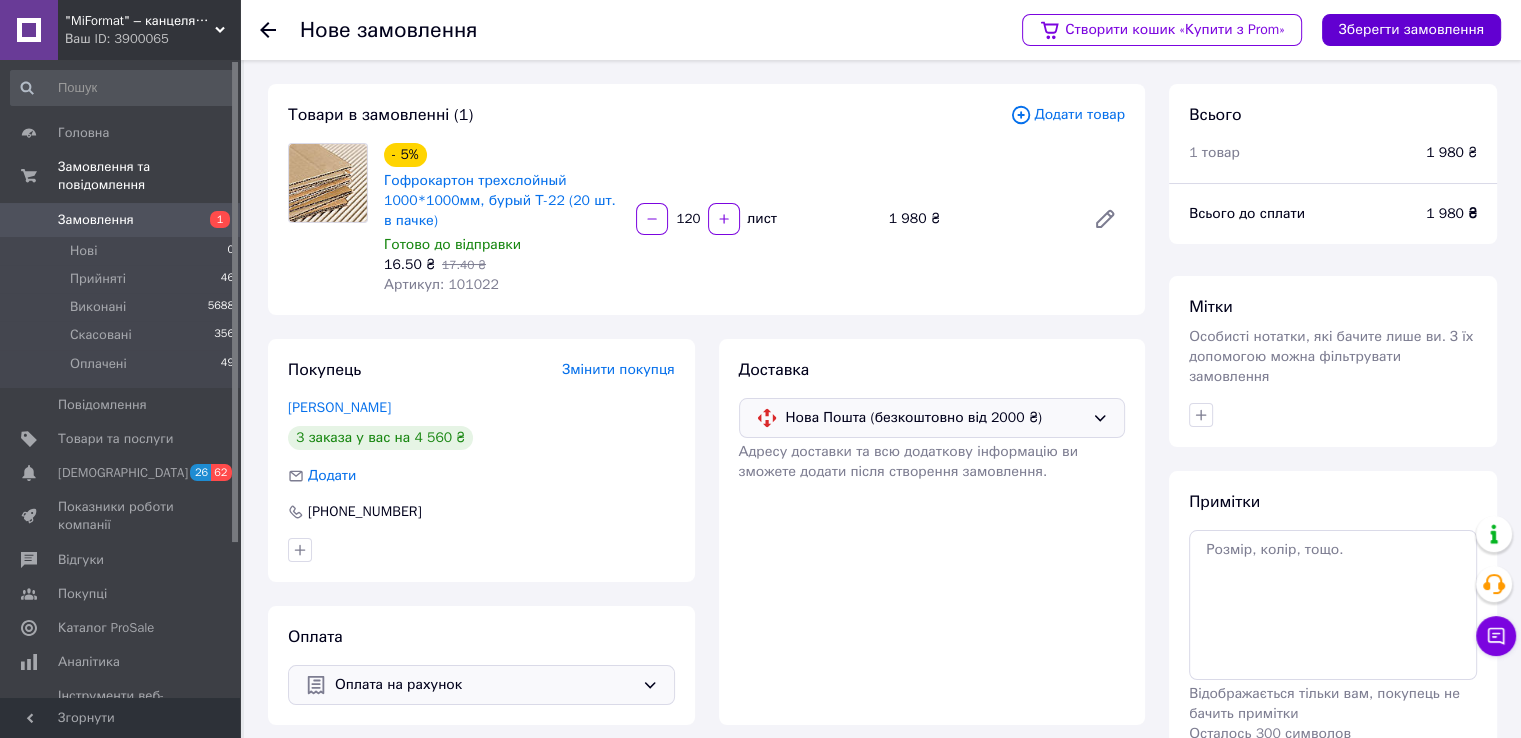 click on "Зберегти замовлення" at bounding box center (1411, 30) 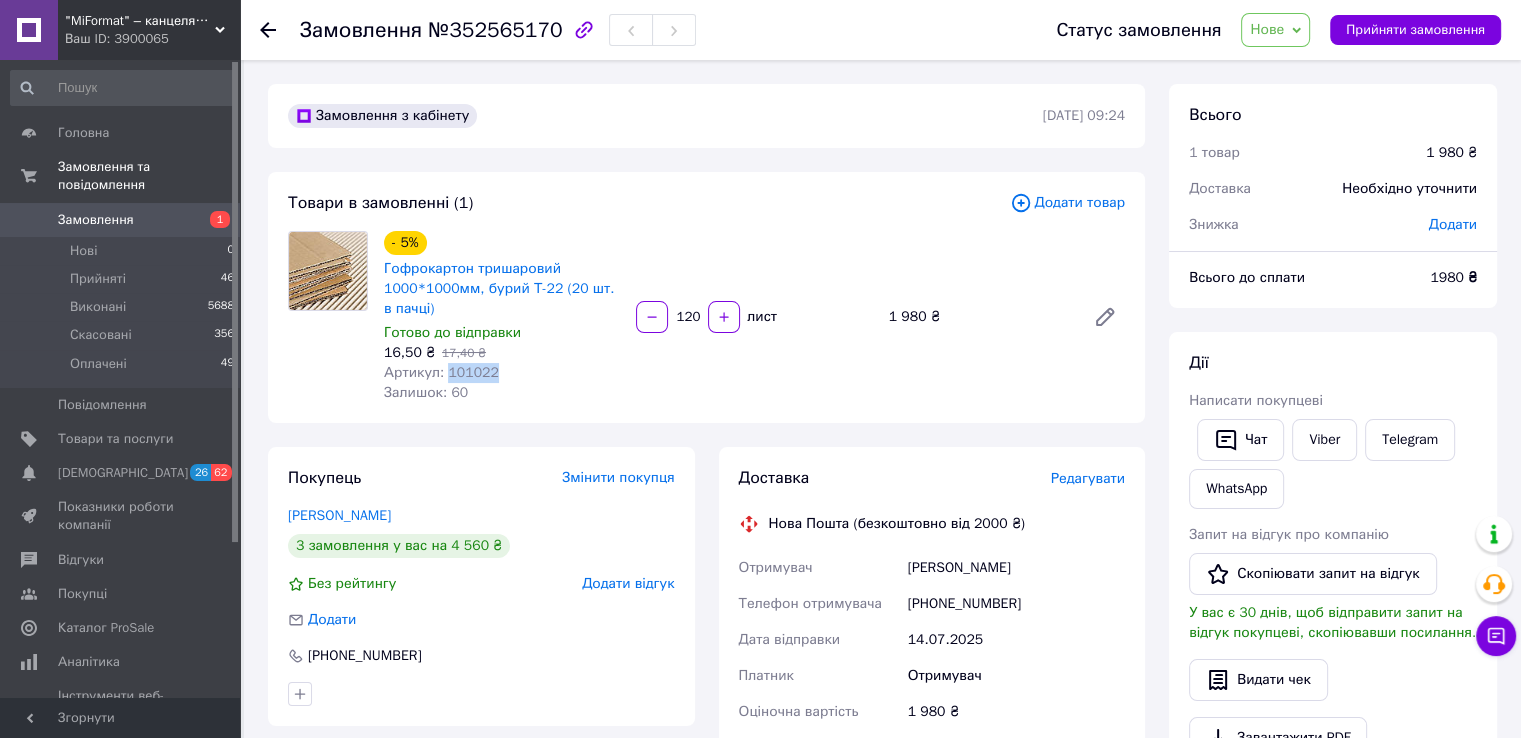 drag, startPoint x: 467, startPoint y: 376, endPoint x: 445, endPoint y: 373, distance: 22.203604 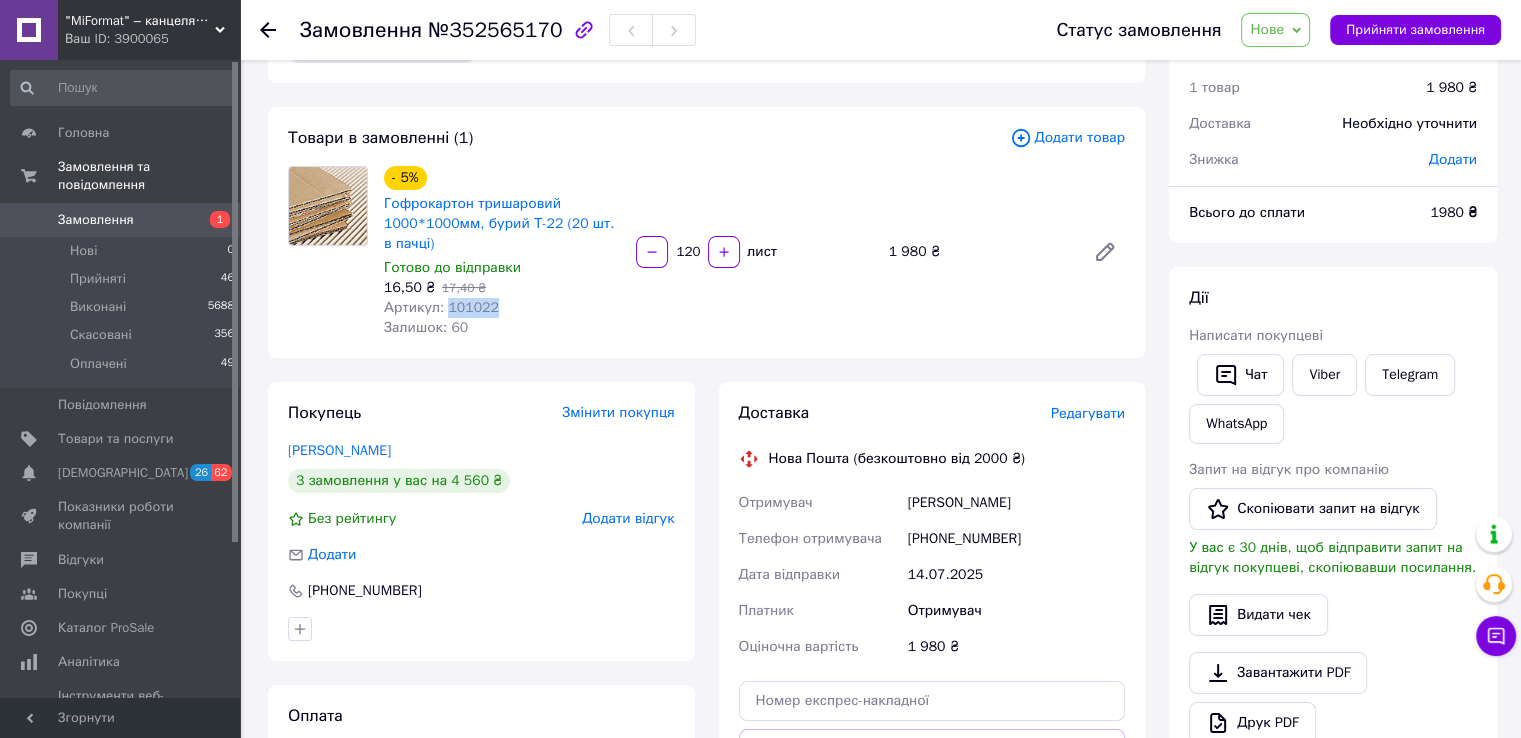 scroll, scrollTop: 100, scrollLeft: 0, axis: vertical 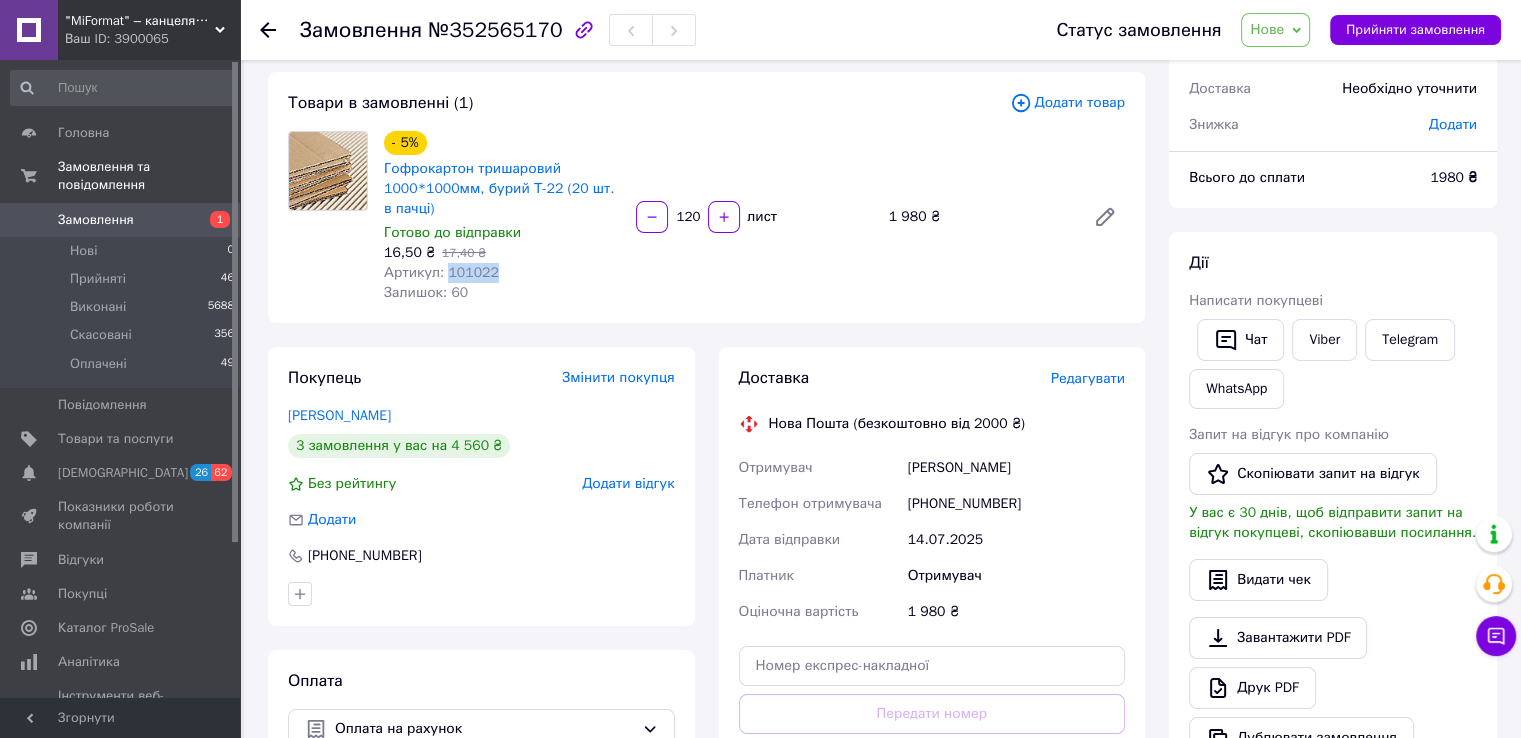 click on "Нове" at bounding box center [1267, 29] 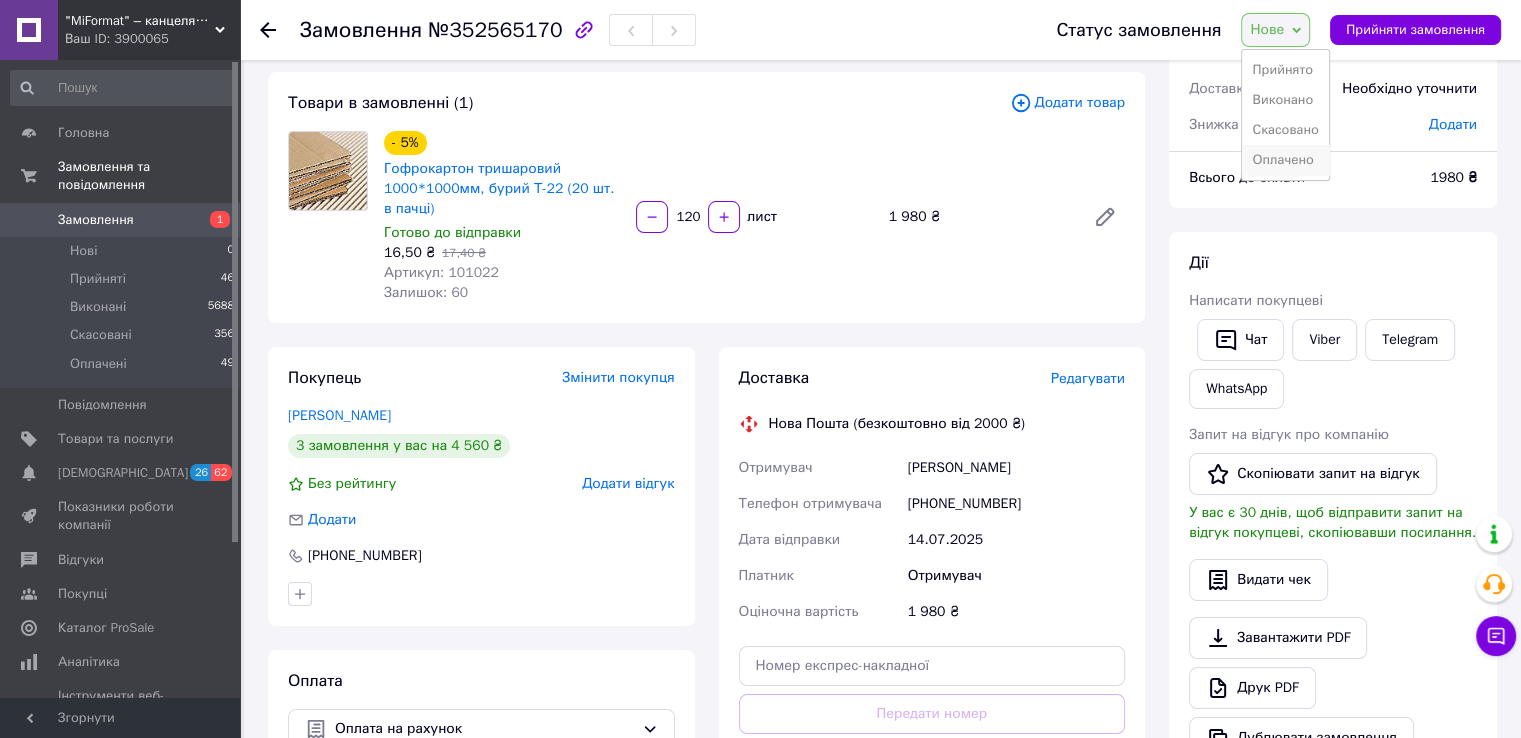 click on "Оплачено" at bounding box center [1285, 160] 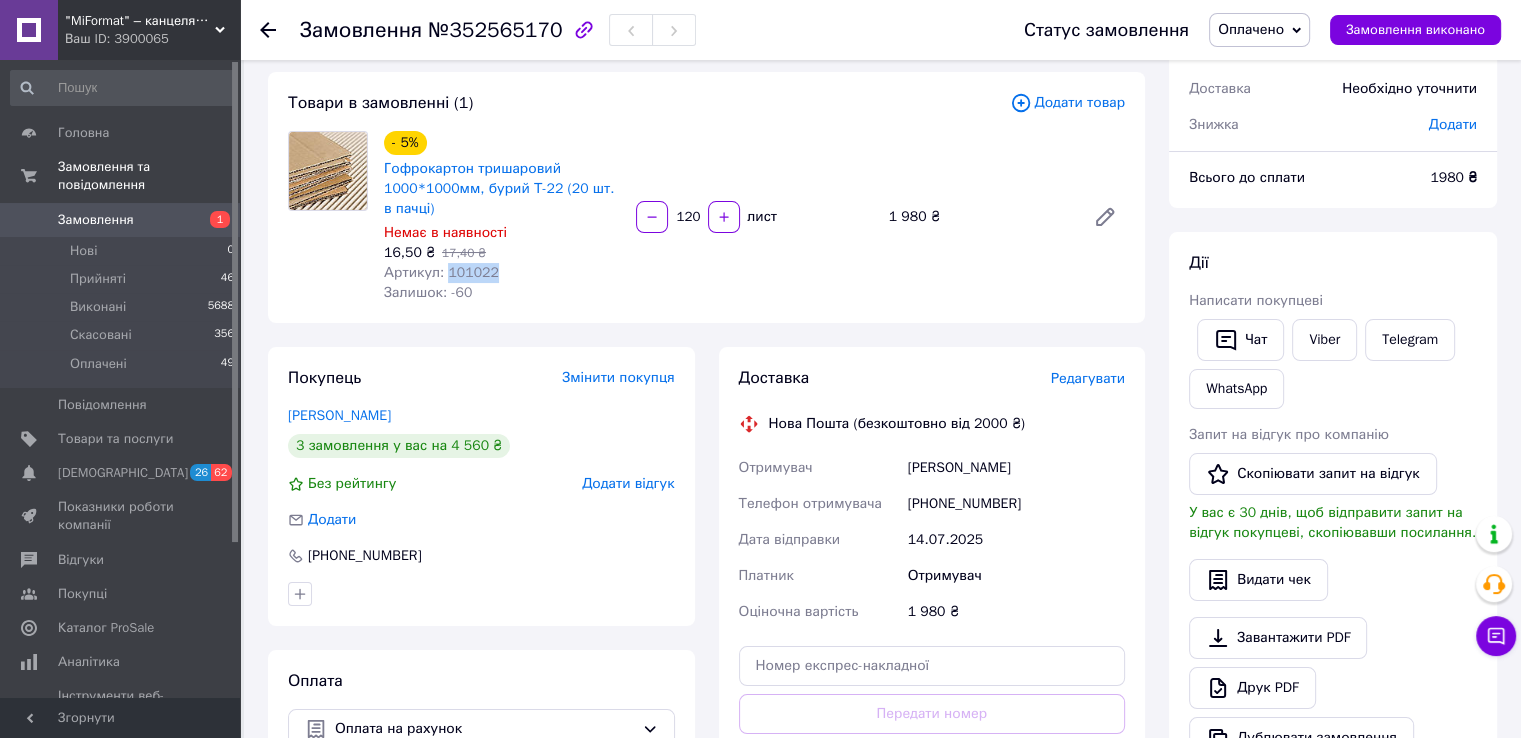 drag, startPoint x: 492, startPoint y: 271, endPoint x: 445, endPoint y: 267, distance: 47.169907 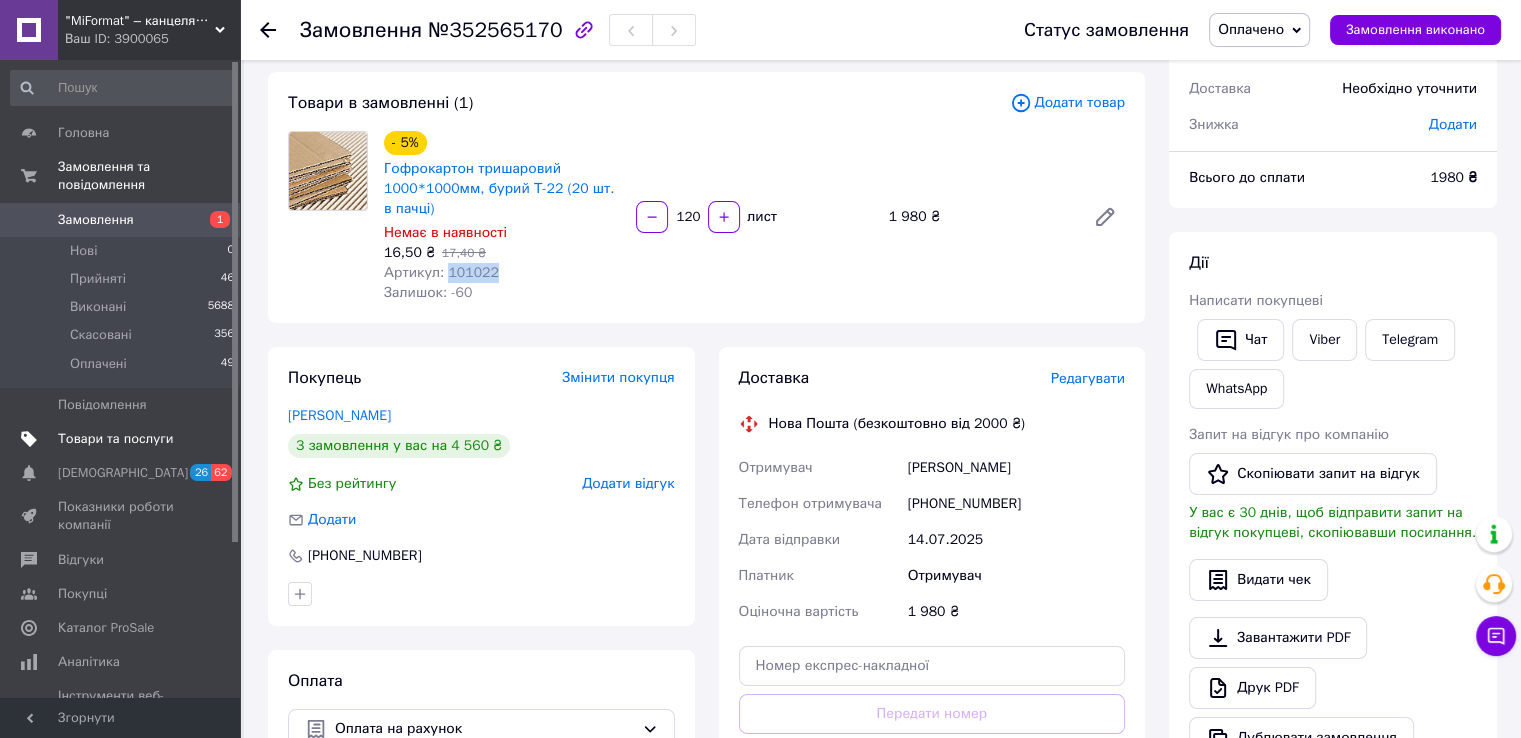 click on "Товари та послуги" at bounding box center (115, 439) 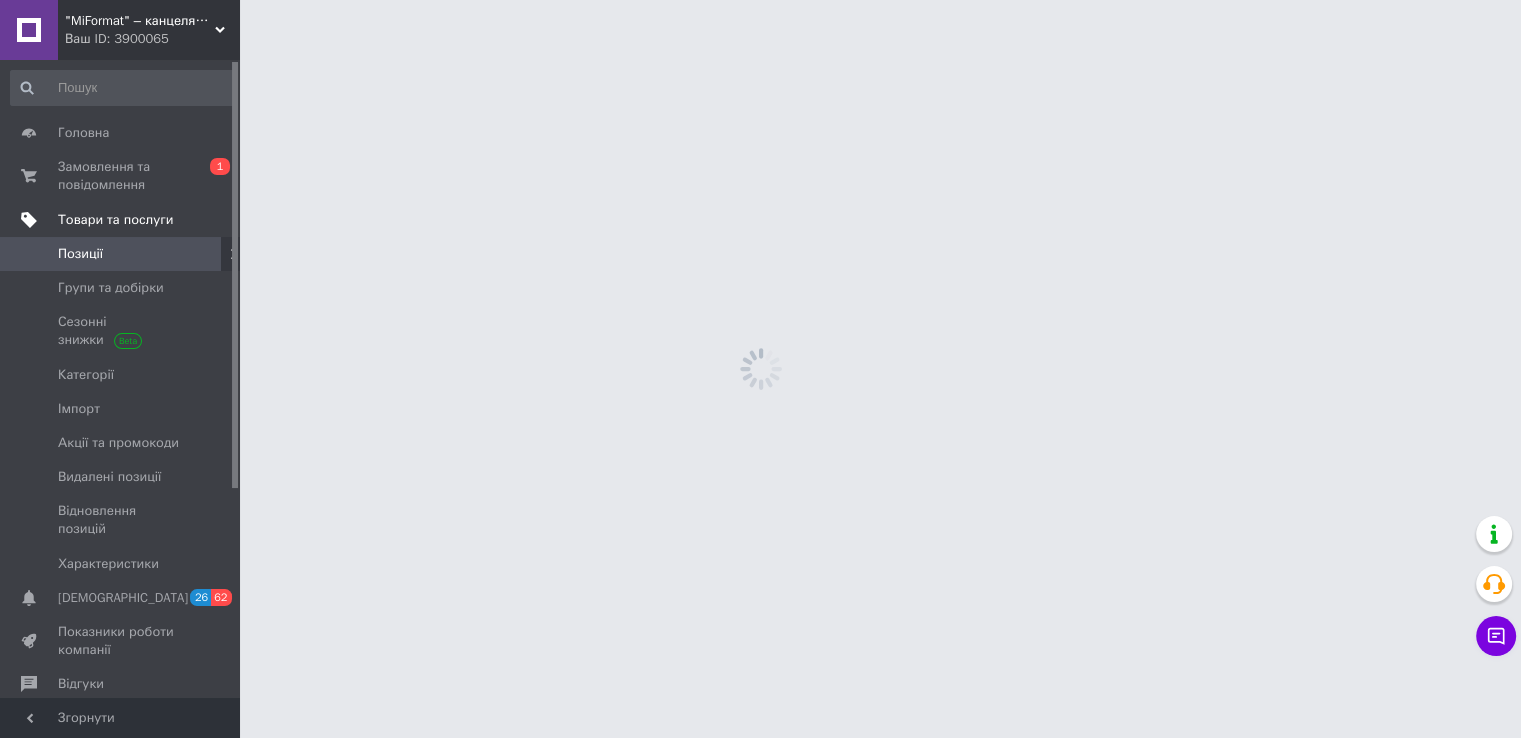 scroll, scrollTop: 0, scrollLeft: 0, axis: both 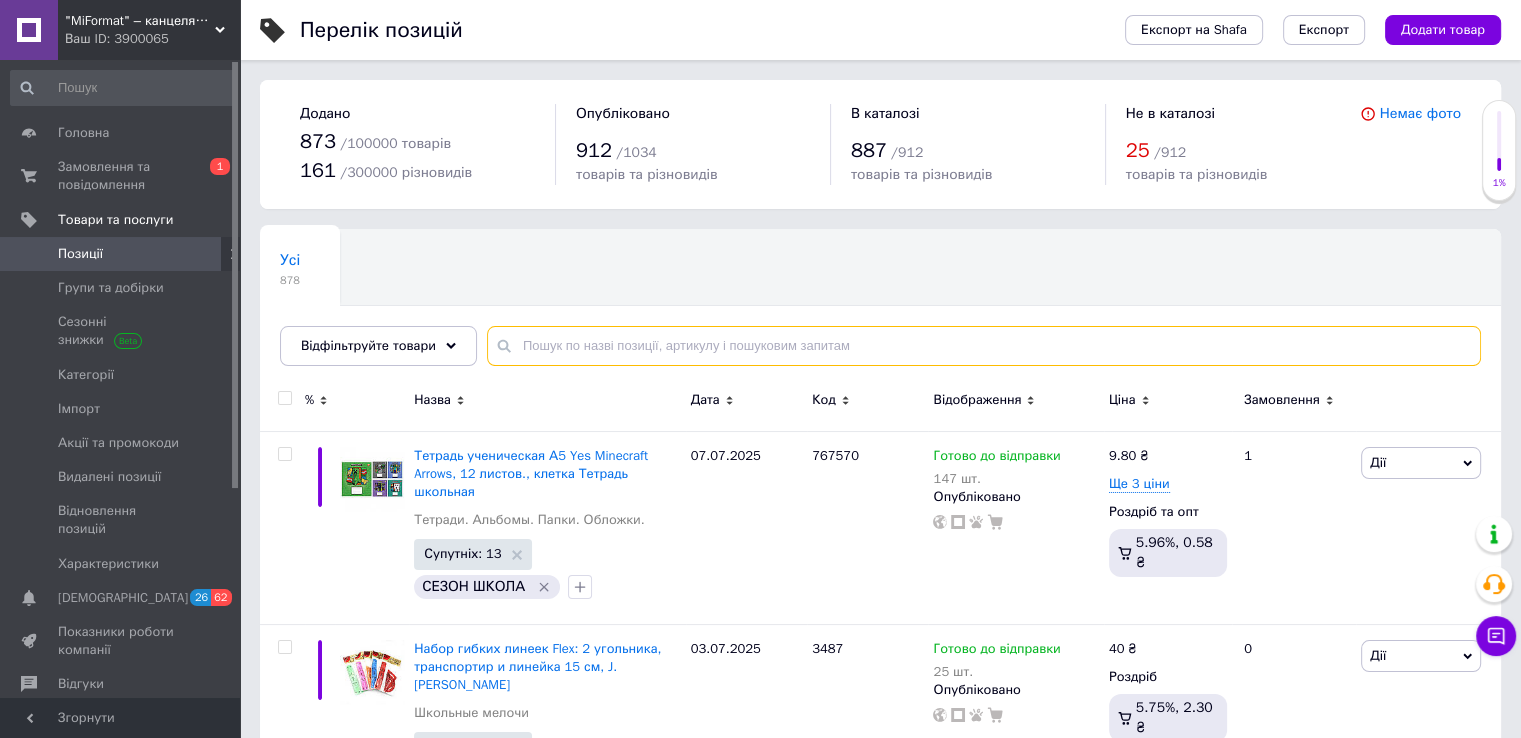 click at bounding box center (984, 346) 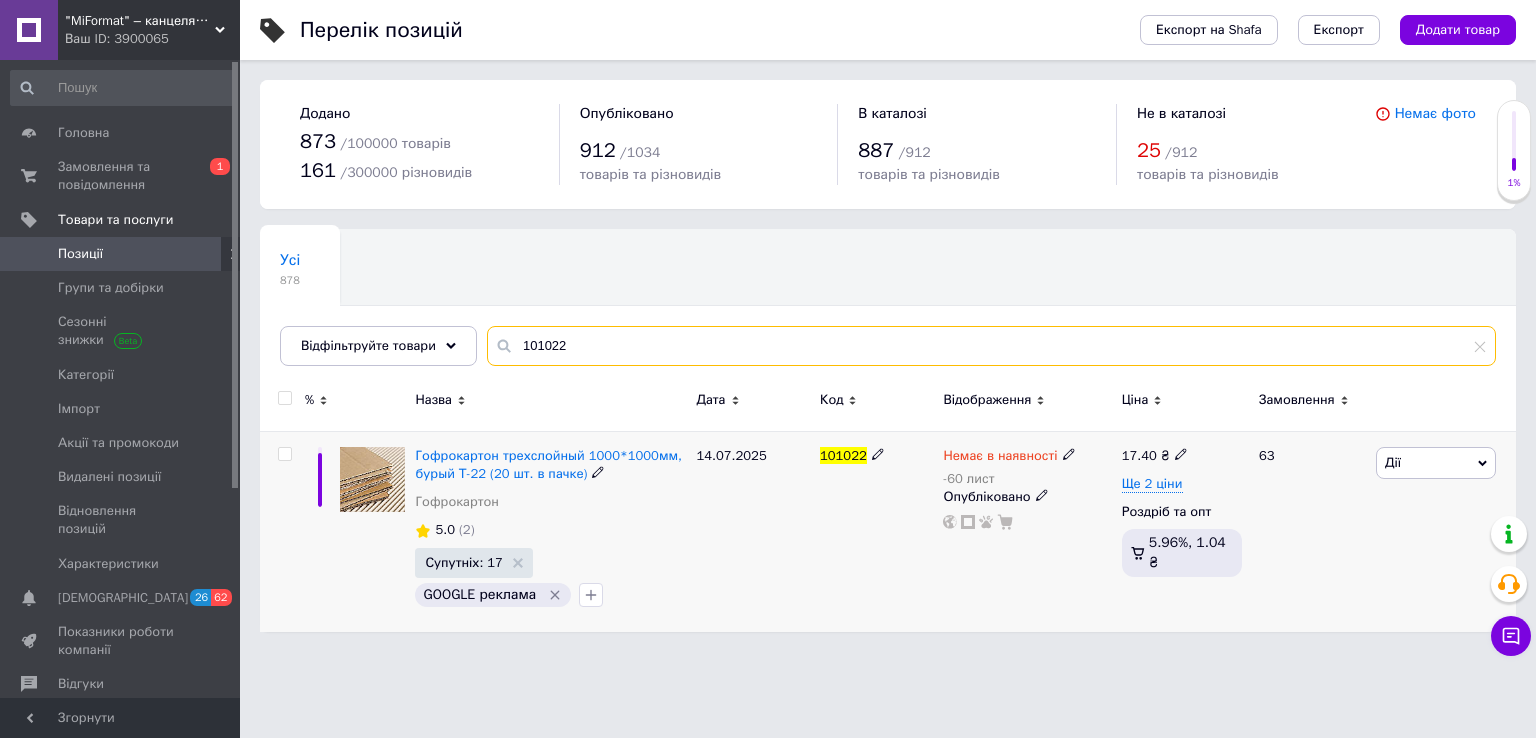 type on "101022" 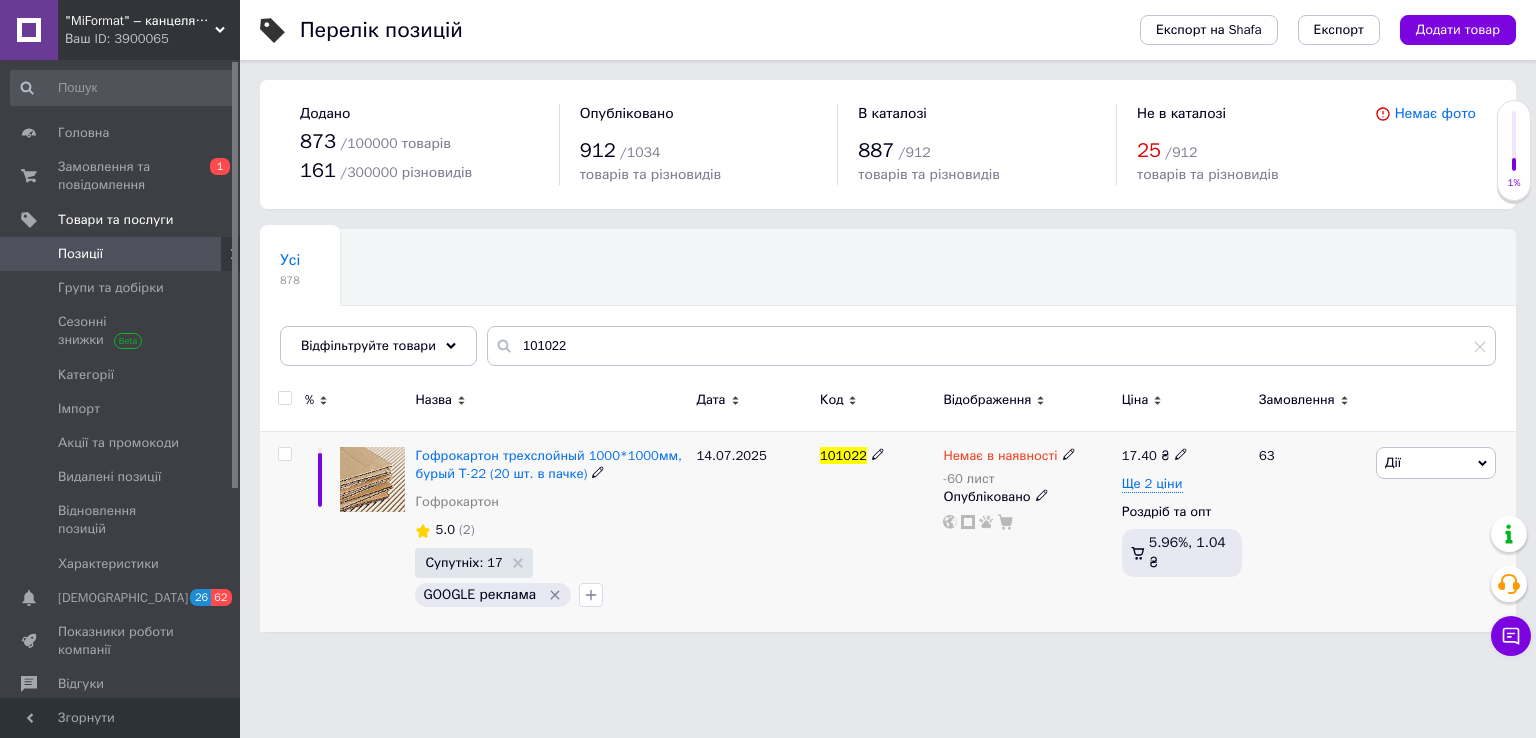 click at bounding box center [1069, 453] 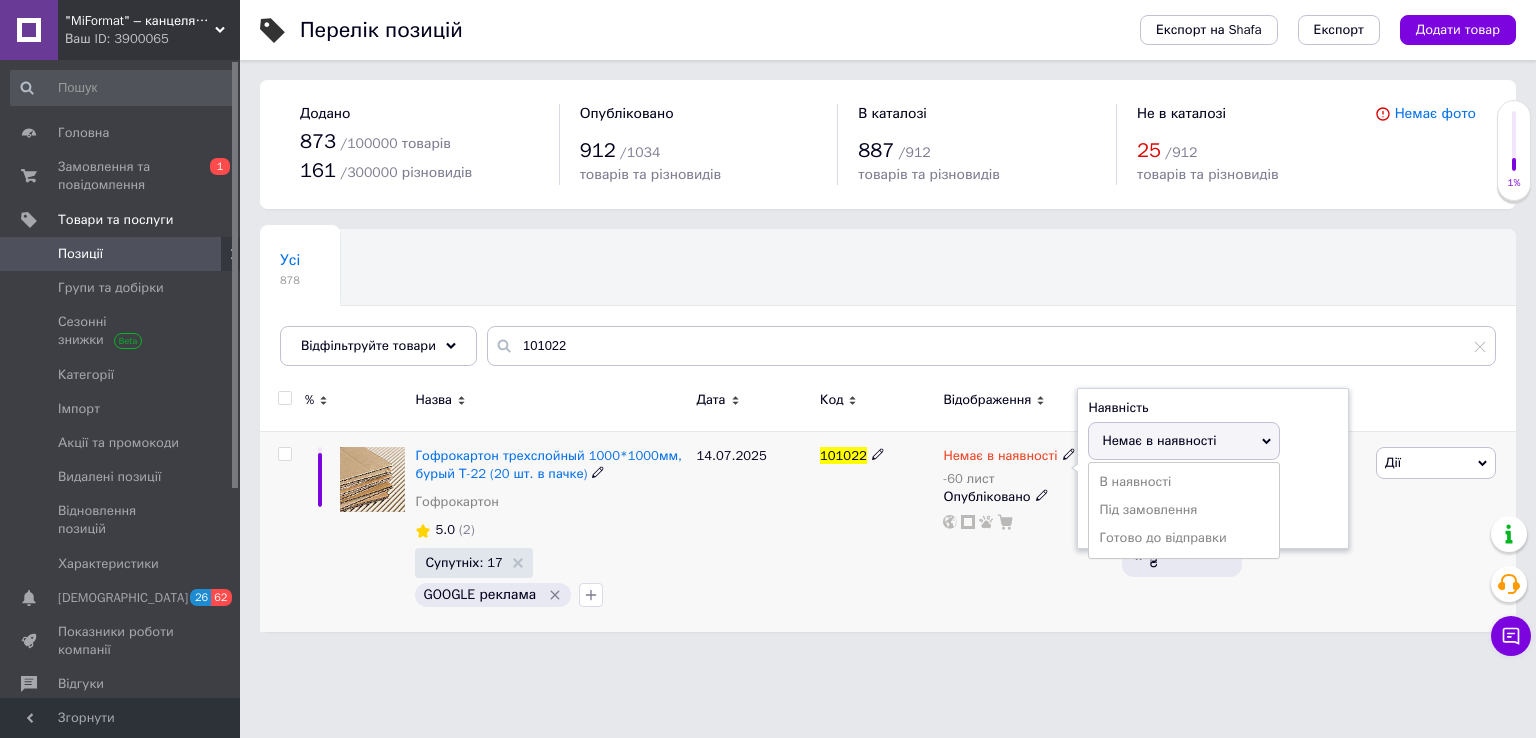 click on "Немає в наявності" at bounding box center (1159, 440) 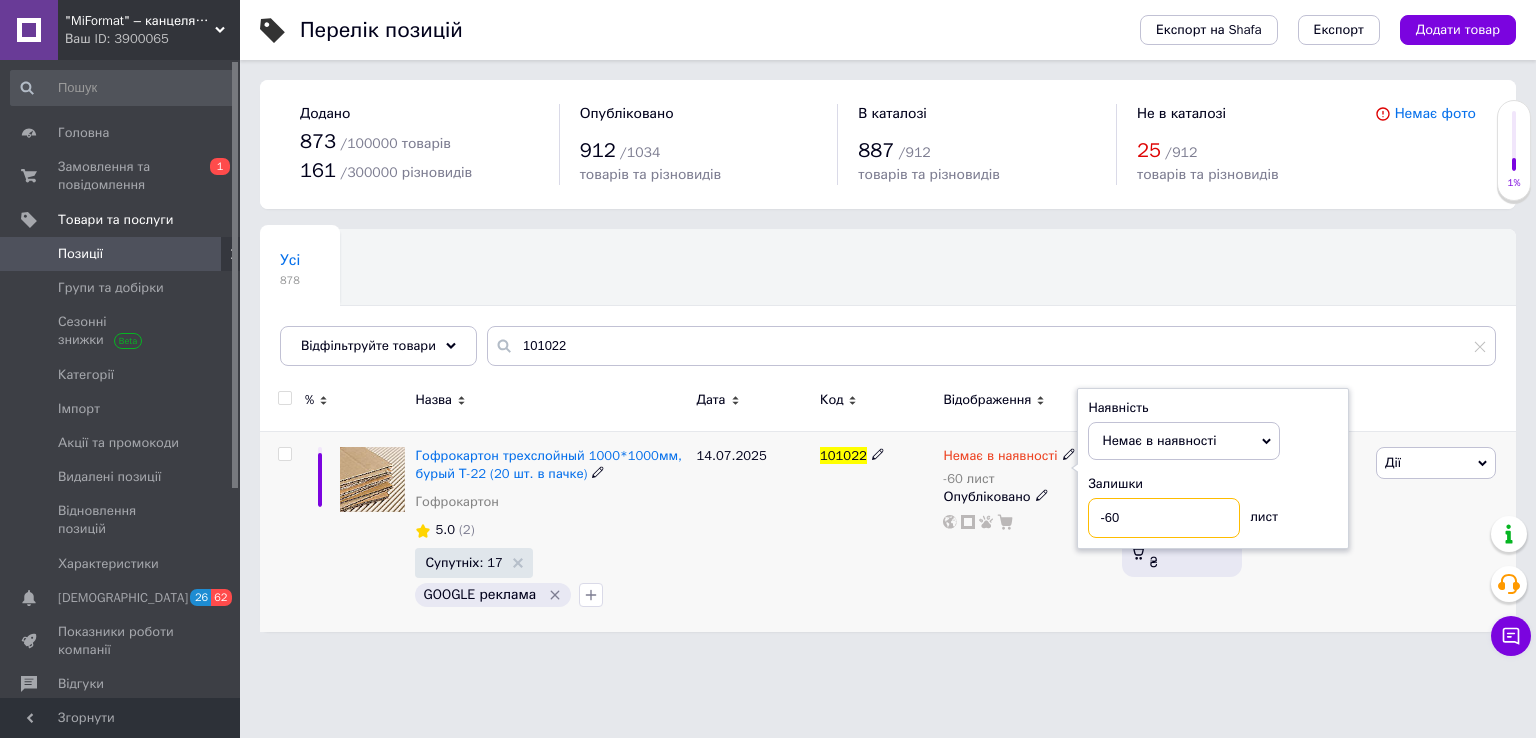 drag, startPoint x: 1124, startPoint y: 514, endPoint x: 1086, endPoint y: 517, distance: 38.118237 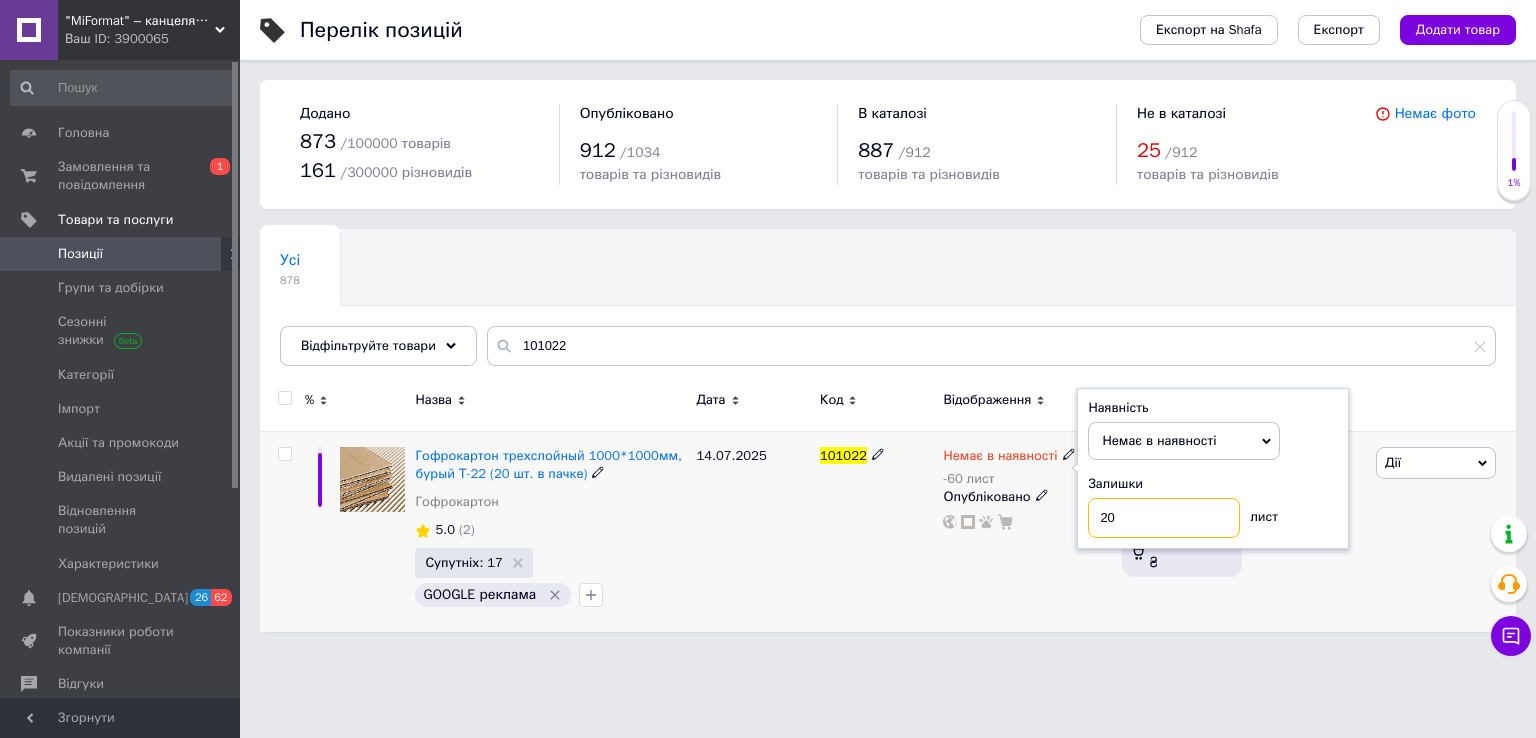 type on "20" 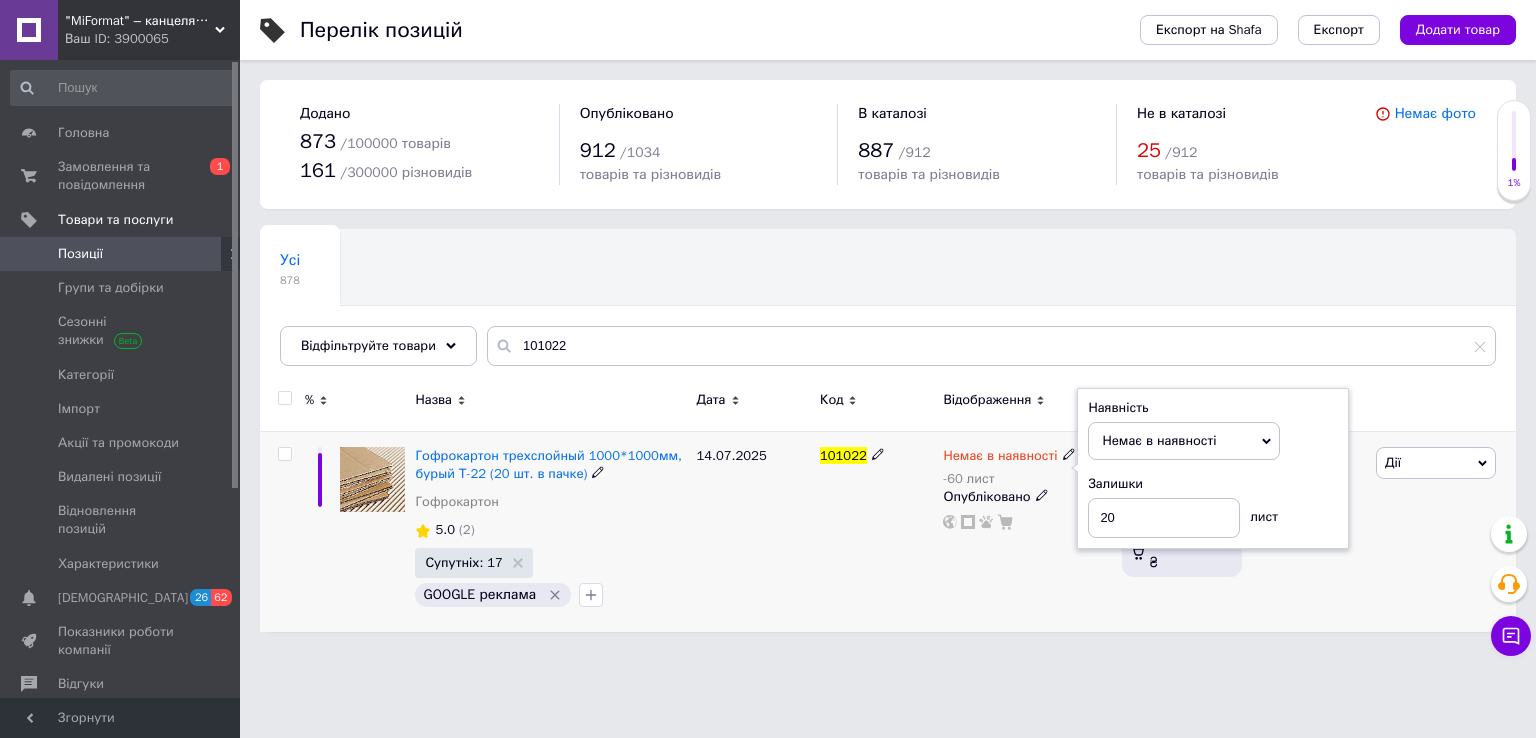 click on "Немає в наявності" at bounding box center (1159, 440) 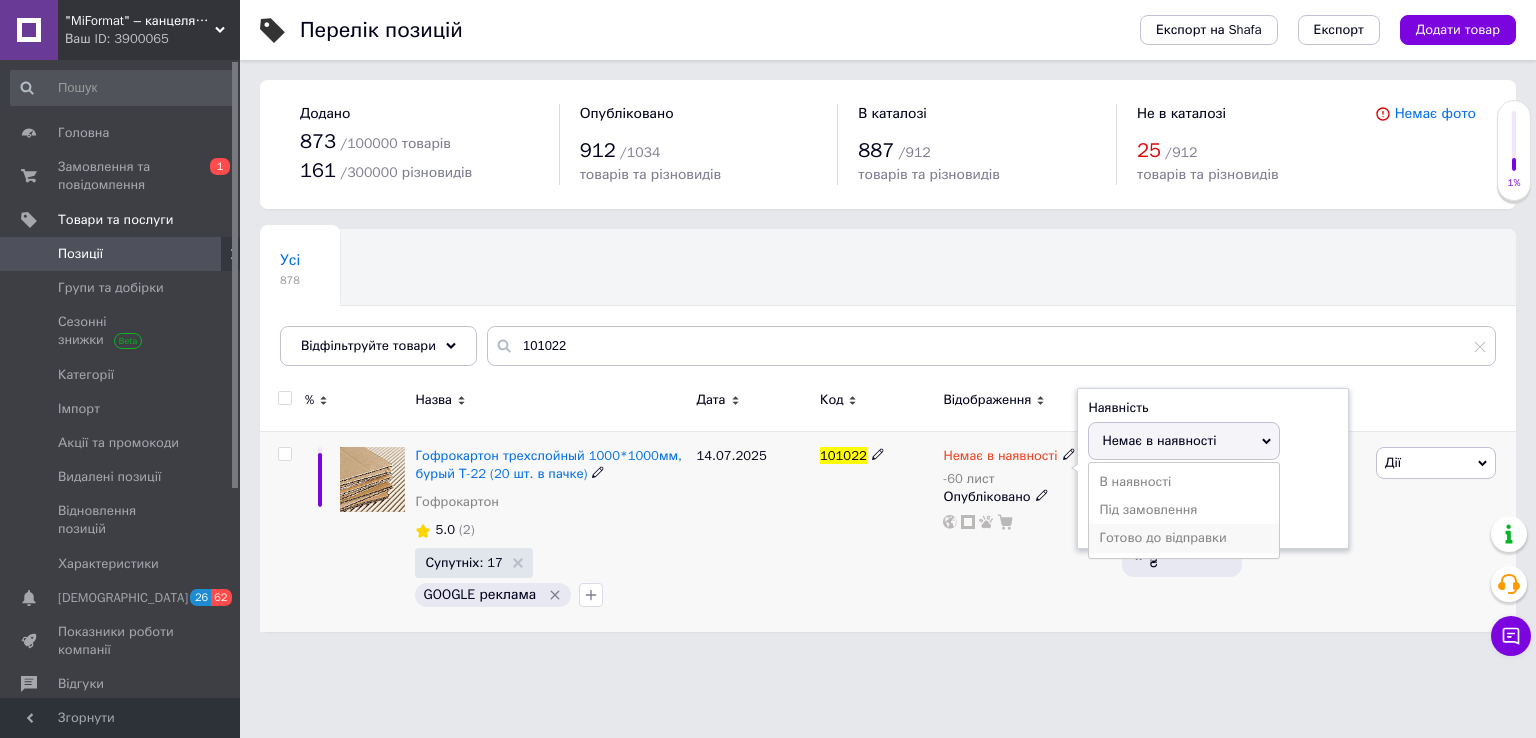 click on "Готово до відправки" at bounding box center (1184, 538) 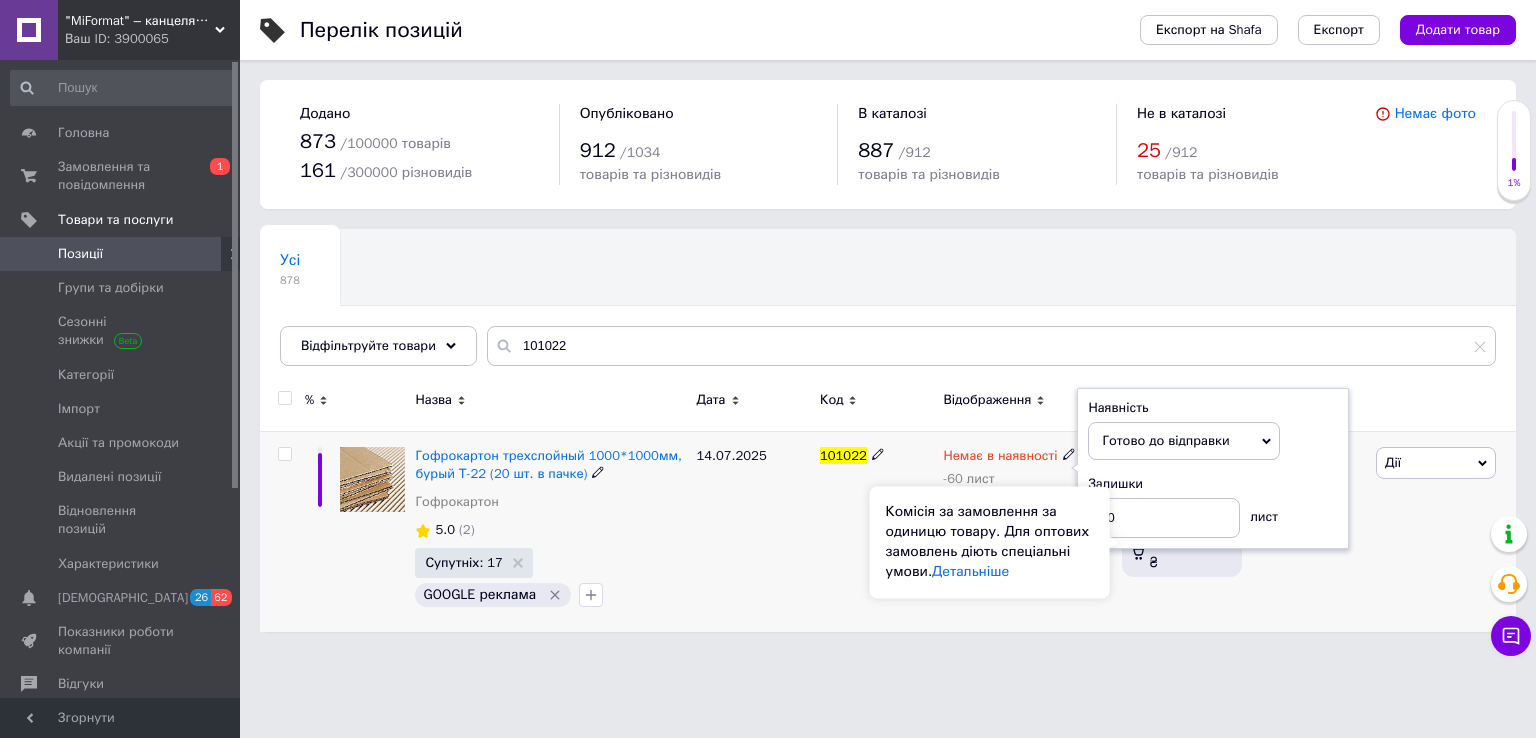 click on "Комісія за замовлення за одиницю товару. Для оптових замовлень діють спеціальні умови.  Детальніше" at bounding box center [990, 542] 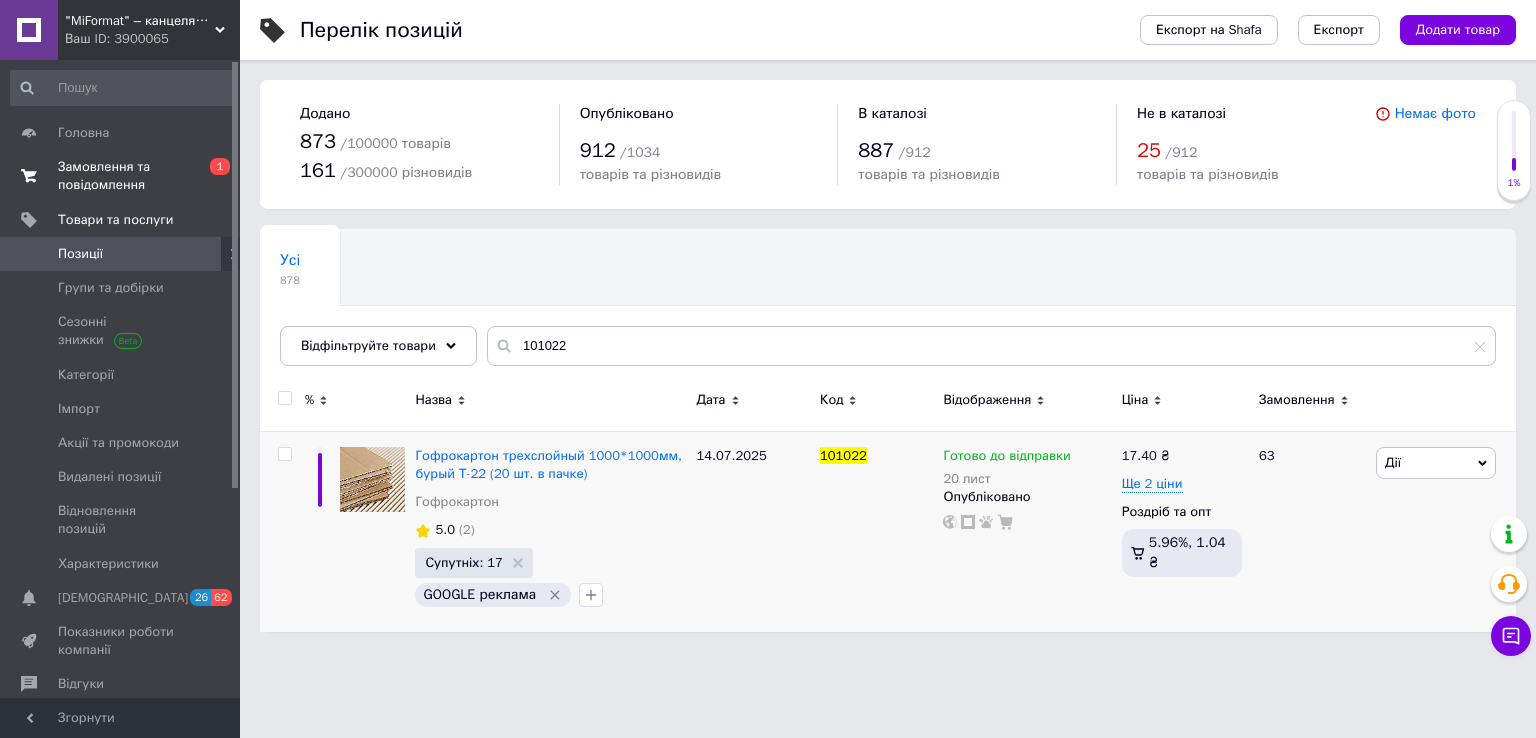 click on "Замовлення та повідомлення" at bounding box center [121, 176] 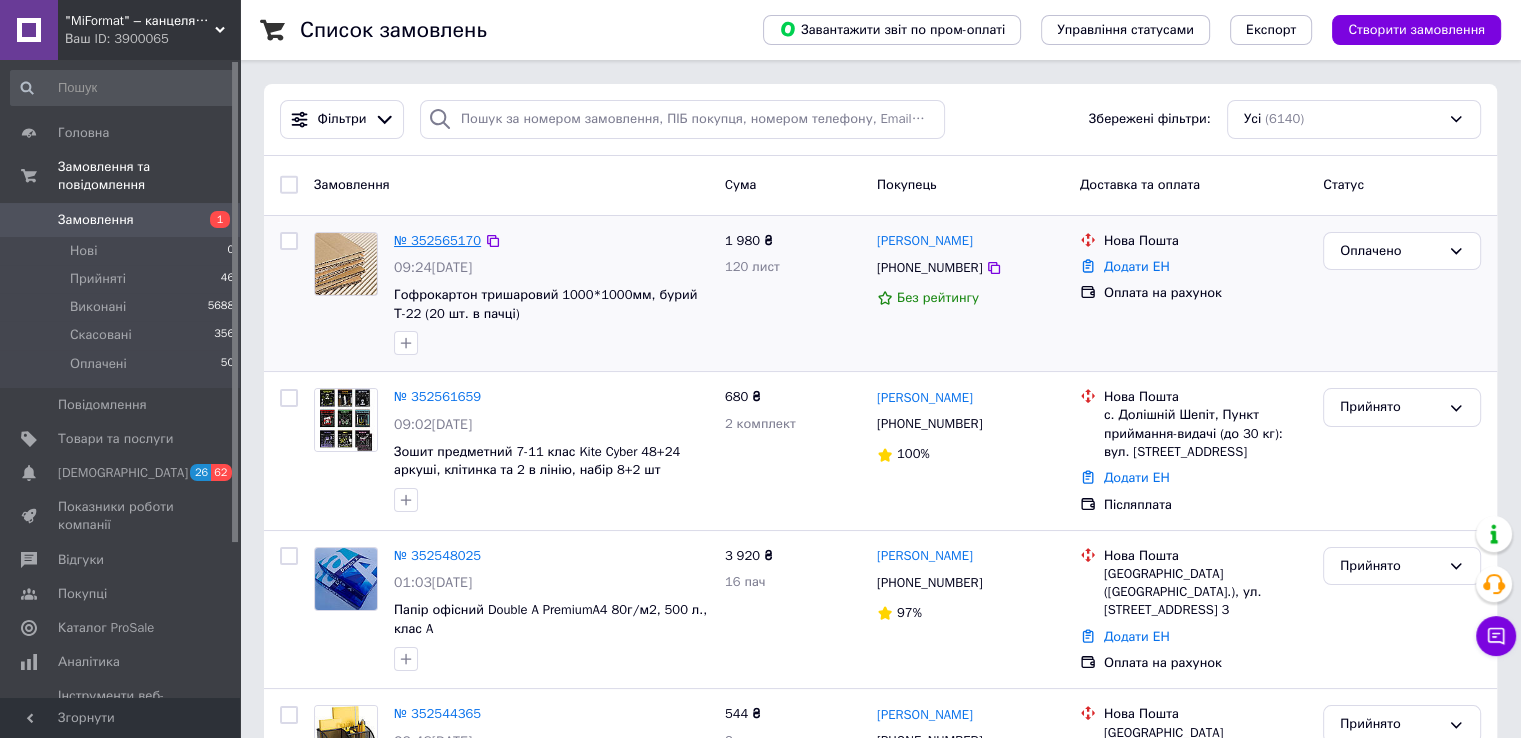 click on "№ 352565170" at bounding box center [437, 240] 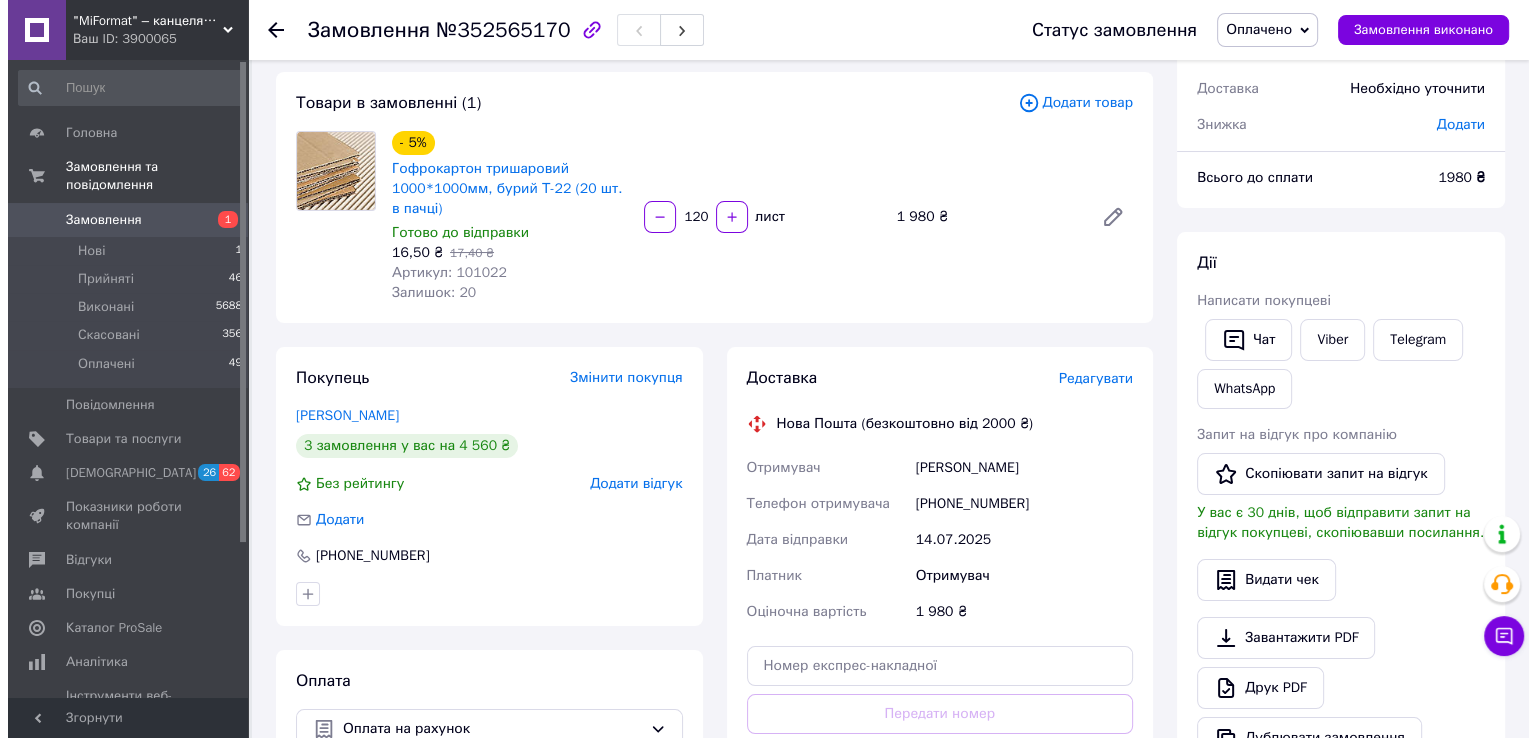 scroll, scrollTop: 300, scrollLeft: 0, axis: vertical 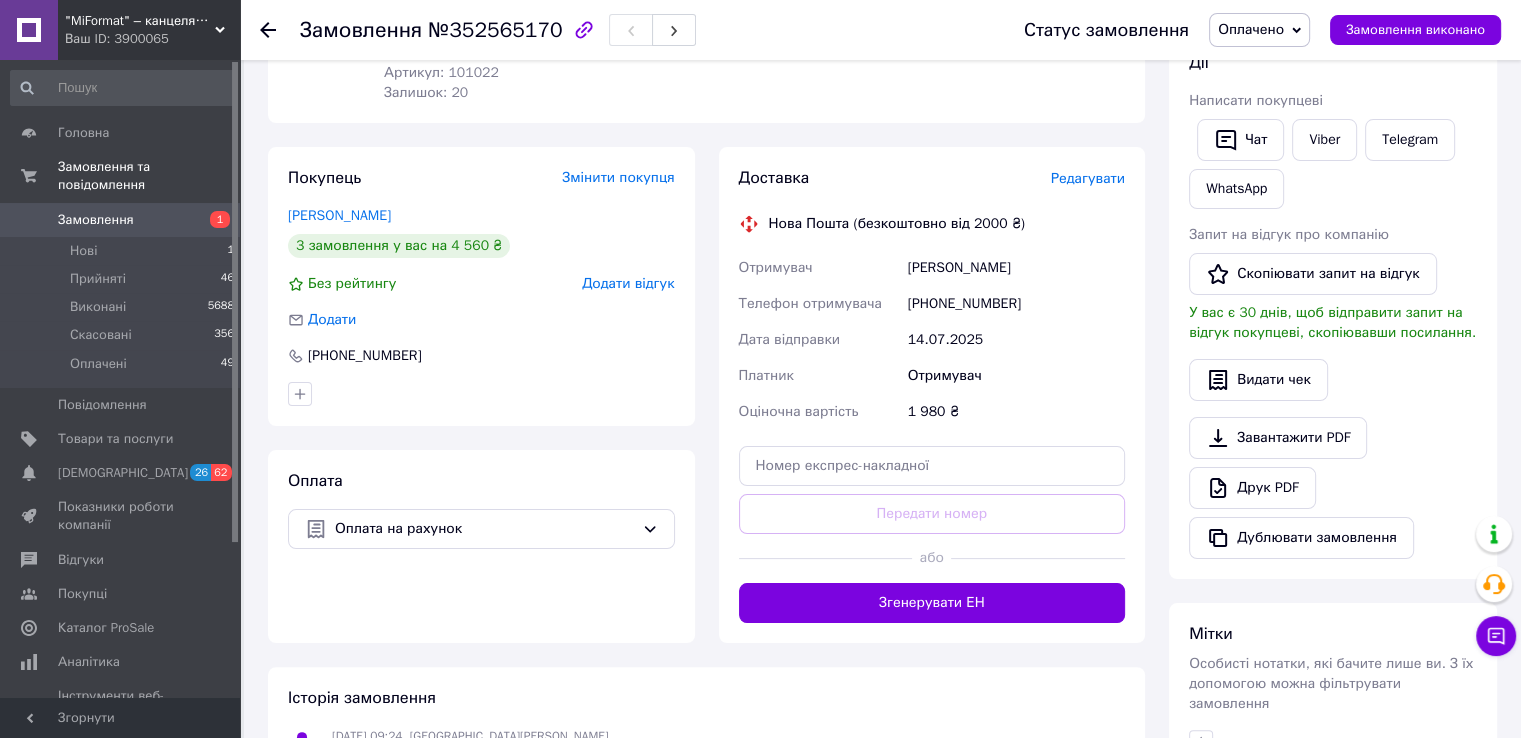 click on "Редагувати" at bounding box center [1088, 178] 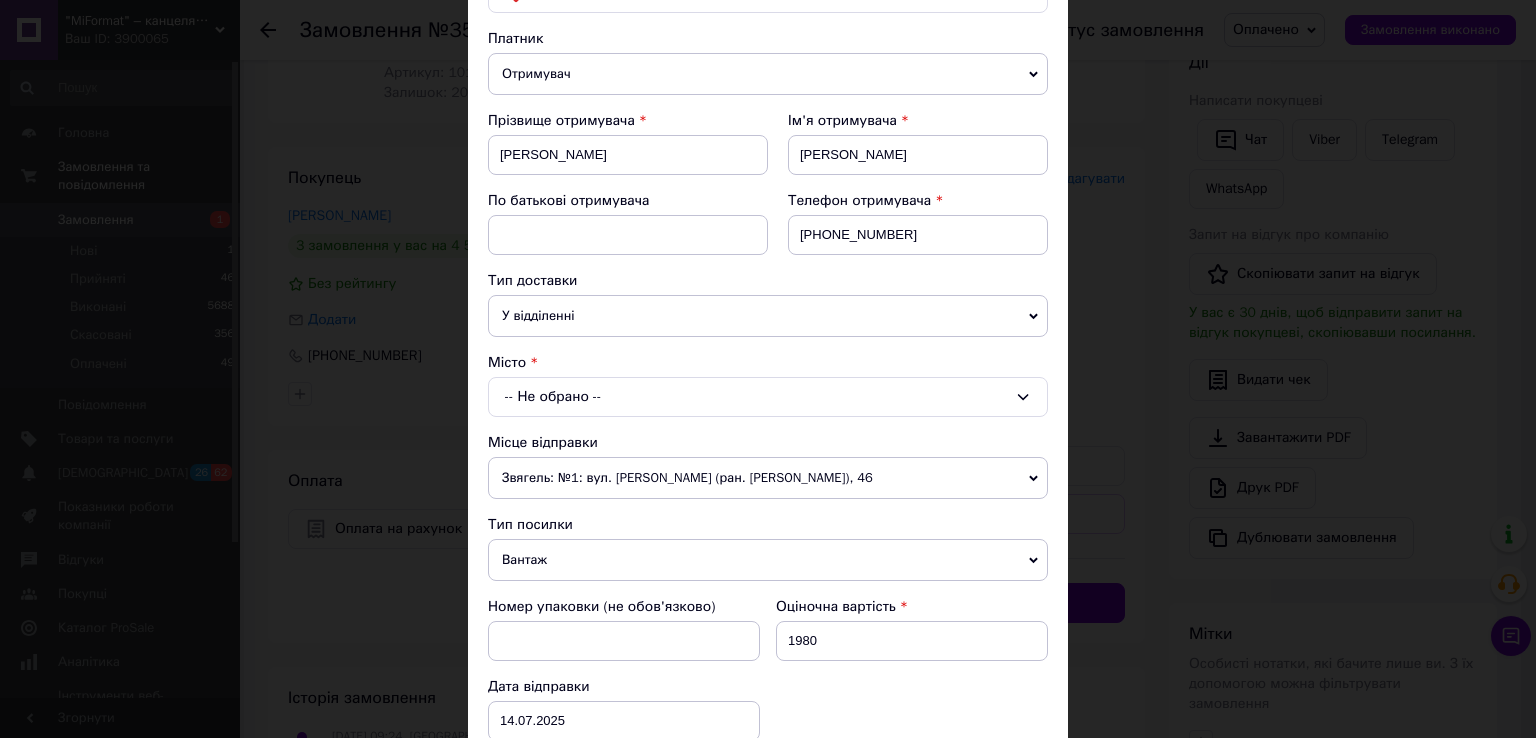 scroll, scrollTop: 200, scrollLeft: 0, axis: vertical 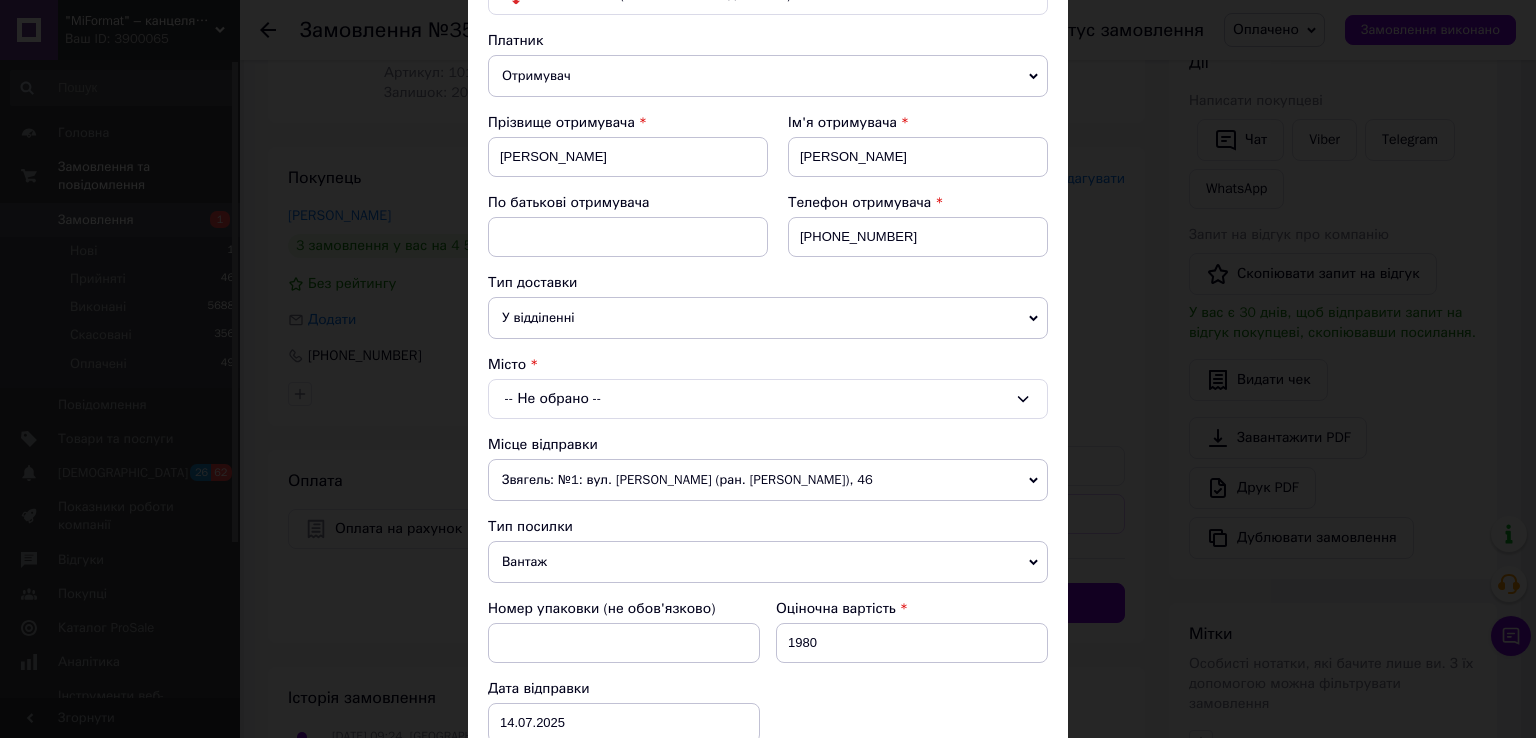 click on "Тип доставки" at bounding box center [532, 282] 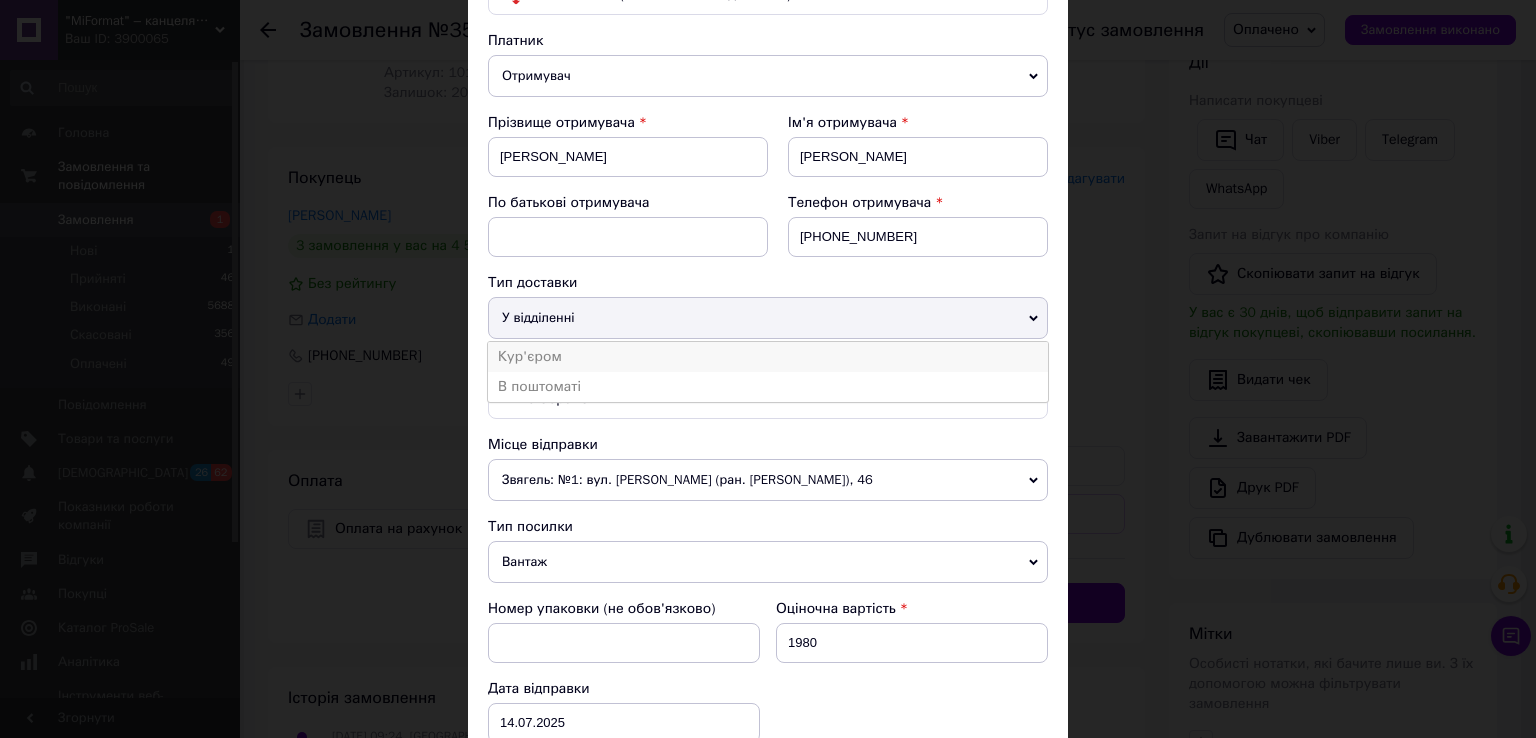 click on "Кур'єром" at bounding box center [768, 357] 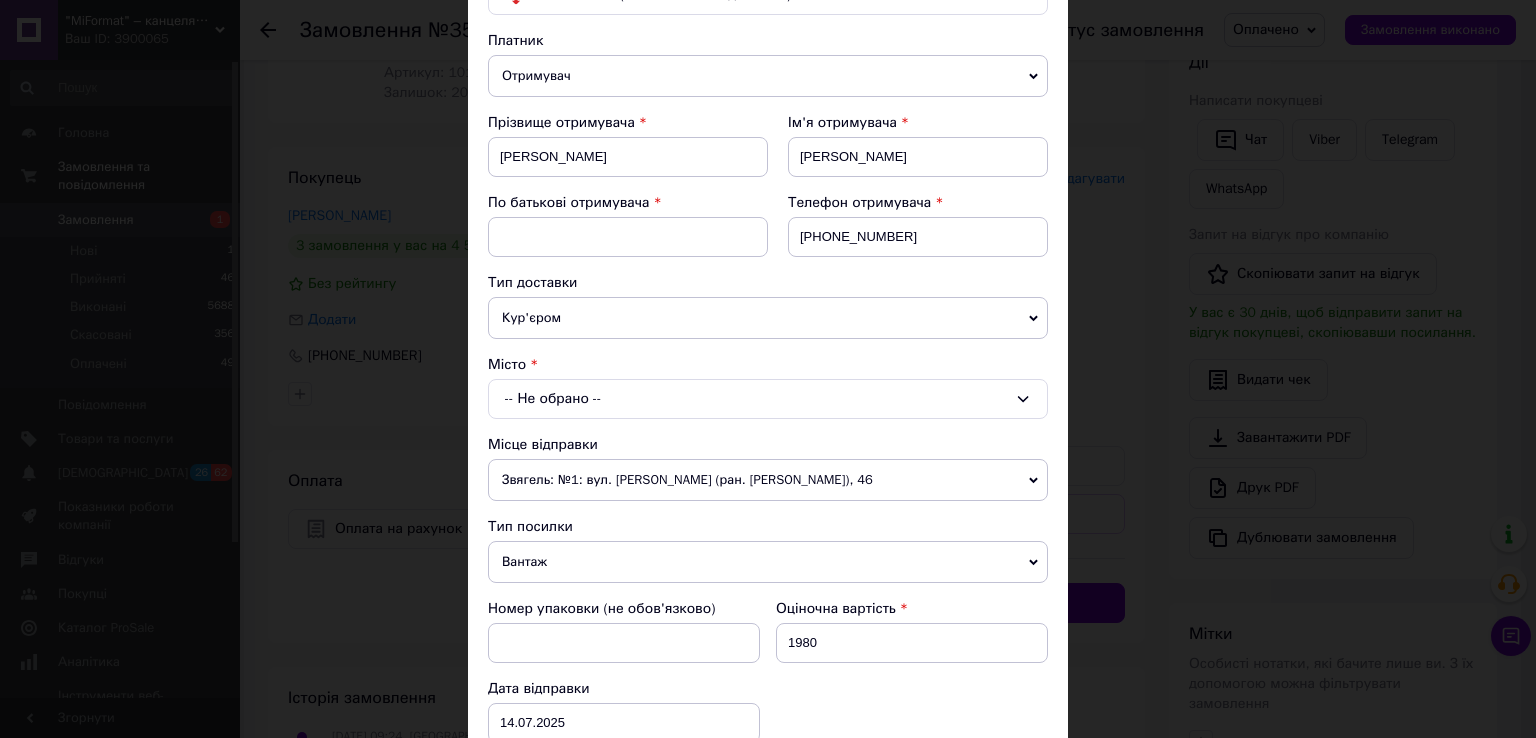 click on "-- Не обрано --" at bounding box center (768, 399) 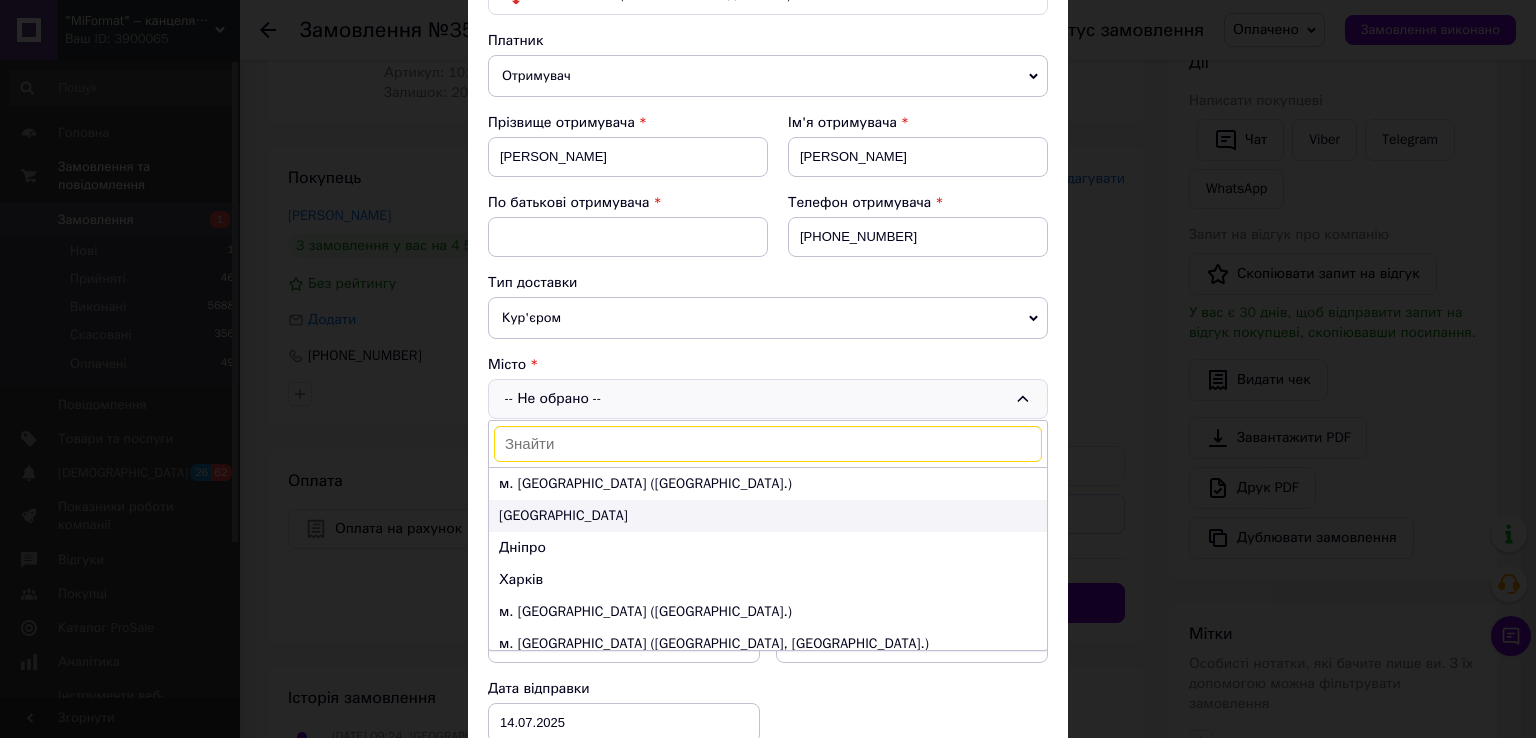 click on "[GEOGRAPHIC_DATA]" at bounding box center [768, 516] 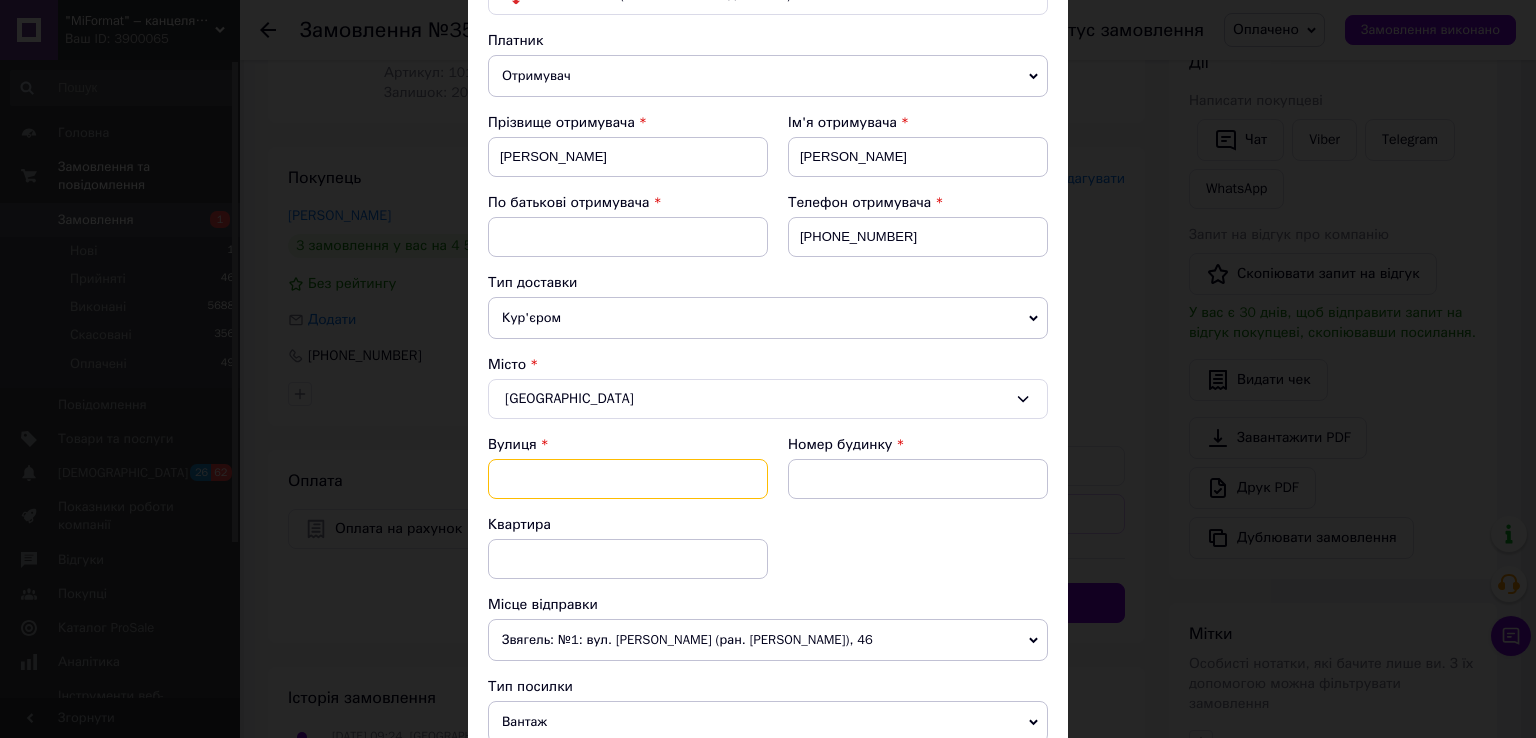 click at bounding box center [628, 479] 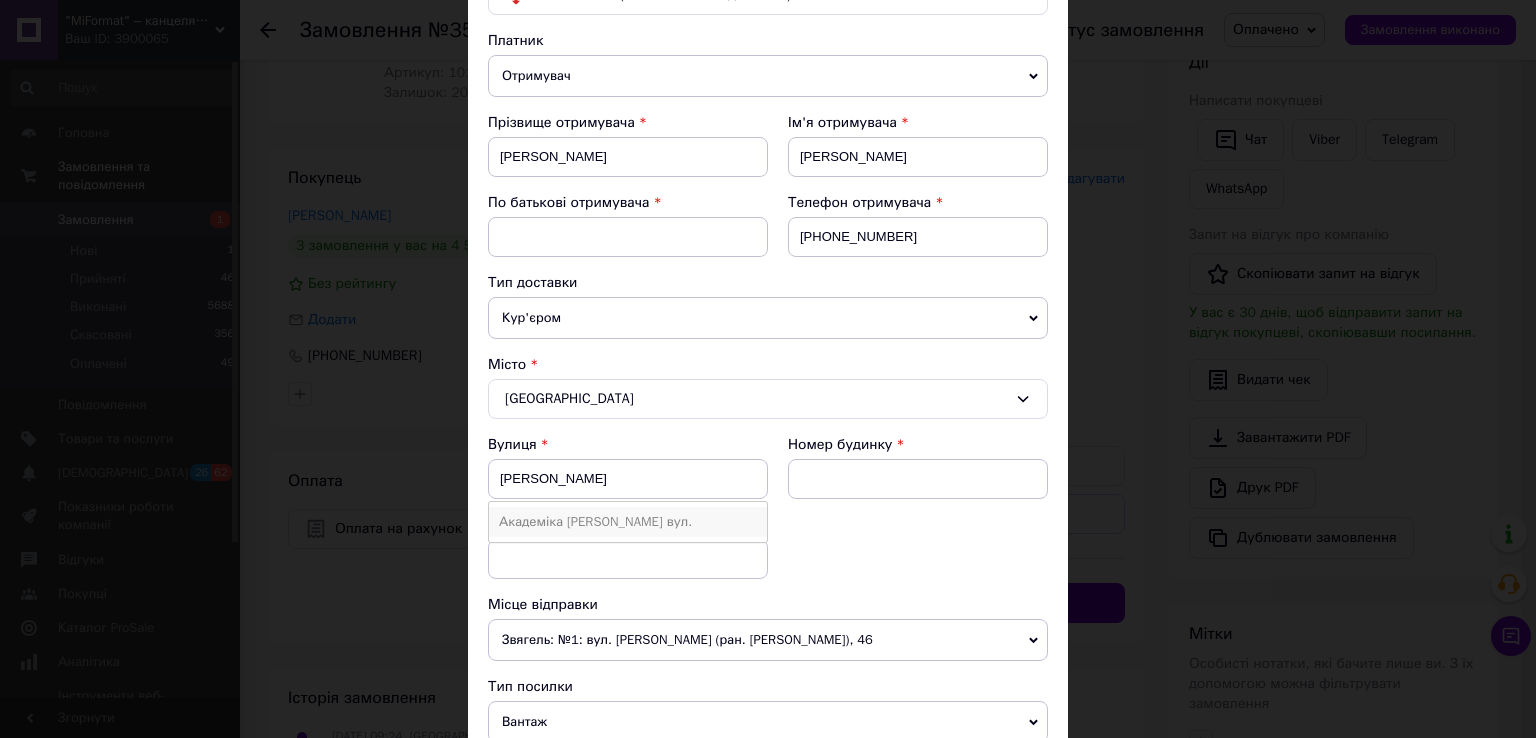 click on "Академіка [PERSON_NAME] вул." at bounding box center [628, 522] 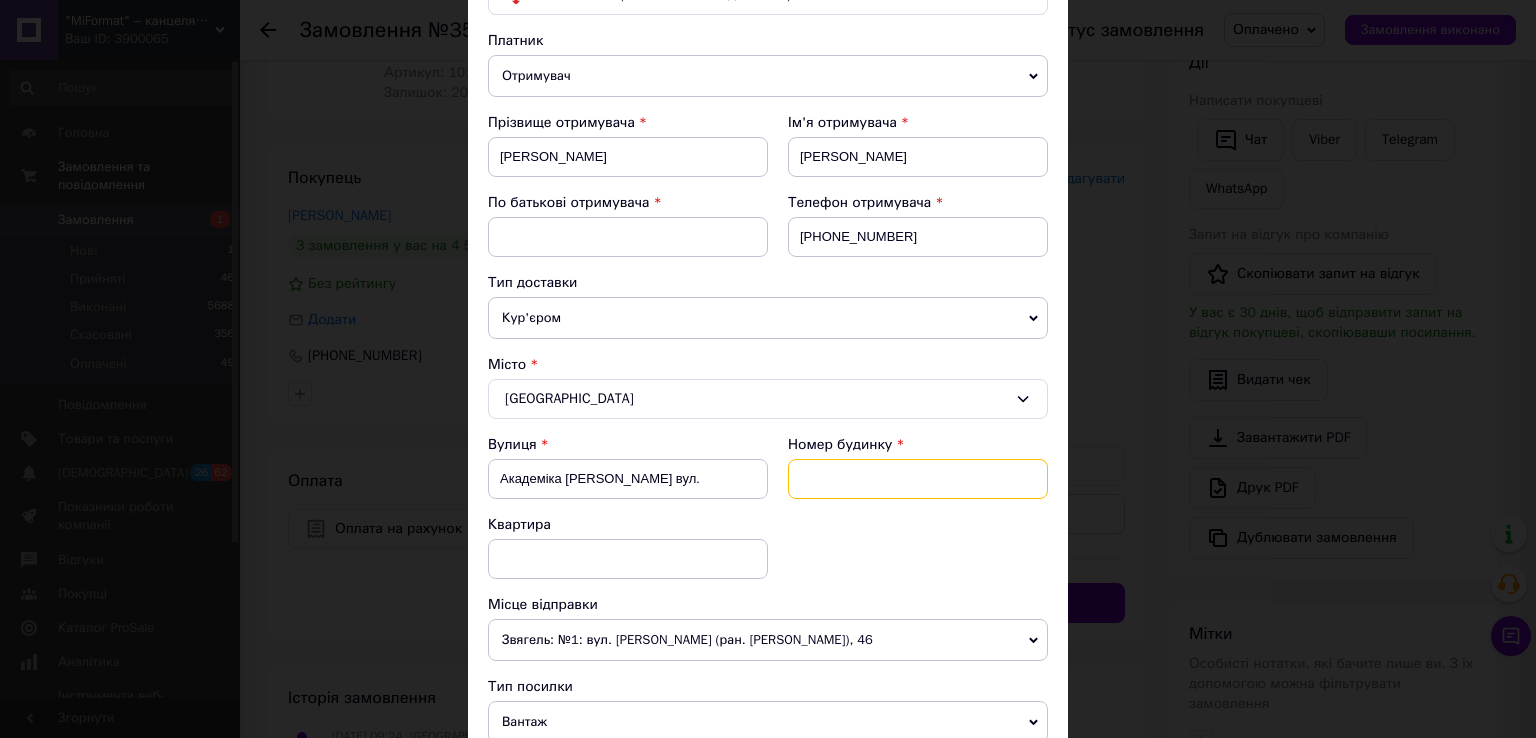 click at bounding box center [918, 479] 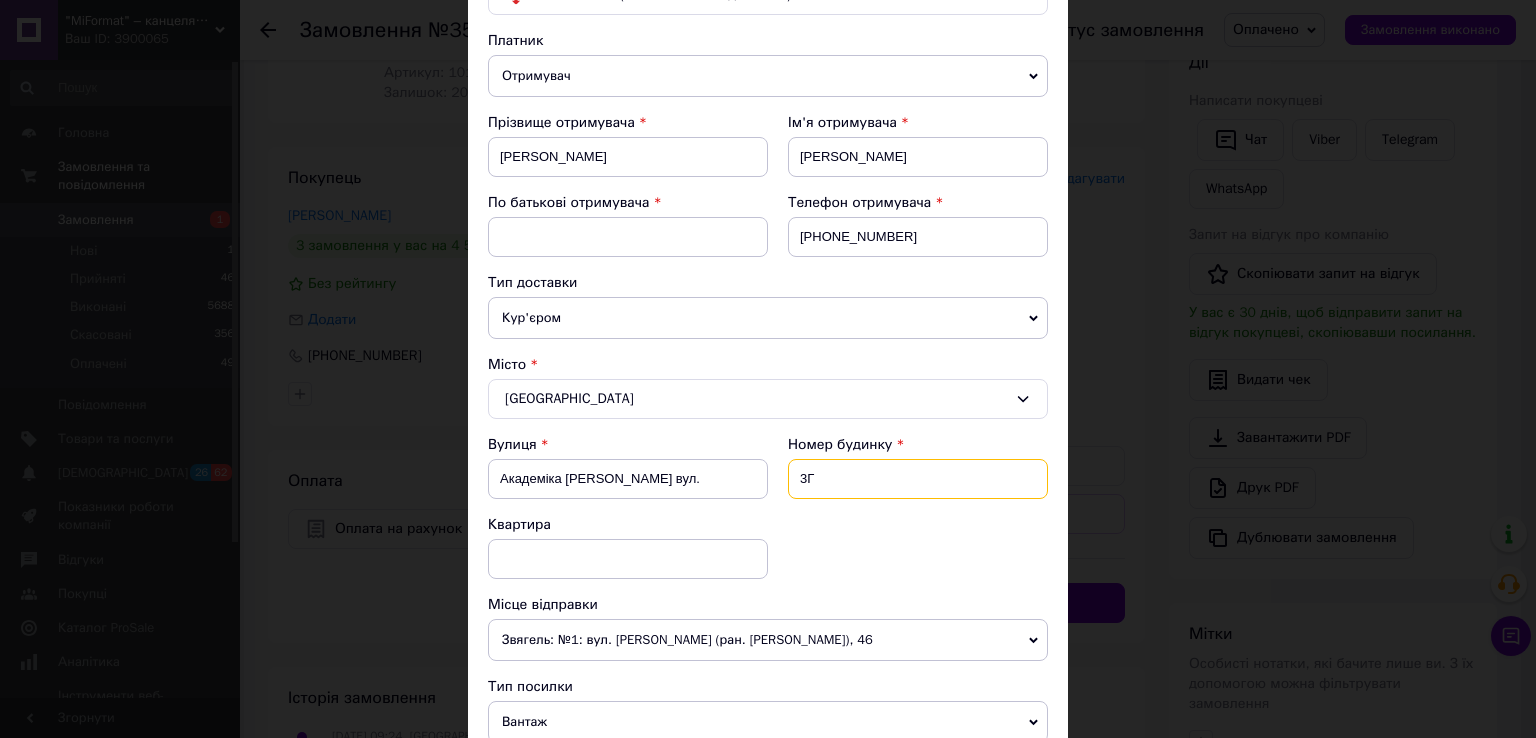 type on "3Г" 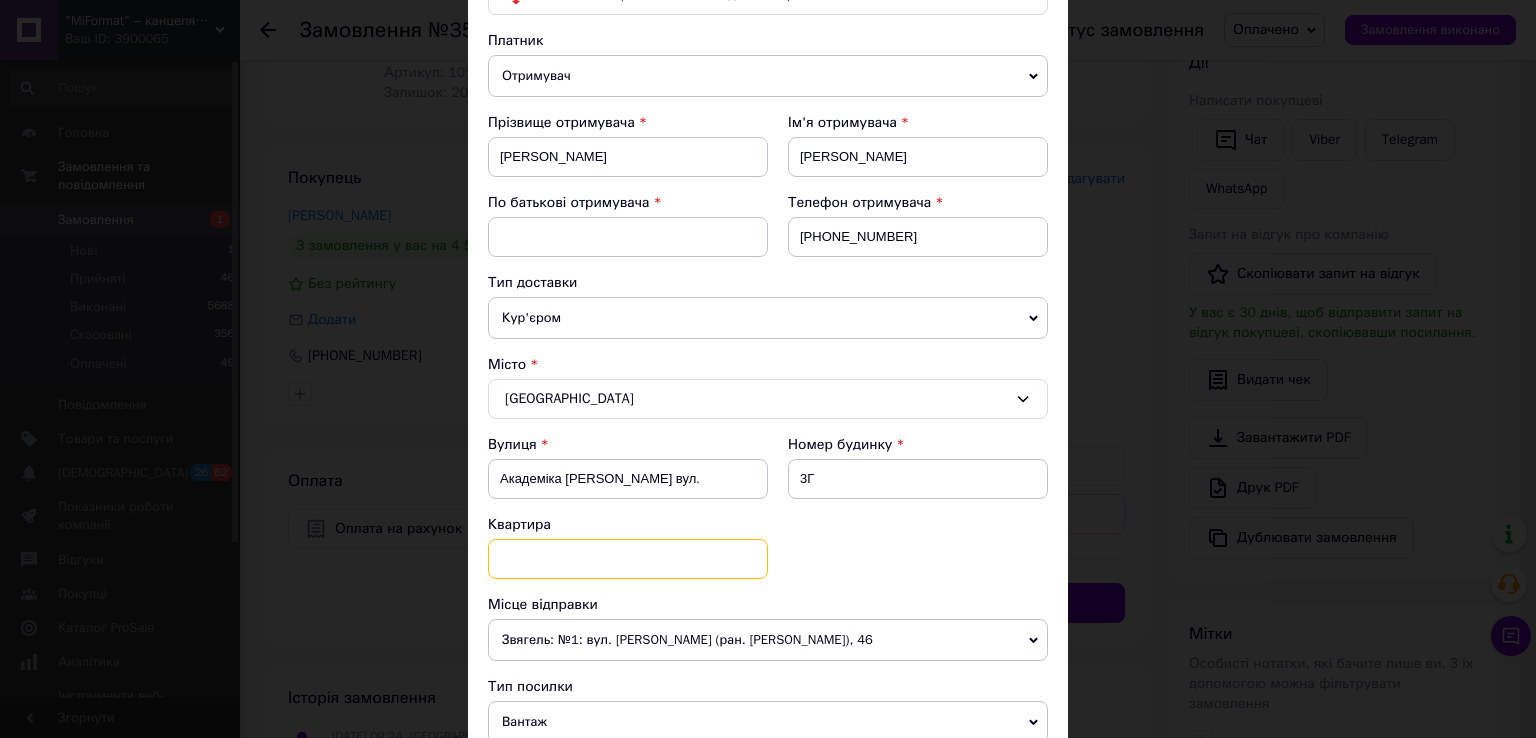 click at bounding box center [628, 559] 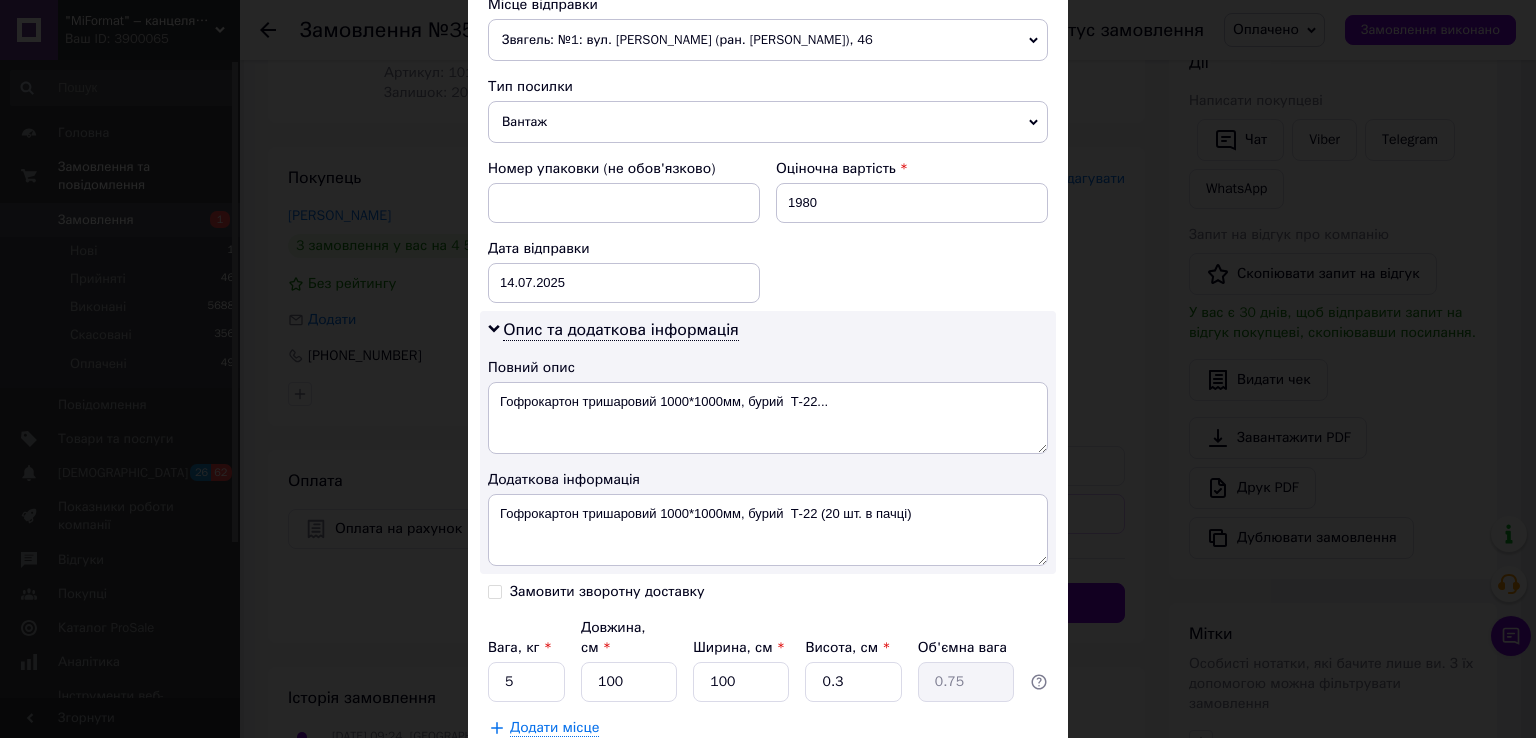 scroll, scrollTop: 924, scrollLeft: 0, axis: vertical 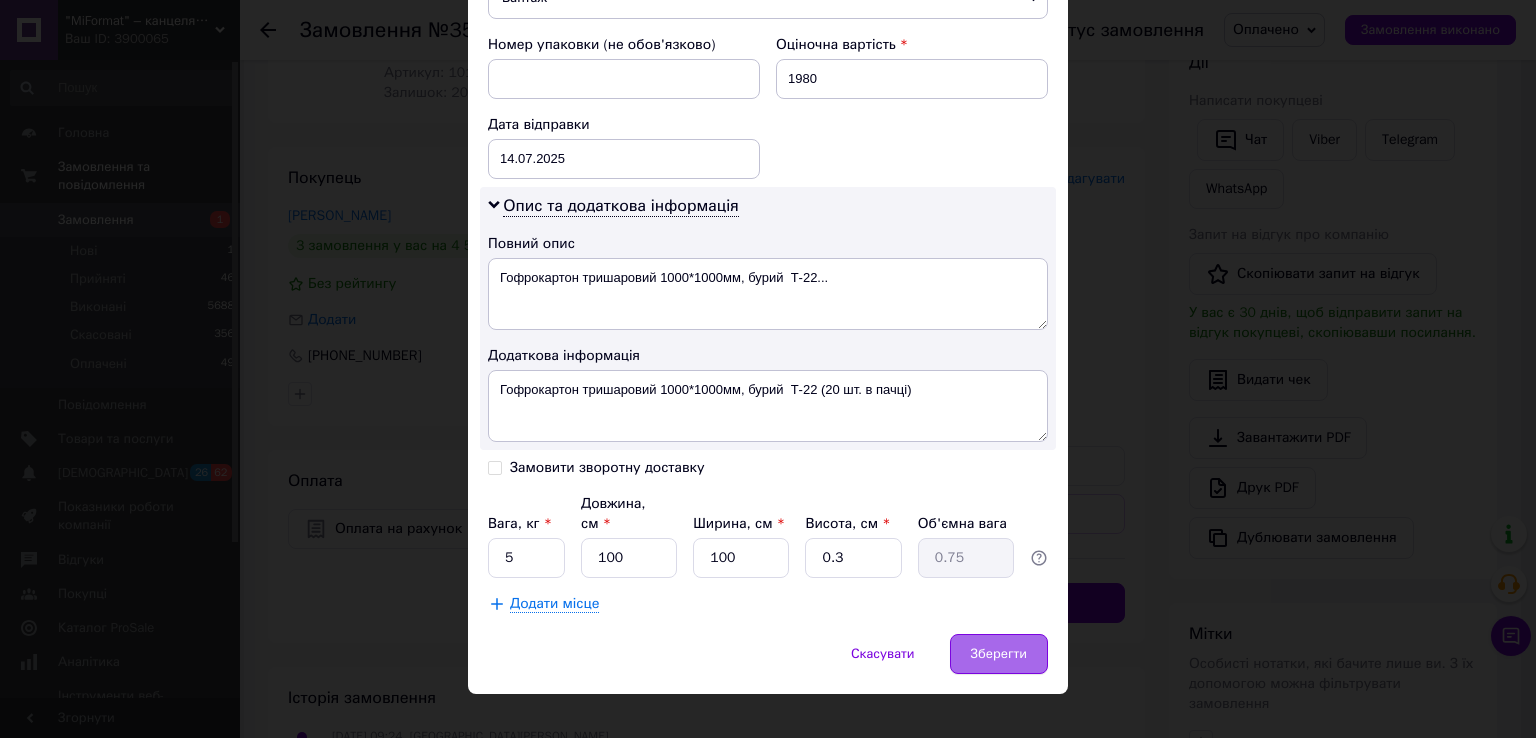 type on "1" 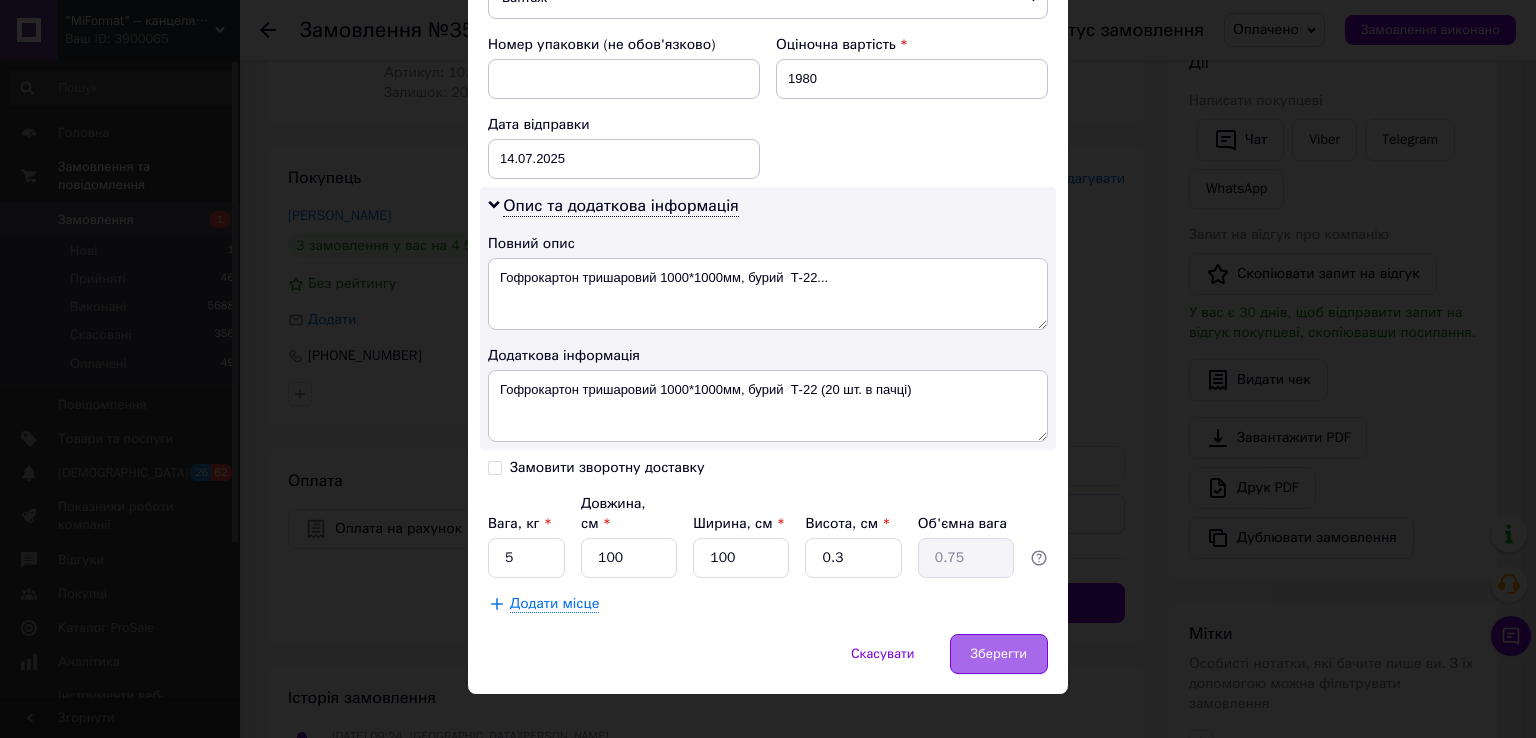 click on "Зберегти" at bounding box center (999, 654) 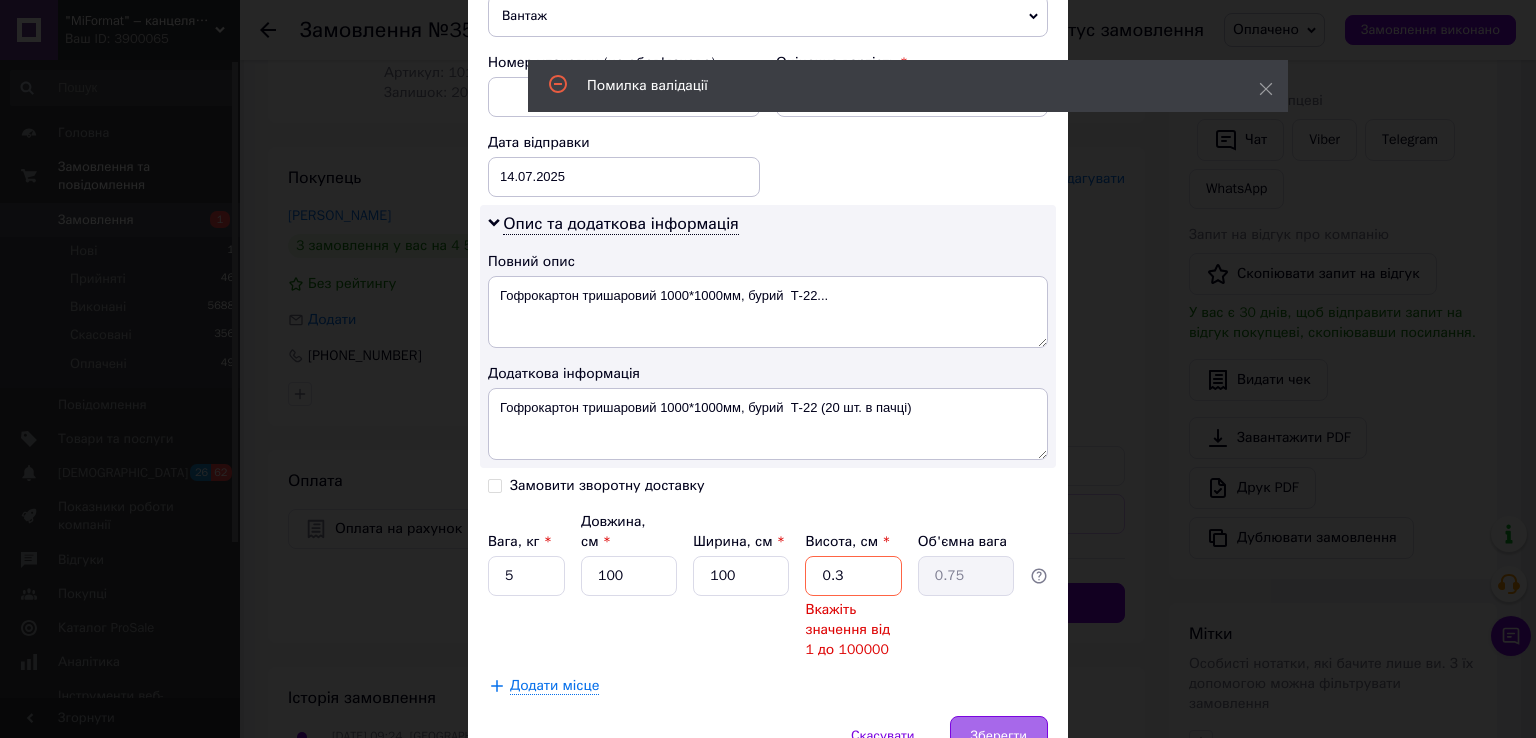 scroll, scrollTop: 66, scrollLeft: 0, axis: vertical 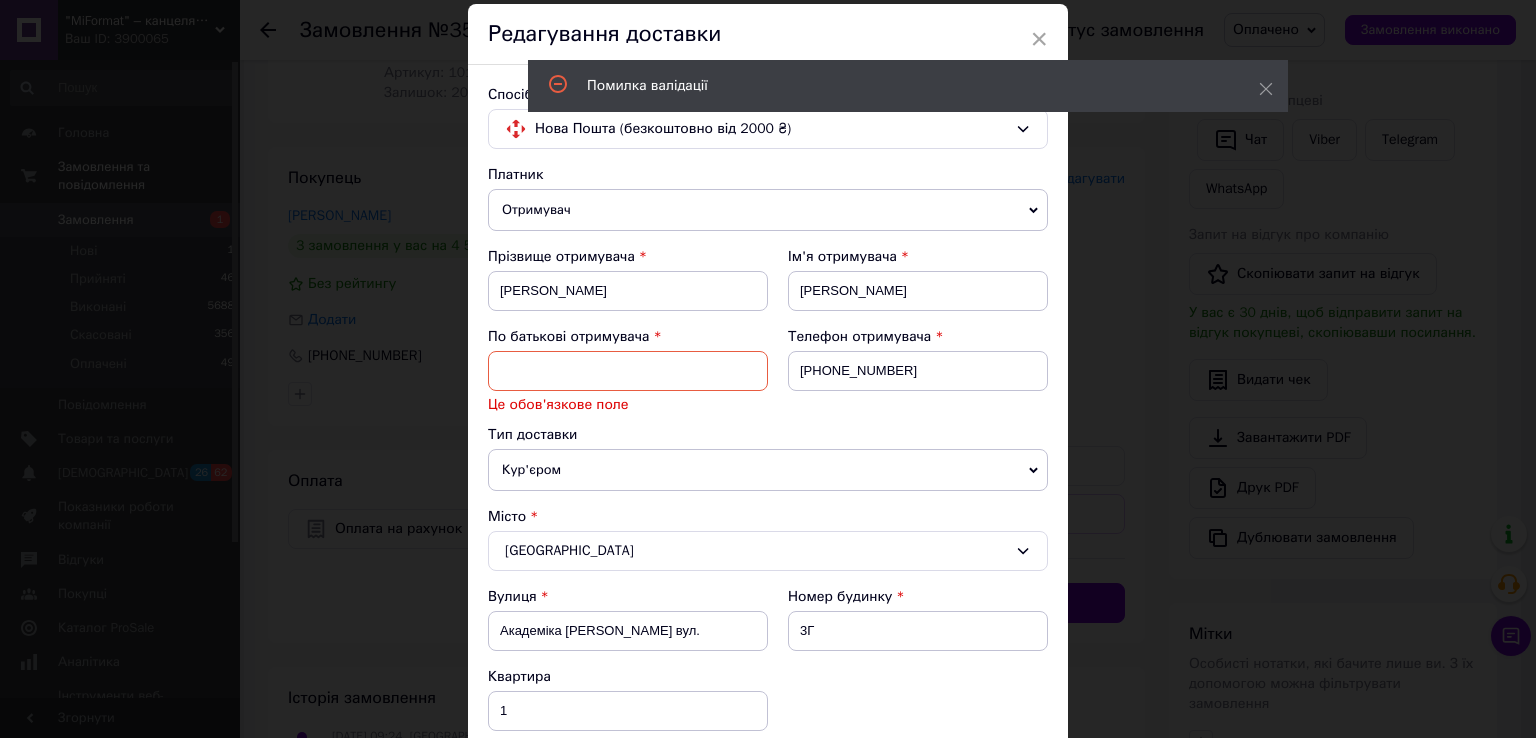 click at bounding box center (628, 371) 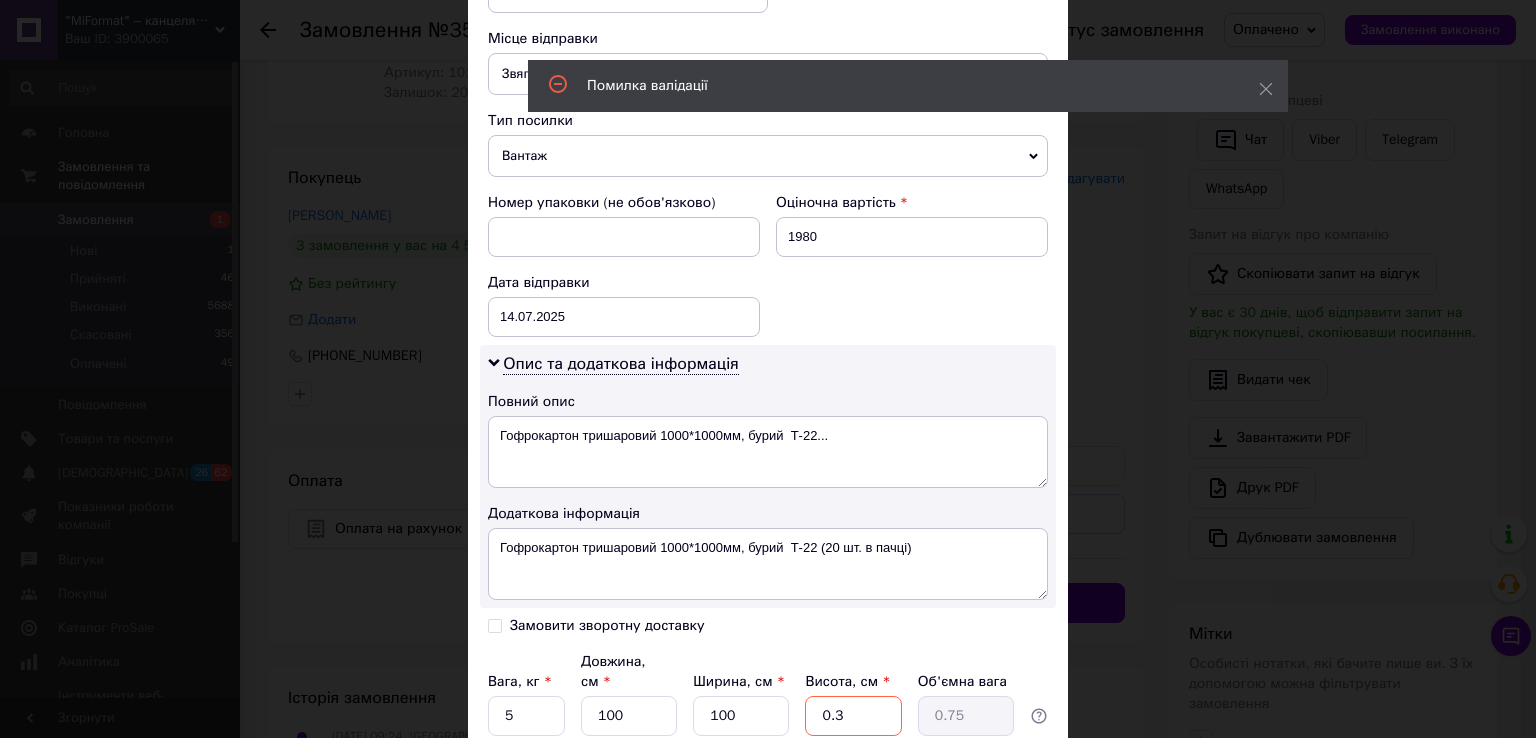 scroll, scrollTop: 988, scrollLeft: 0, axis: vertical 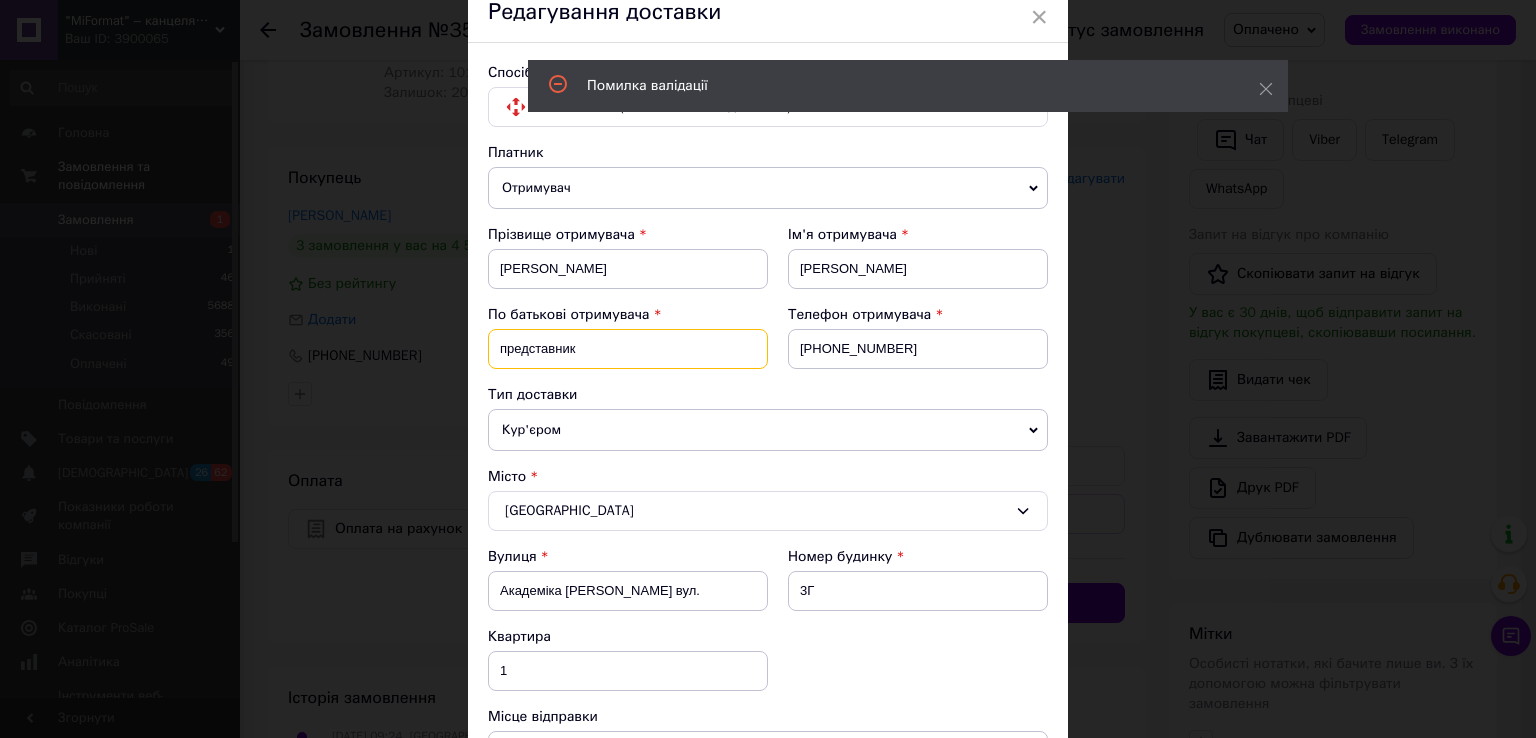 drag, startPoint x: 583, startPoint y: 352, endPoint x: 479, endPoint y: 329, distance: 106.51291 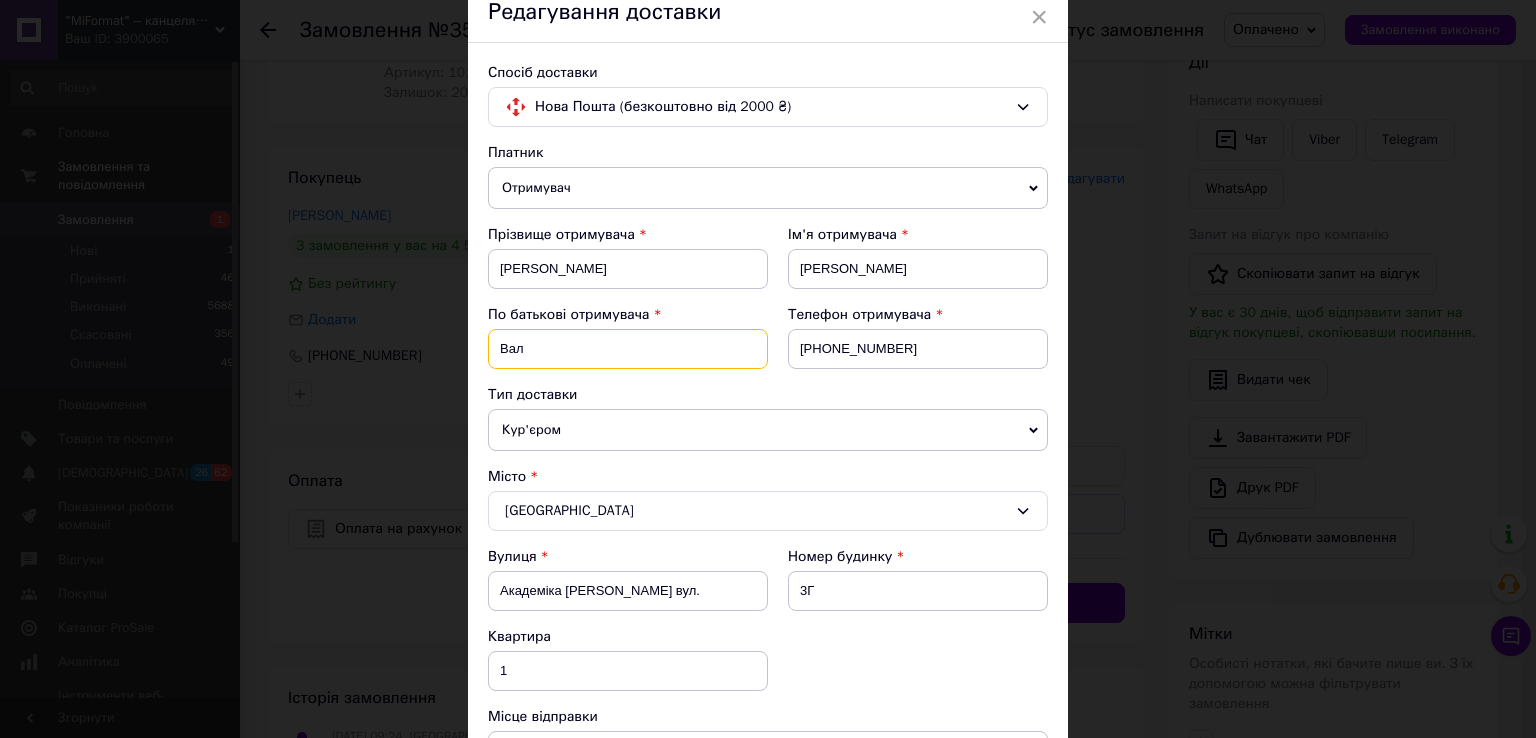 type on "[PERSON_NAME]" 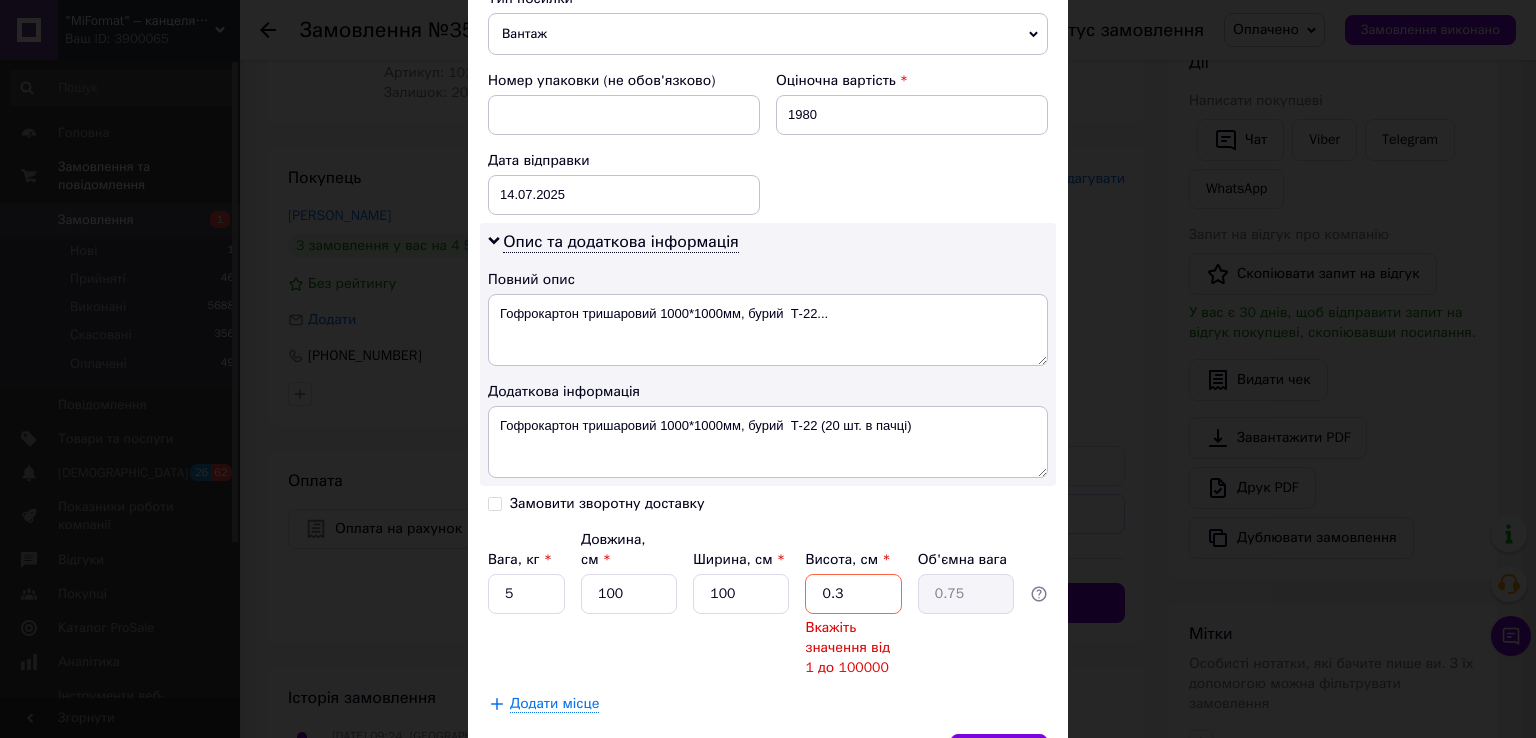 scroll, scrollTop: 988, scrollLeft: 0, axis: vertical 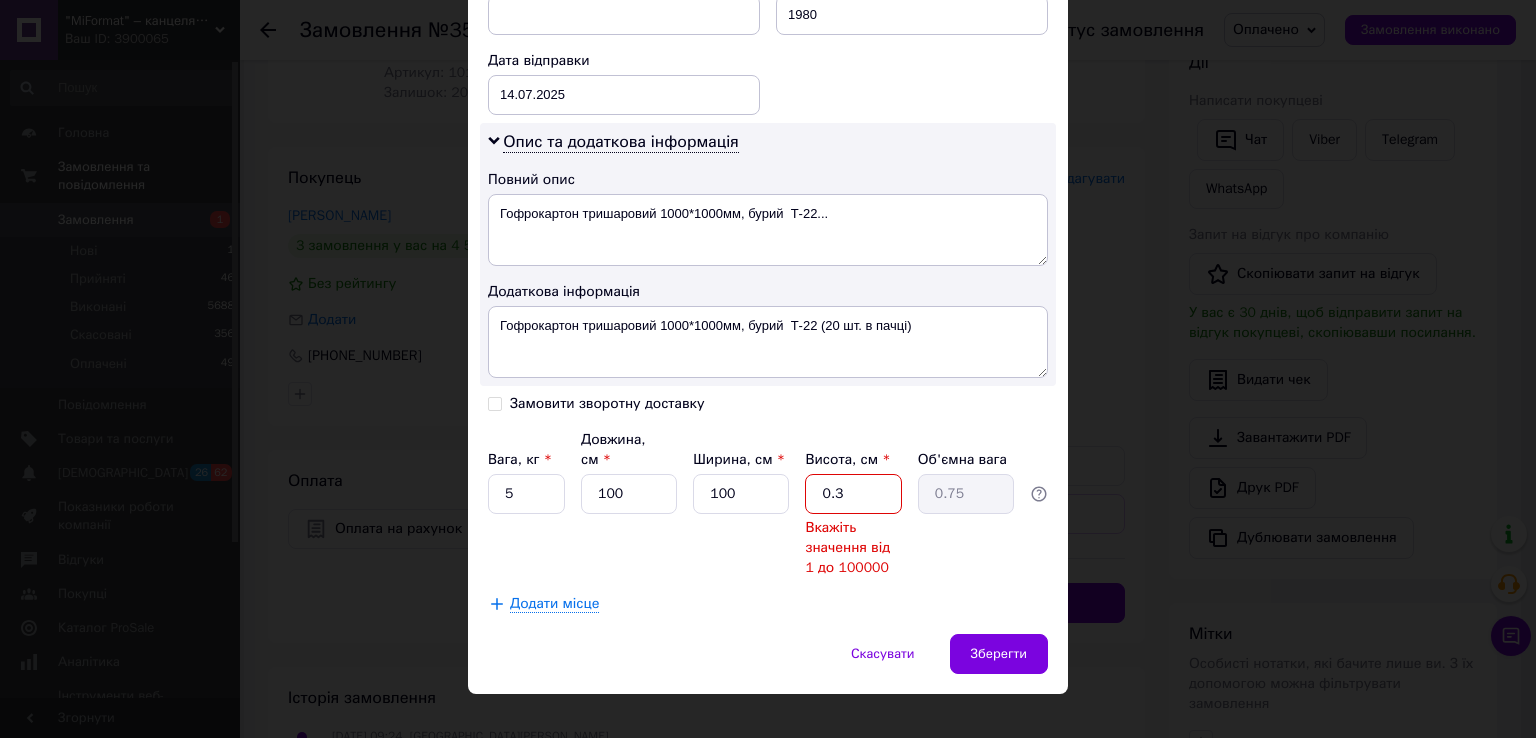 click on "0.3" at bounding box center (853, 494) 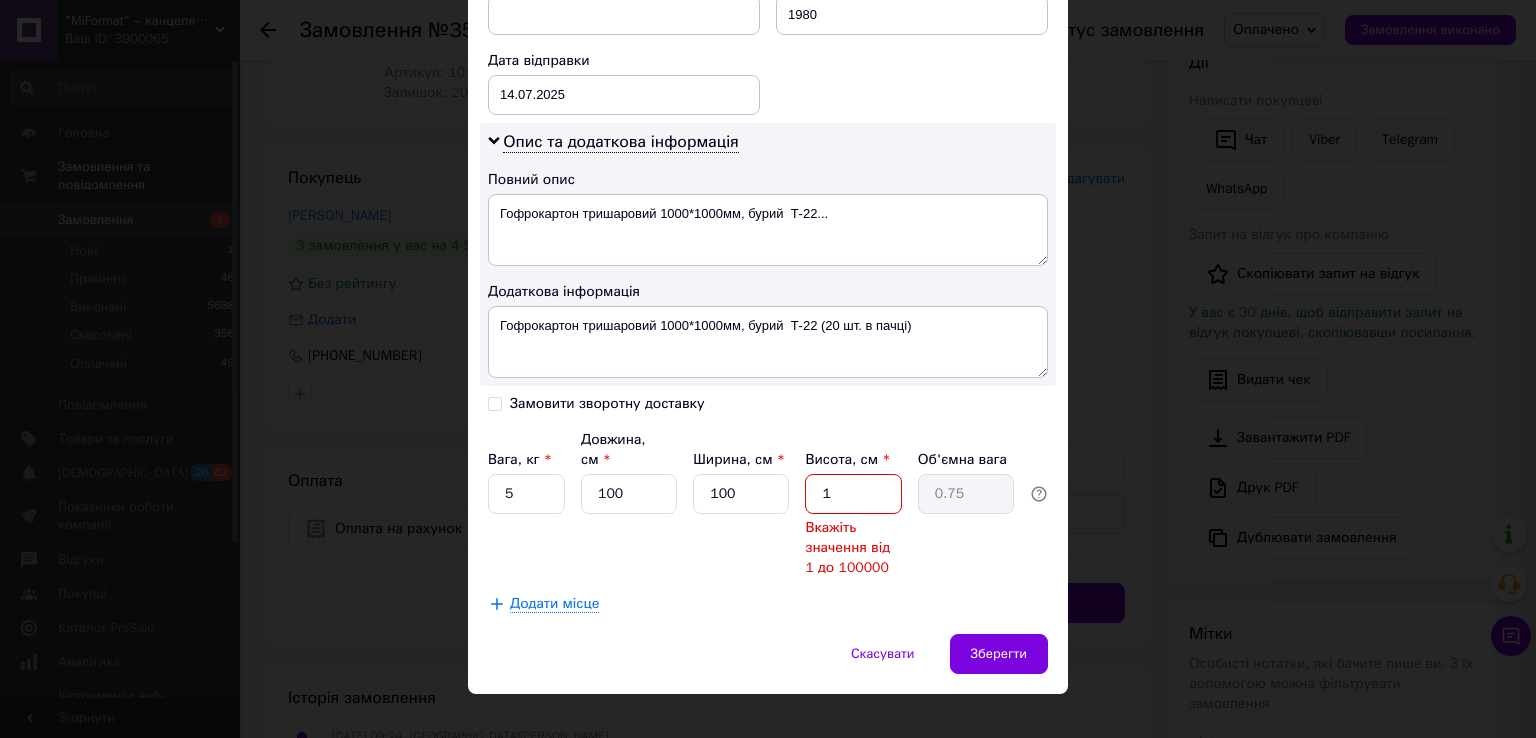 type on "2.5" 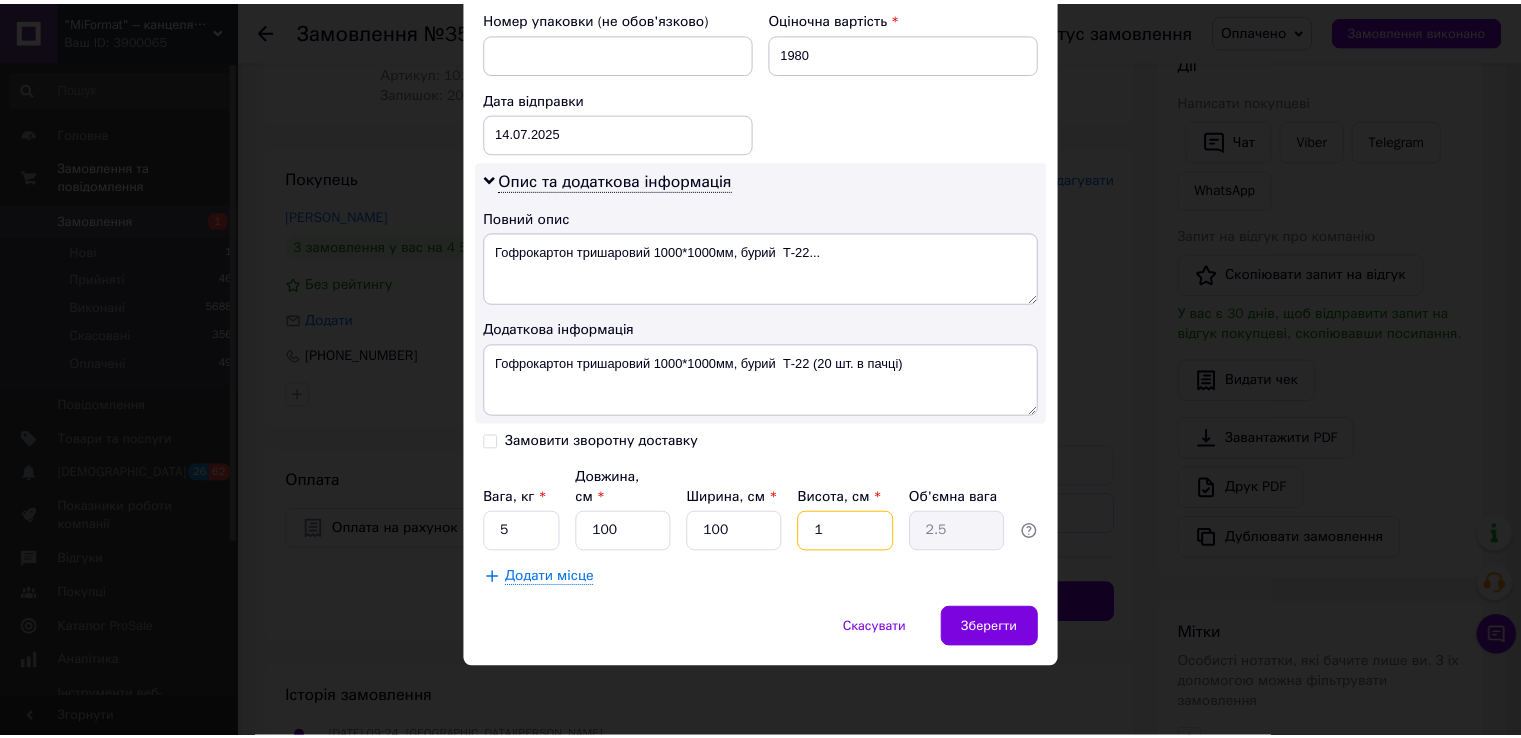 scroll, scrollTop: 924, scrollLeft: 0, axis: vertical 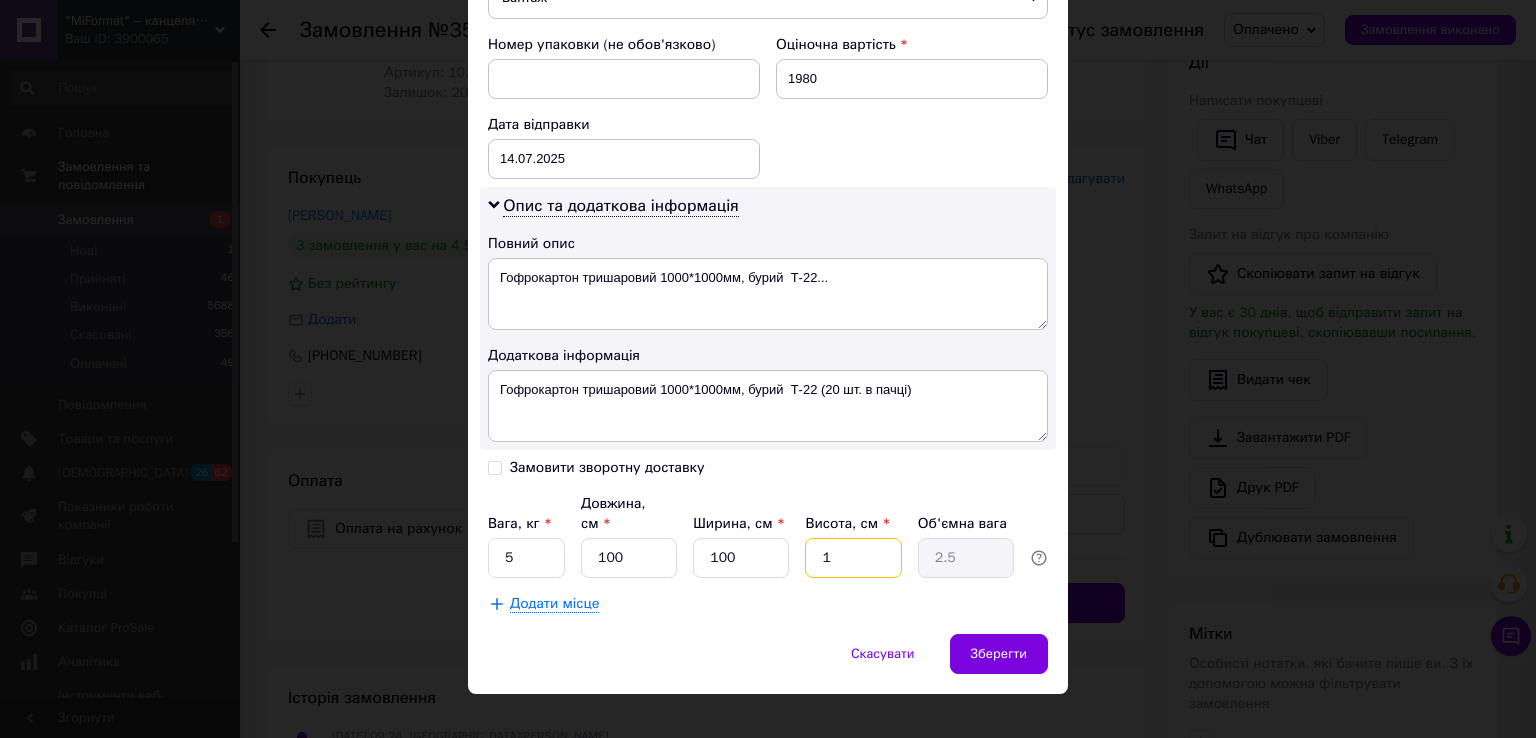 type on "10" 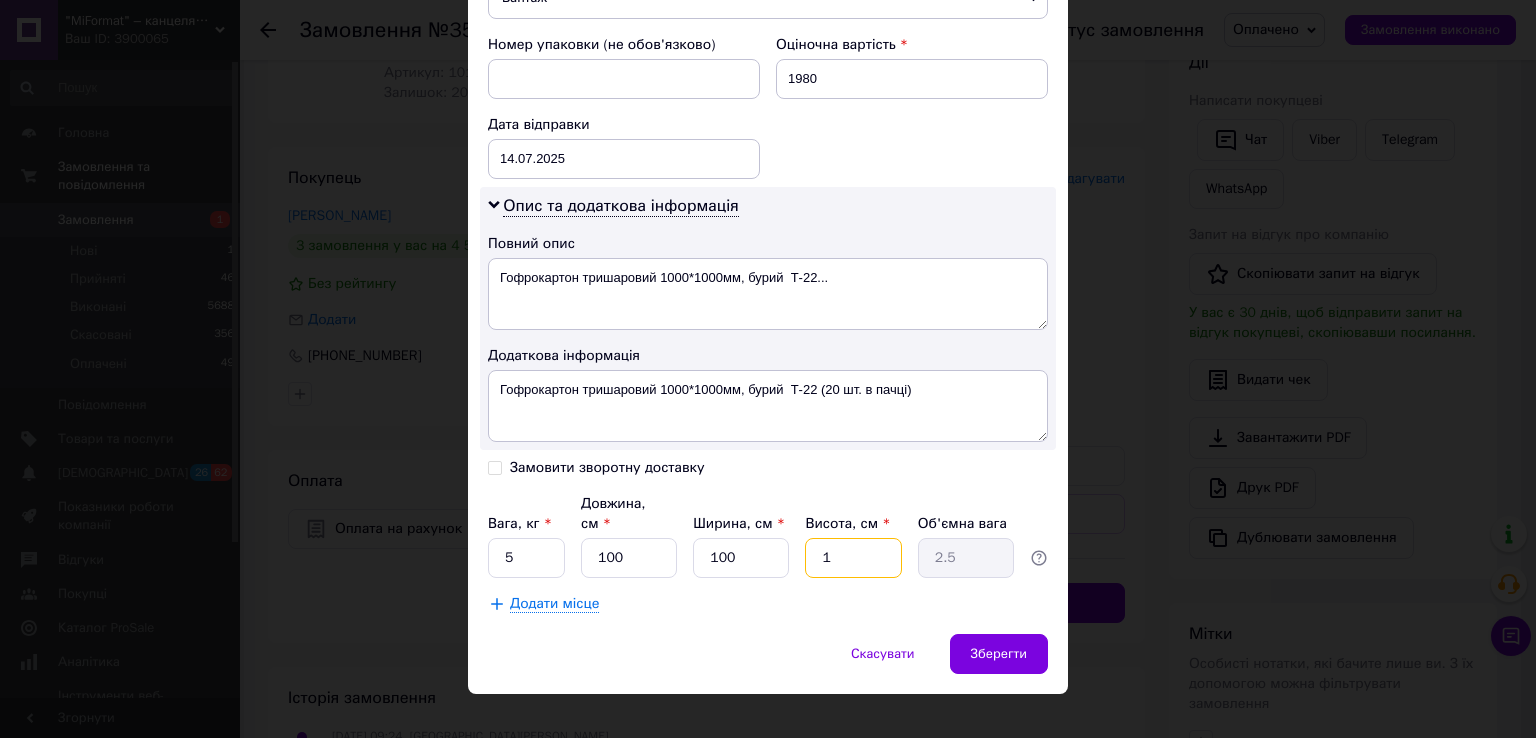 type on "25" 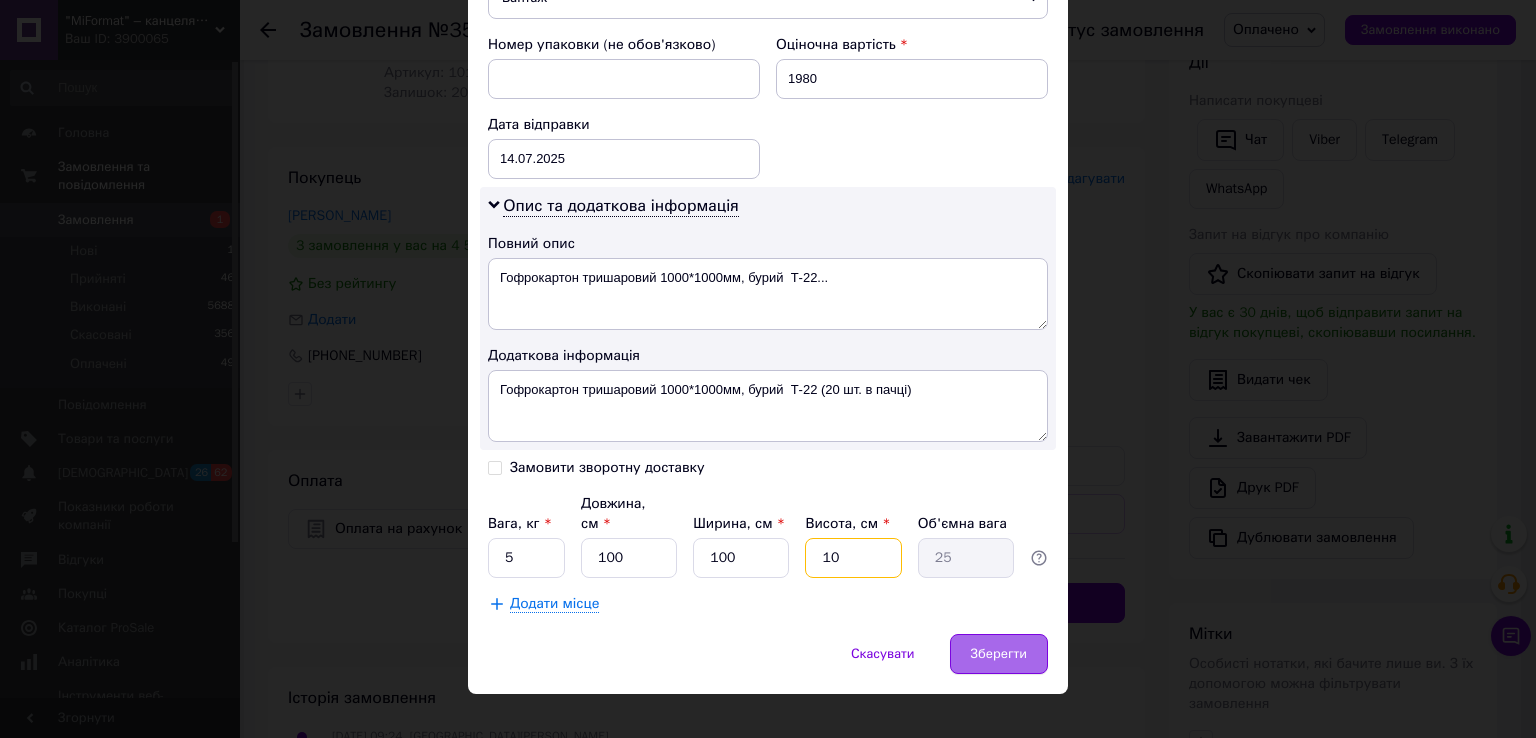 type on "10" 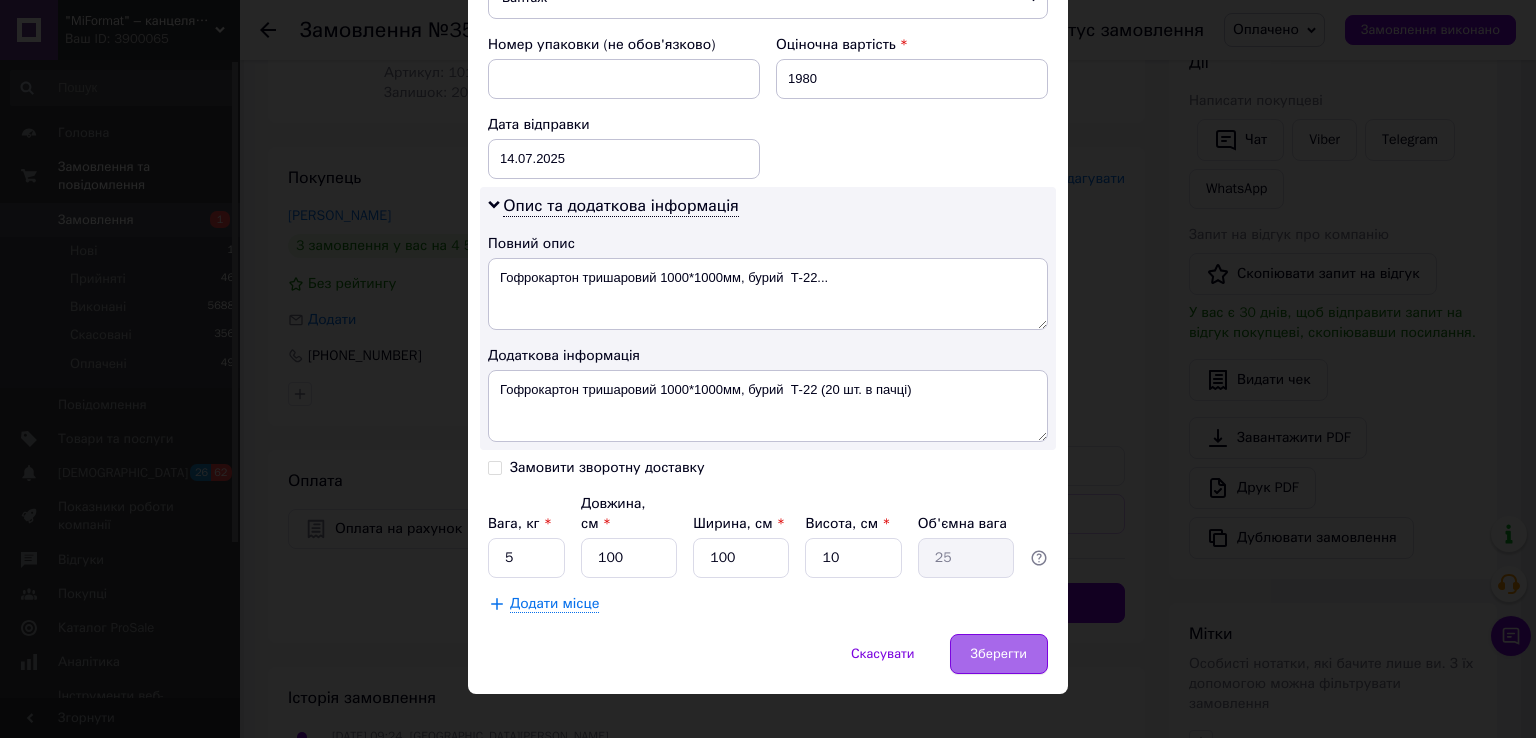 click on "Зберегти" at bounding box center (999, 654) 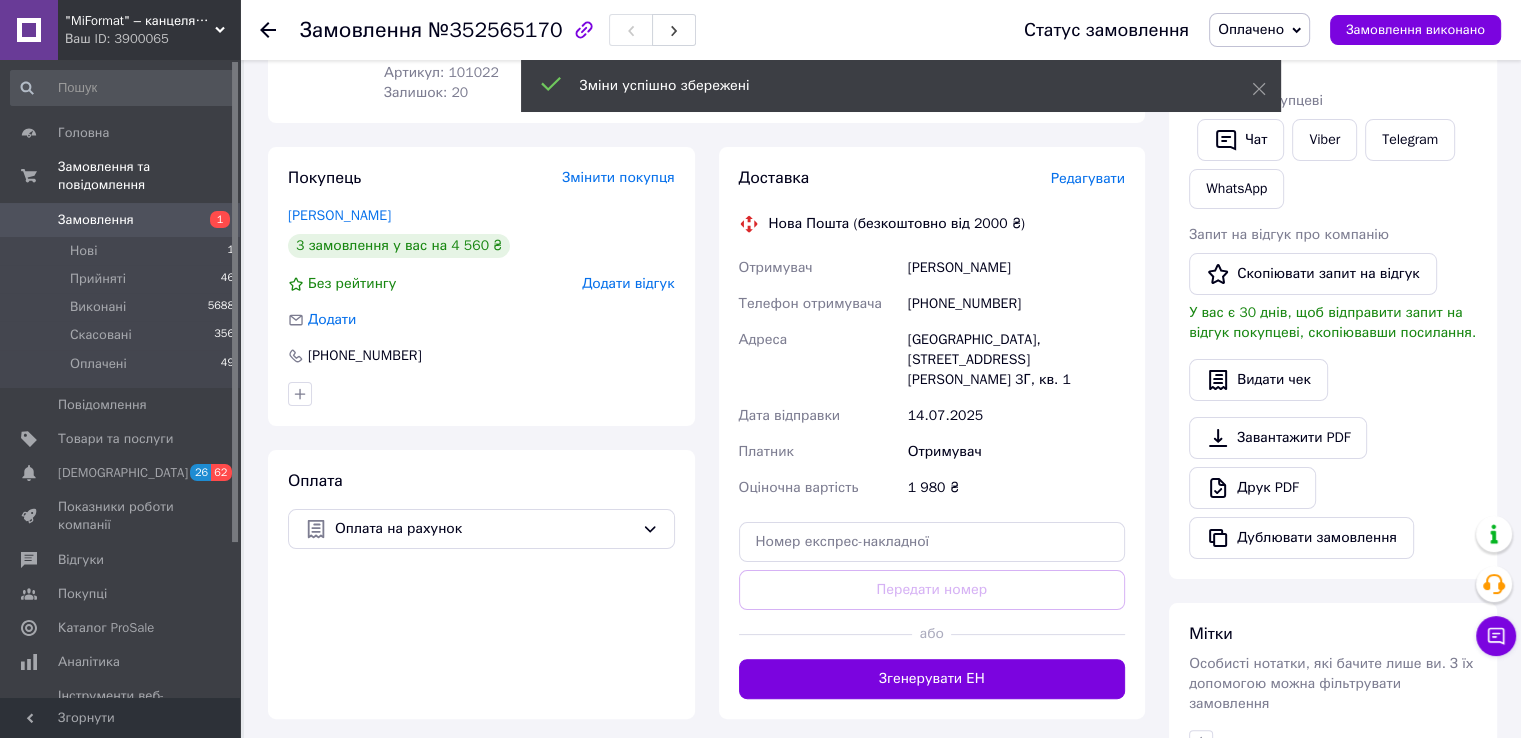 scroll, scrollTop: 0, scrollLeft: 0, axis: both 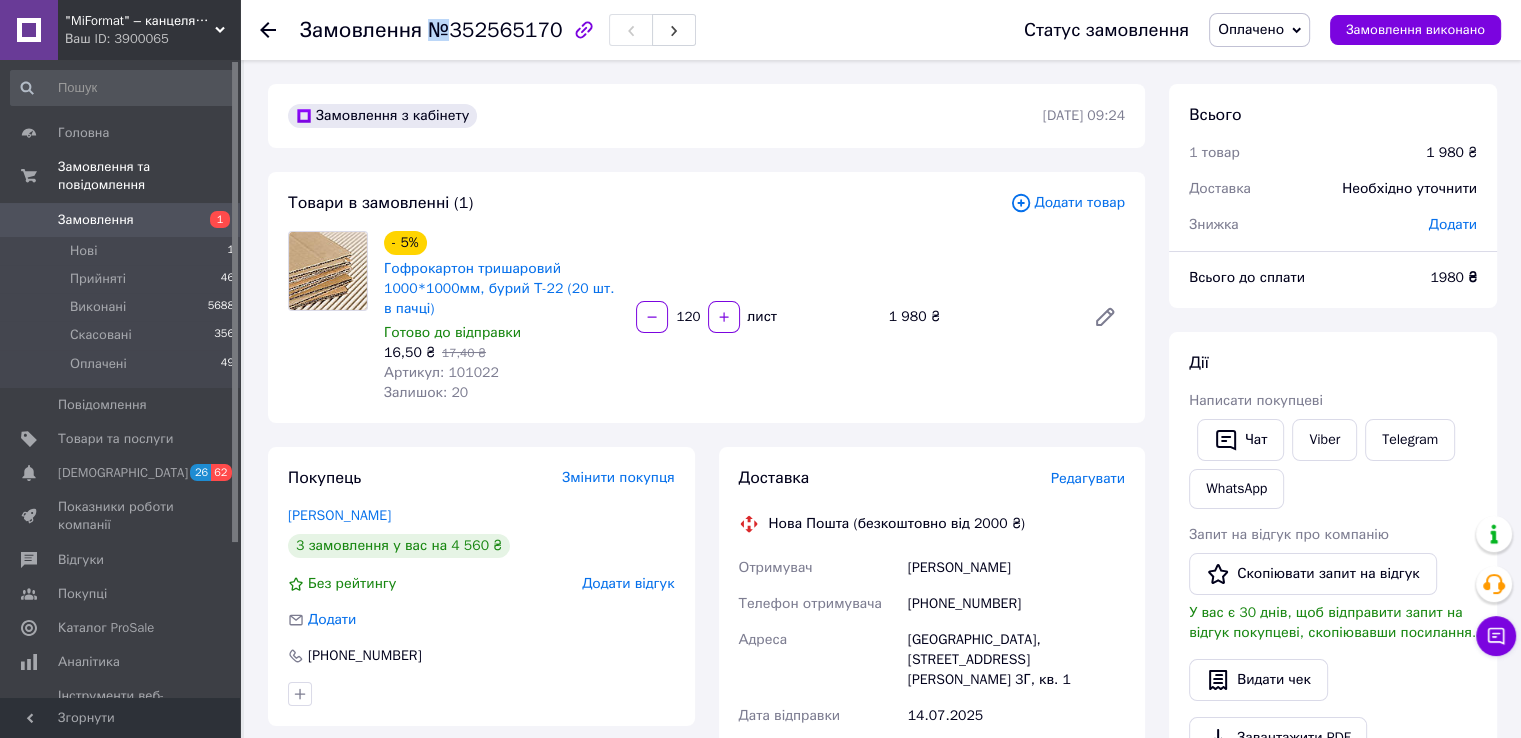 drag, startPoint x: 421, startPoint y: 36, endPoint x: 435, endPoint y: 37, distance: 14.035668 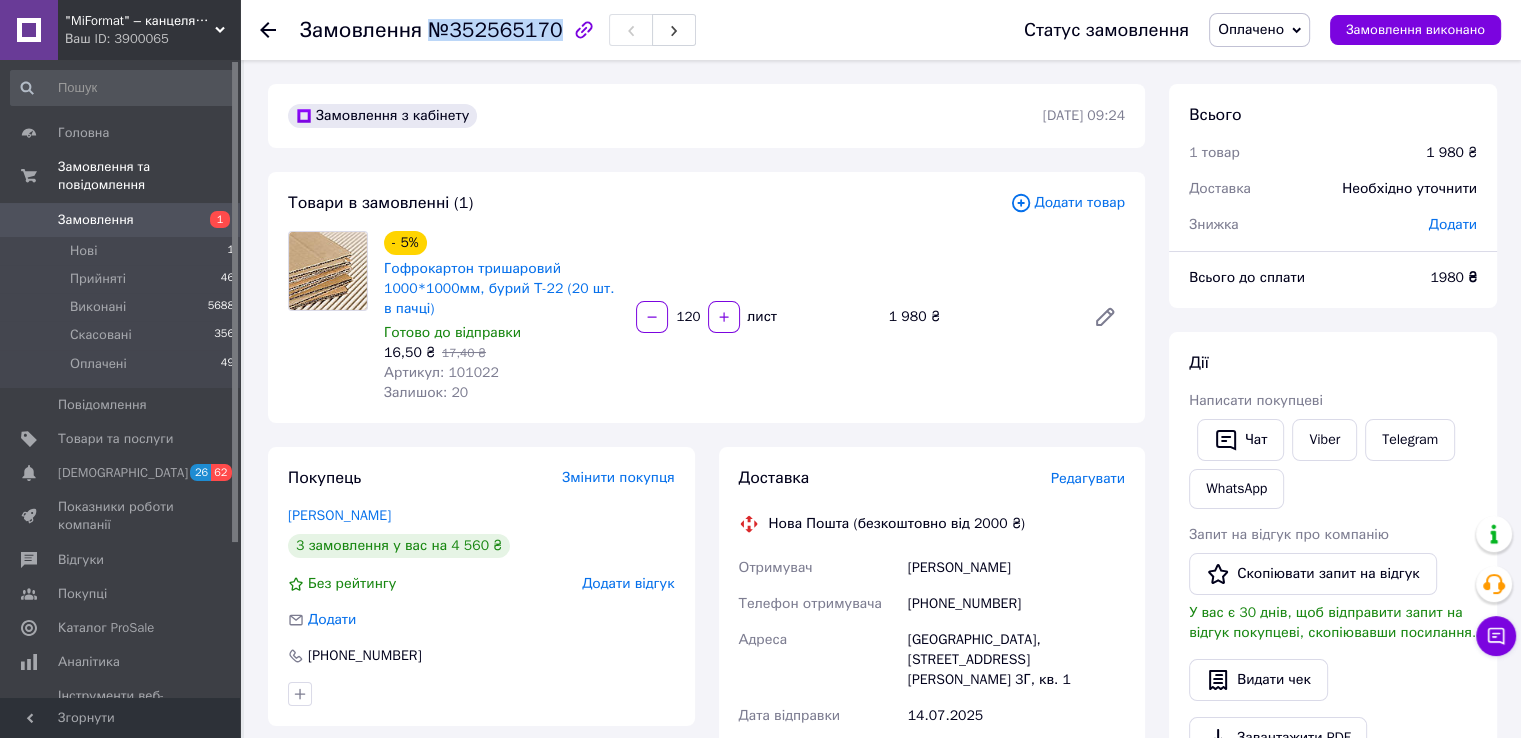 drag, startPoint x: 426, startPoint y: 30, endPoint x: 546, endPoint y: 40, distance: 120.41595 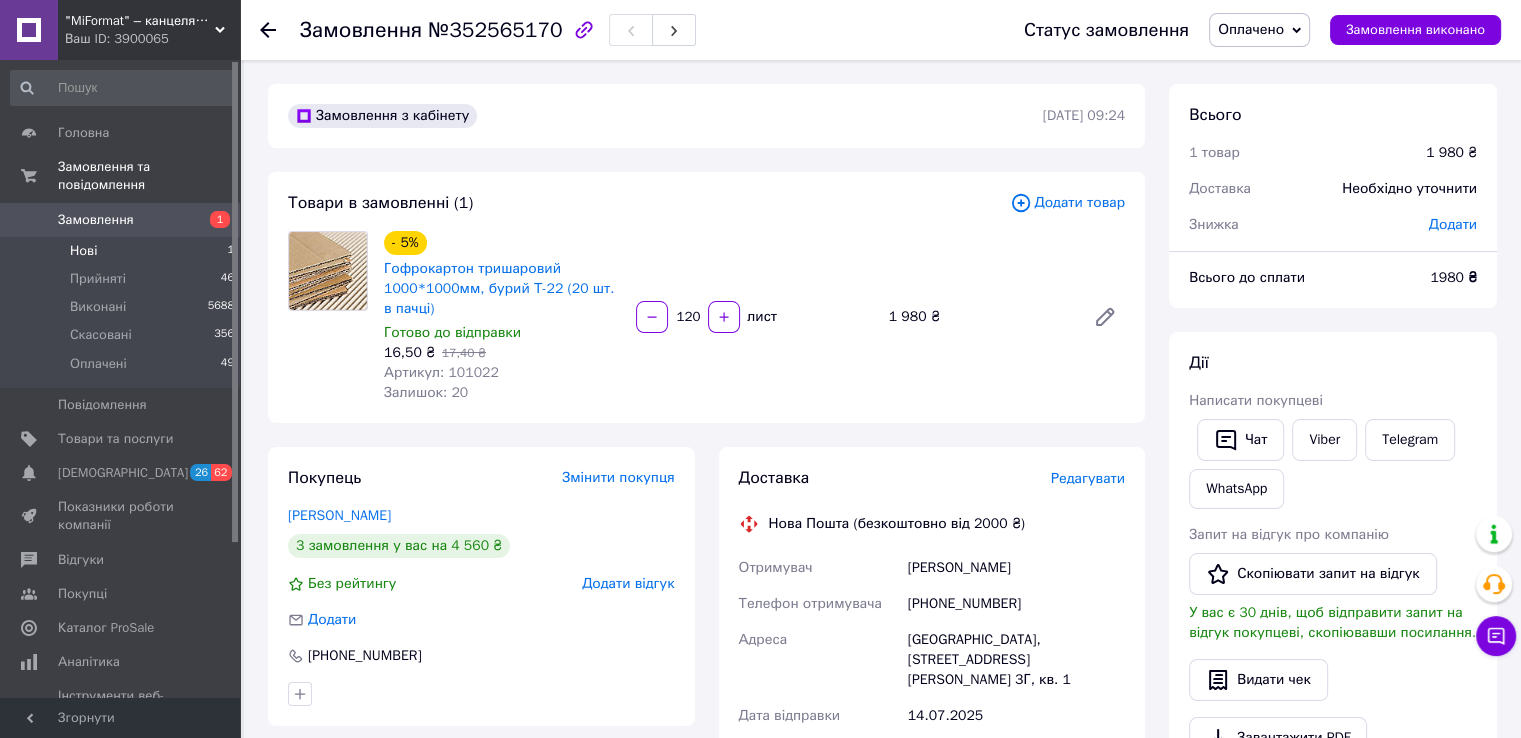 click on "Нові" at bounding box center [83, 251] 